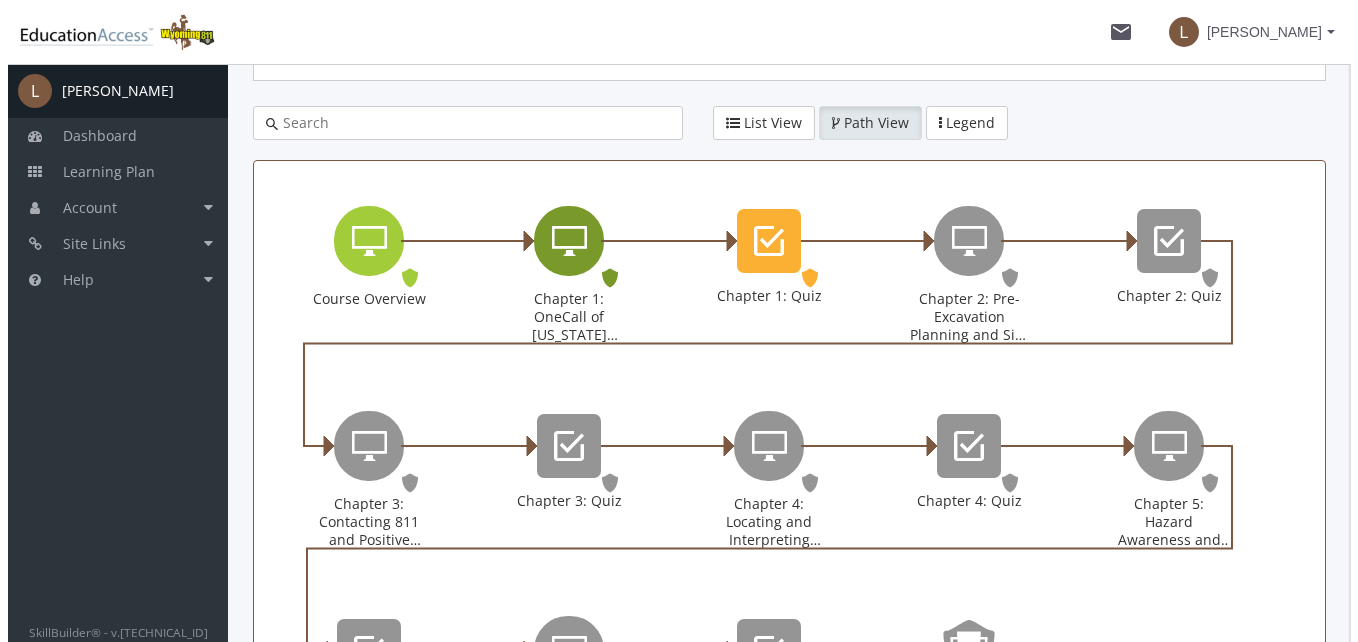 scroll, scrollTop: 400, scrollLeft: 0, axis: vertical 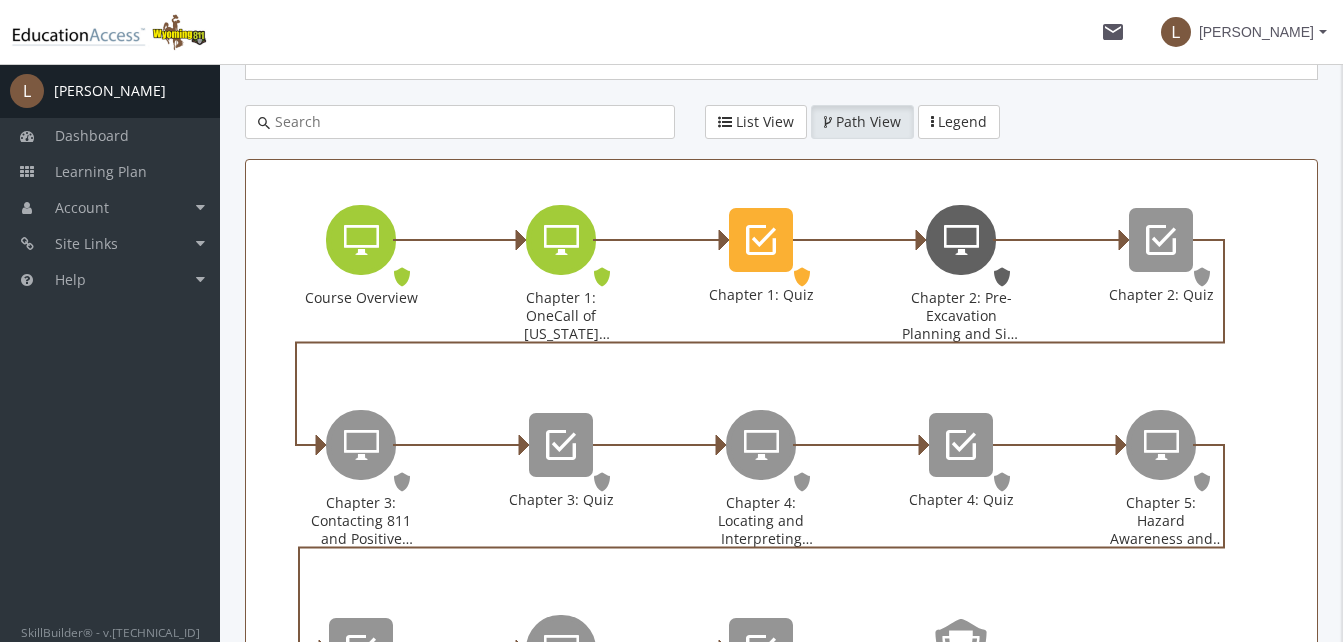 click at bounding box center (961, 240) 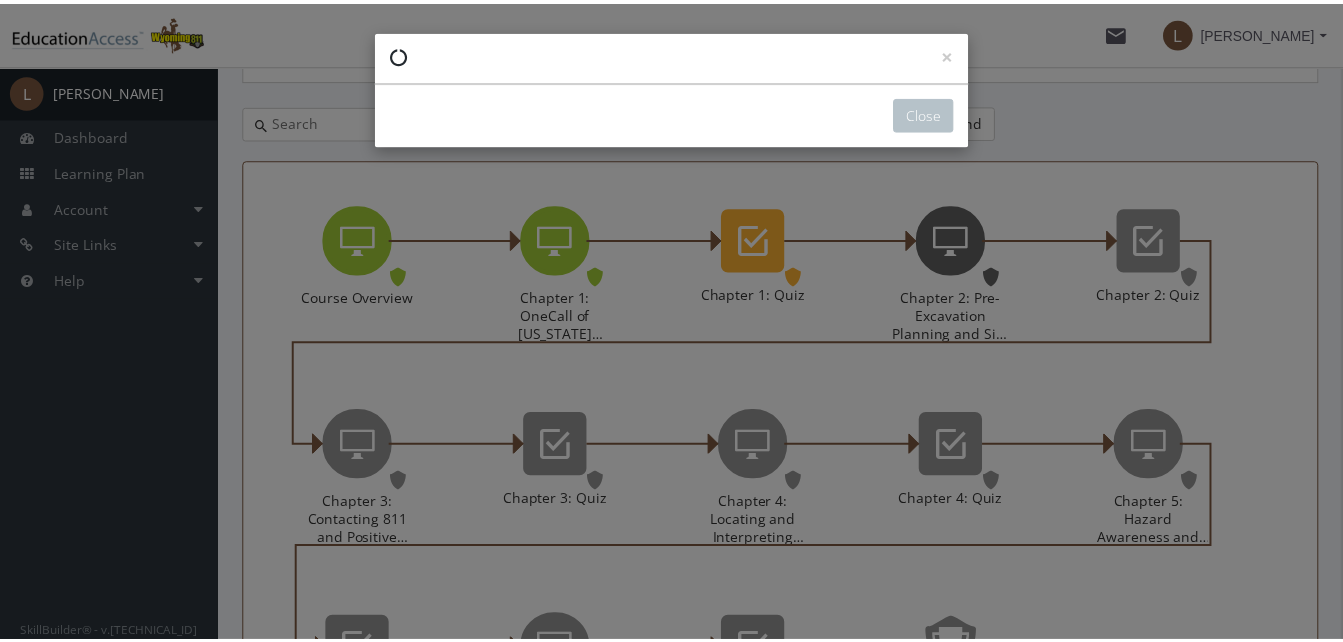 scroll, scrollTop: 0, scrollLeft: 0, axis: both 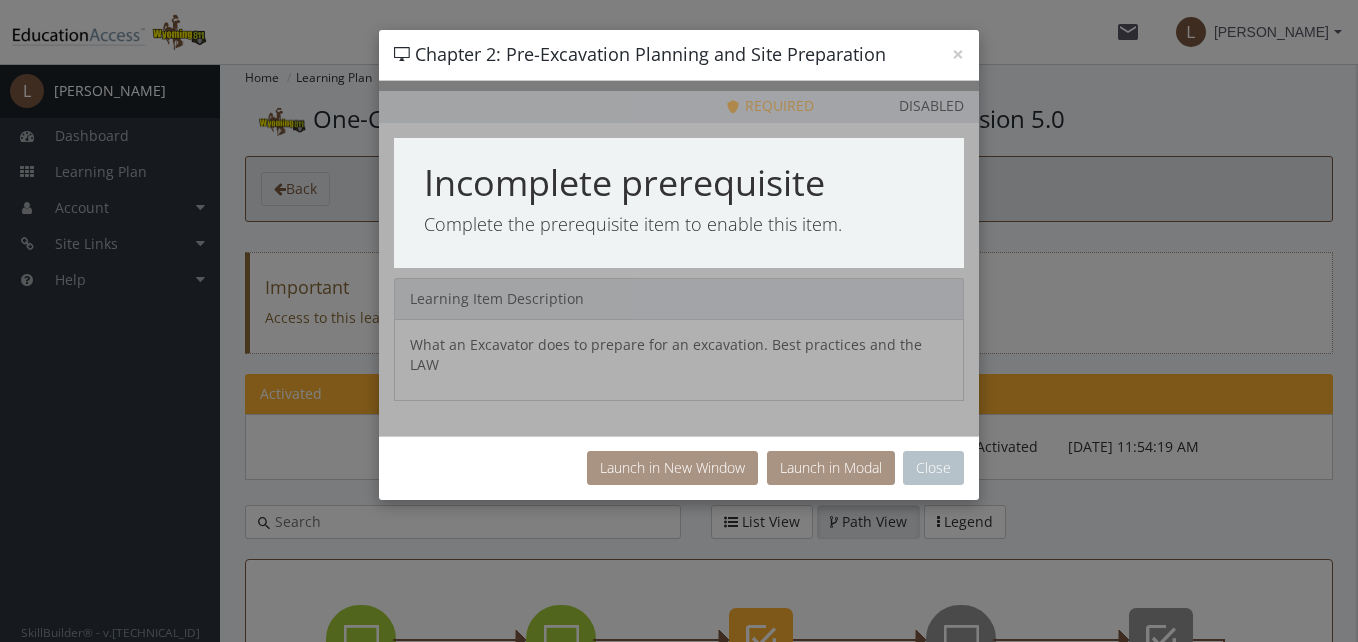 click on "×
Chapter 2: Pre-Excavation Planning and Site Preparation
Priority
This Learning Item has been designated as a Priority Item.
EXPIRING
Required
This Learning Item is Required to complete the Learning Path.
Disabled
Learning Item  Status  Disabled
Incomplete prerequisite
Complete the prerequisite item to enable this item.
Incomplete prerequisite, Complete the prerequisite item to enable this item.
Good News!  You completed this lesson.
Learning Item  Description
Estimated time to complete
Estimated time to complete," at bounding box center [679, 321] 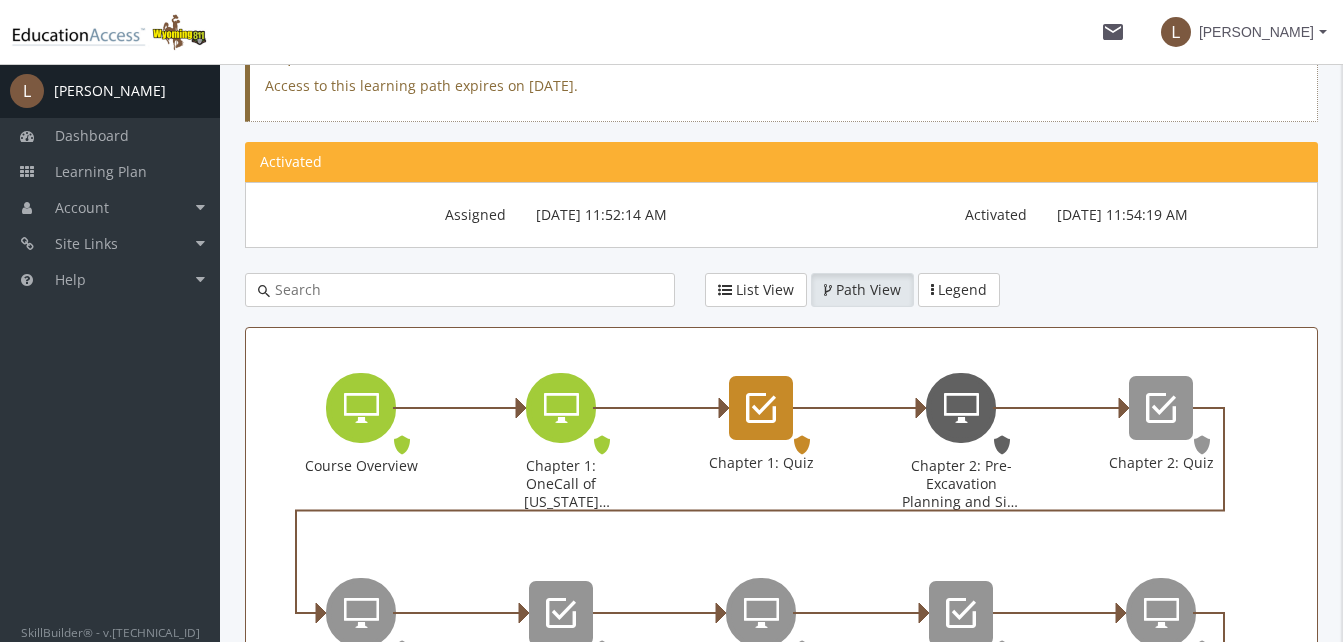 scroll, scrollTop: 338, scrollLeft: 0, axis: vertical 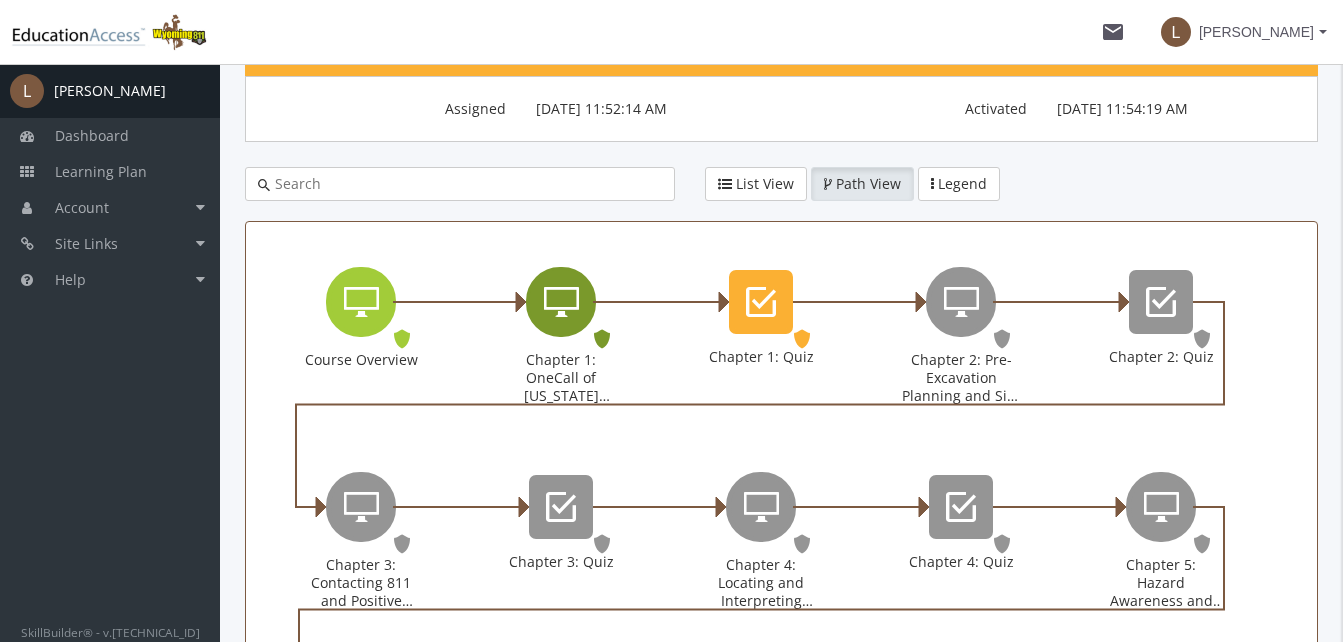 click on "Chapter 1: OneCall of [US_STATE] Introduction
Online Lesson.
Status: Completed." at bounding box center (561, 339) 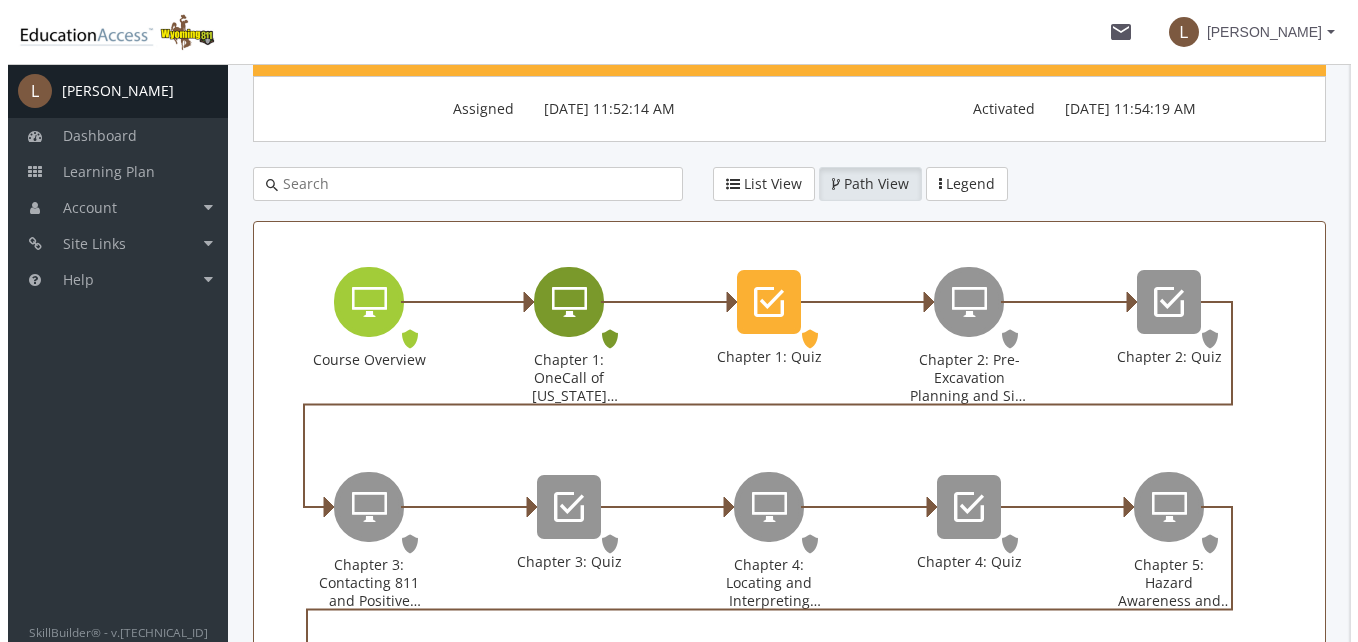 scroll, scrollTop: 0, scrollLeft: 0, axis: both 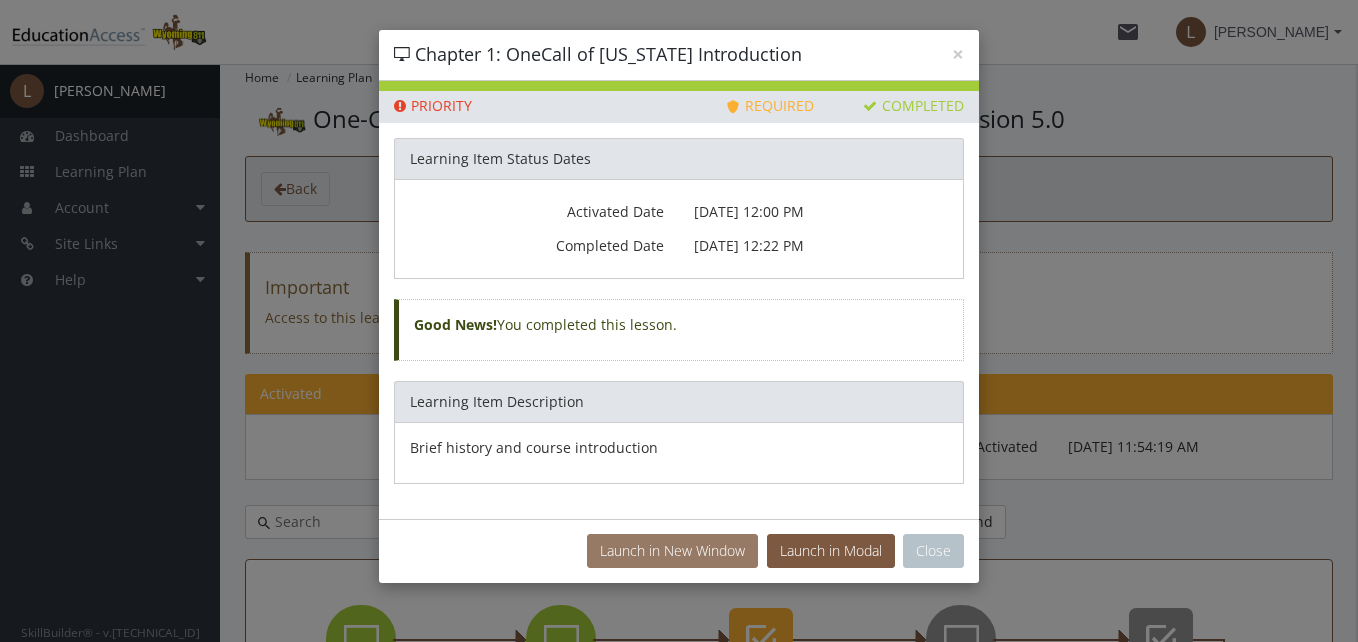 click on "Launch in New Window" at bounding box center [672, 551] 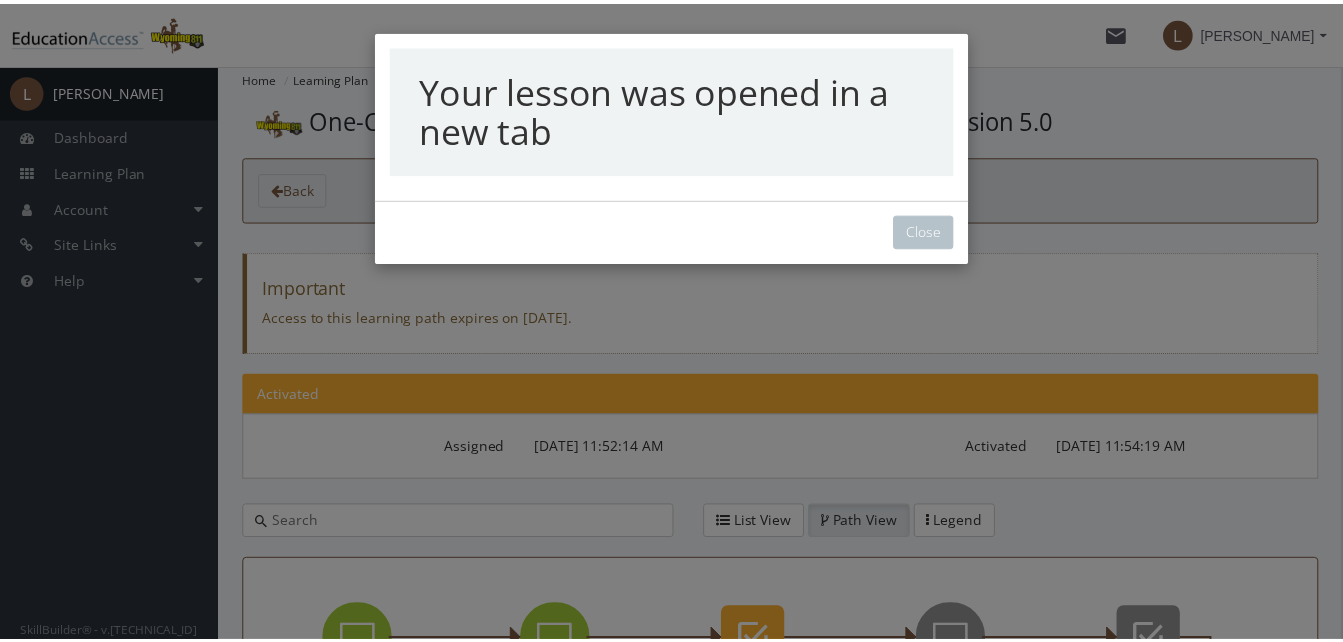 scroll, scrollTop: 138, scrollLeft: 0, axis: vertical 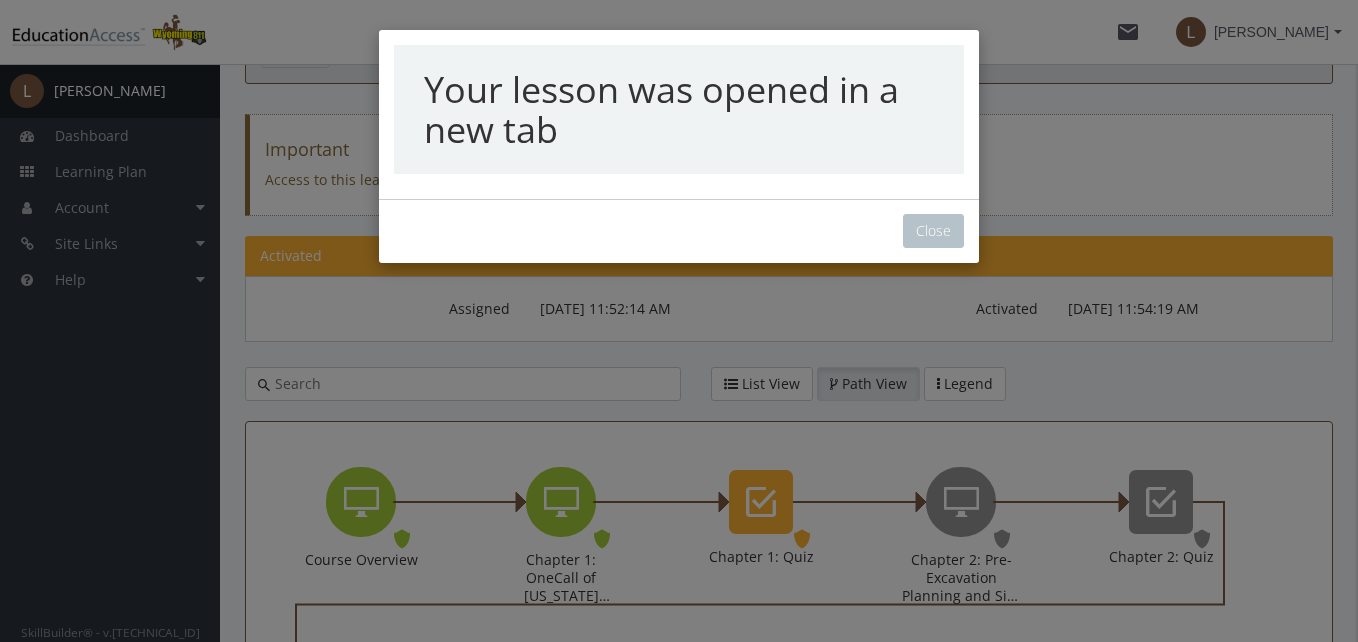click on "Your lesson was opened in a new tab
Close" at bounding box center (679, 321) 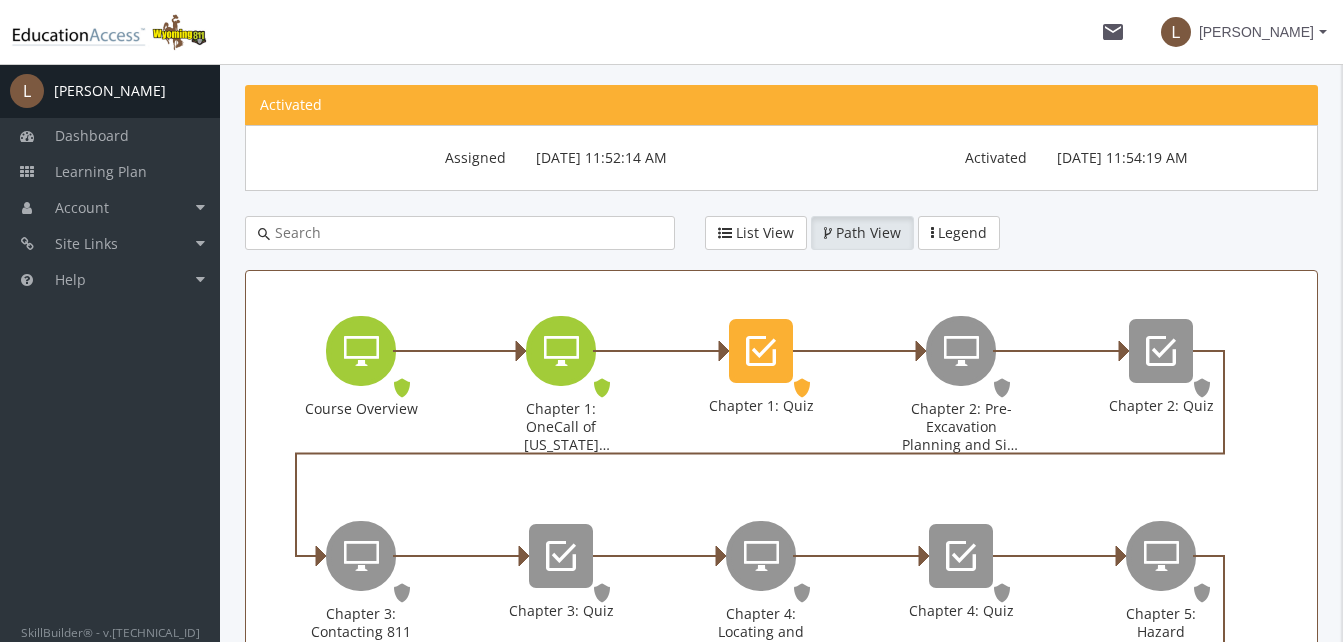 scroll, scrollTop: 338, scrollLeft: 0, axis: vertical 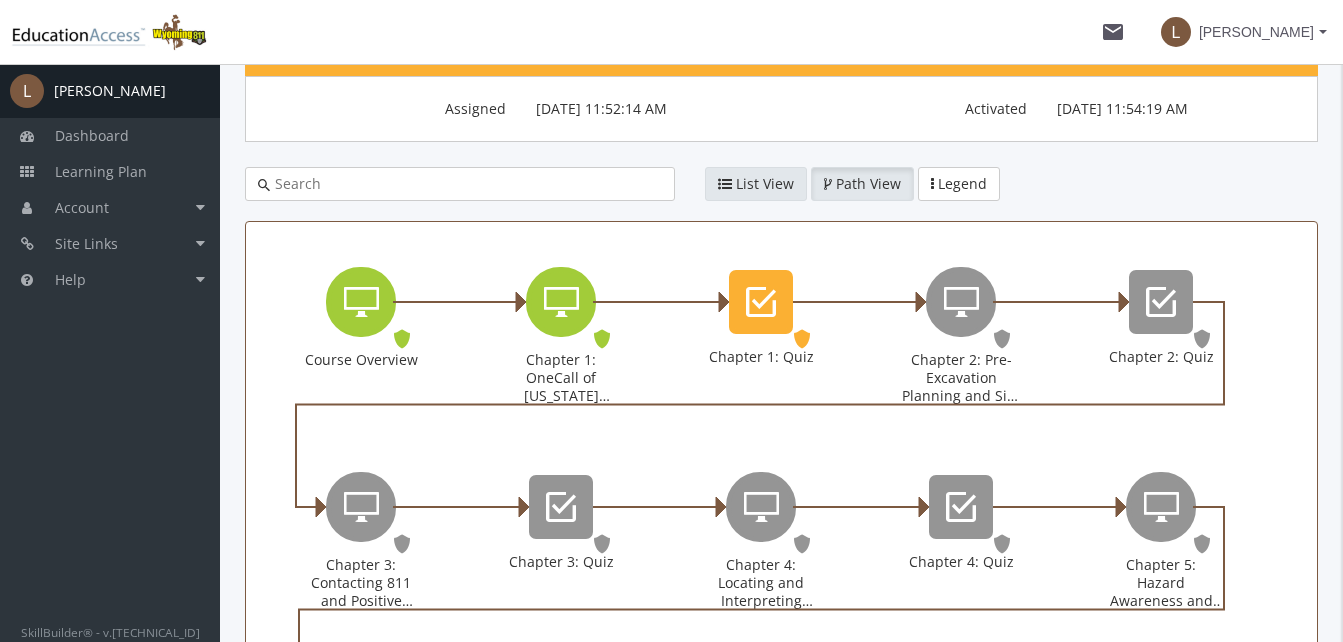 click on "List View" at bounding box center (765, 183) 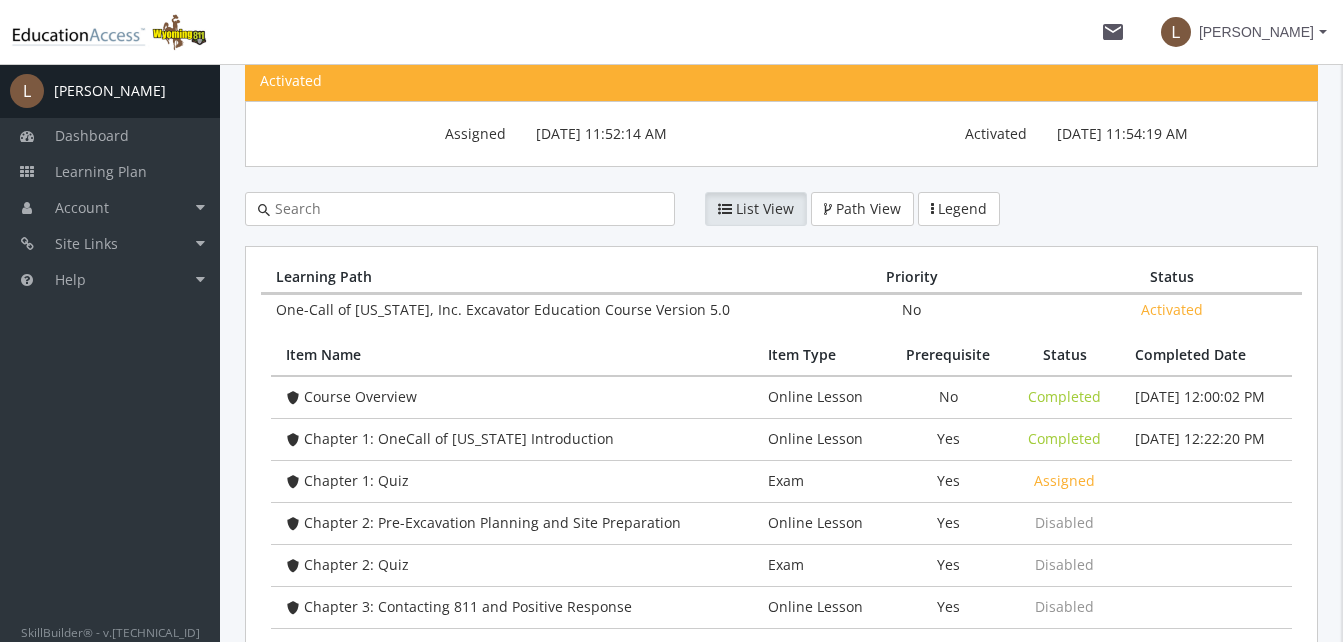 scroll, scrollTop: 400, scrollLeft: 0, axis: vertical 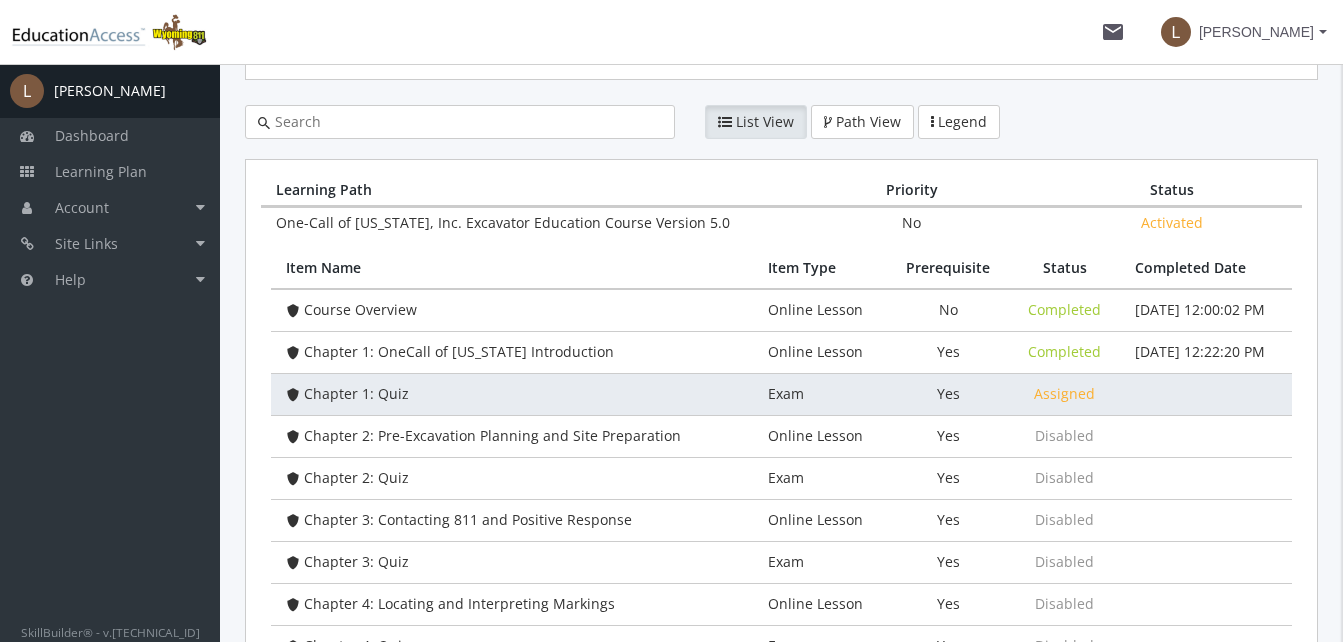 click on "Chapter 1: Quiz" at bounding box center [512, 394] 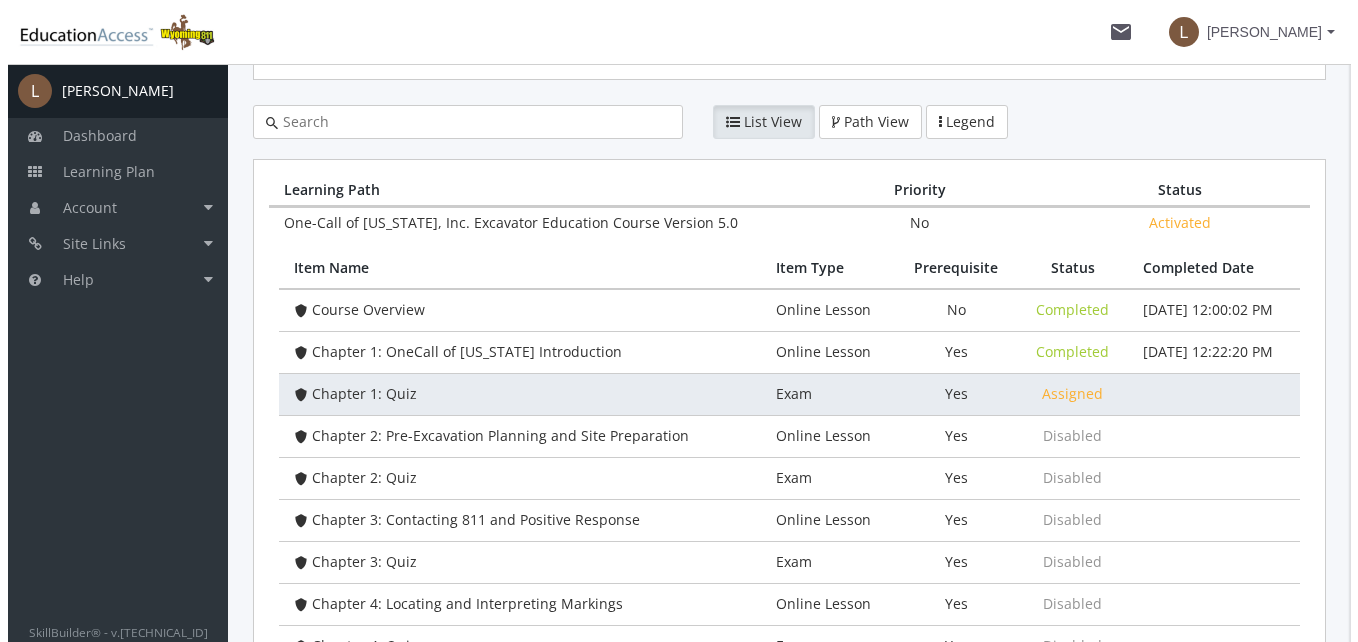 scroll, scrollTop: 0, scrollLeft: 0, axis: both 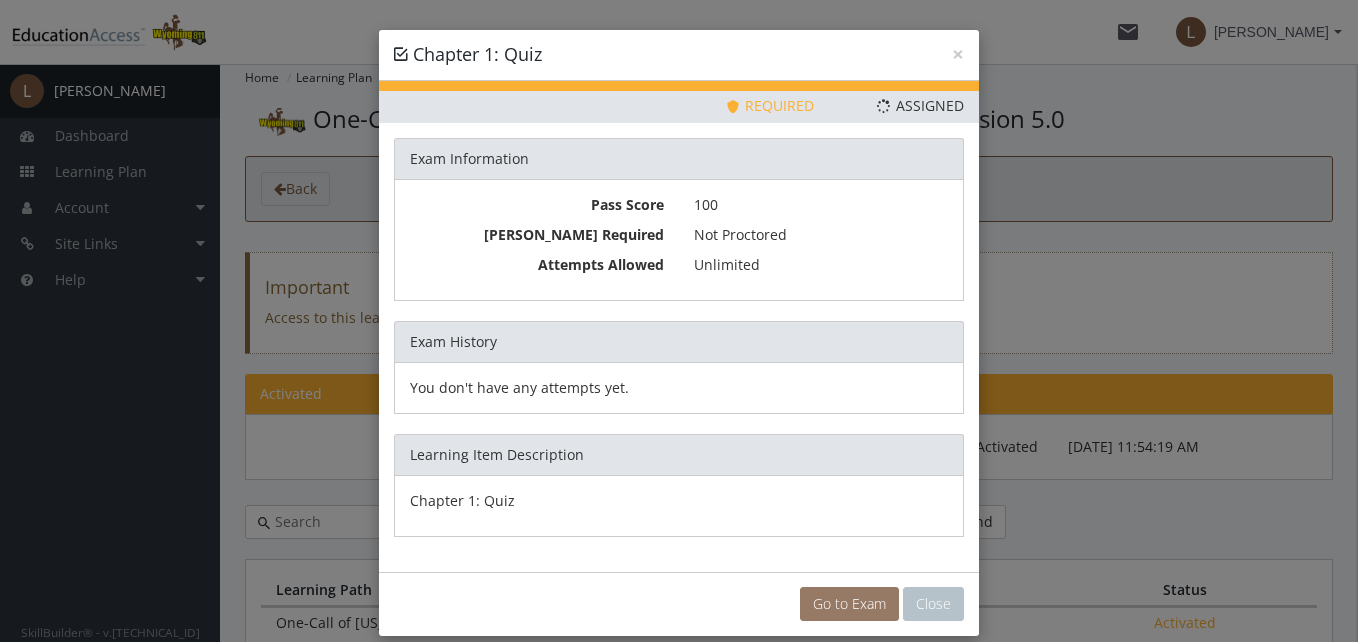 click on "Go to Exam" at bounding box center (849, 604) 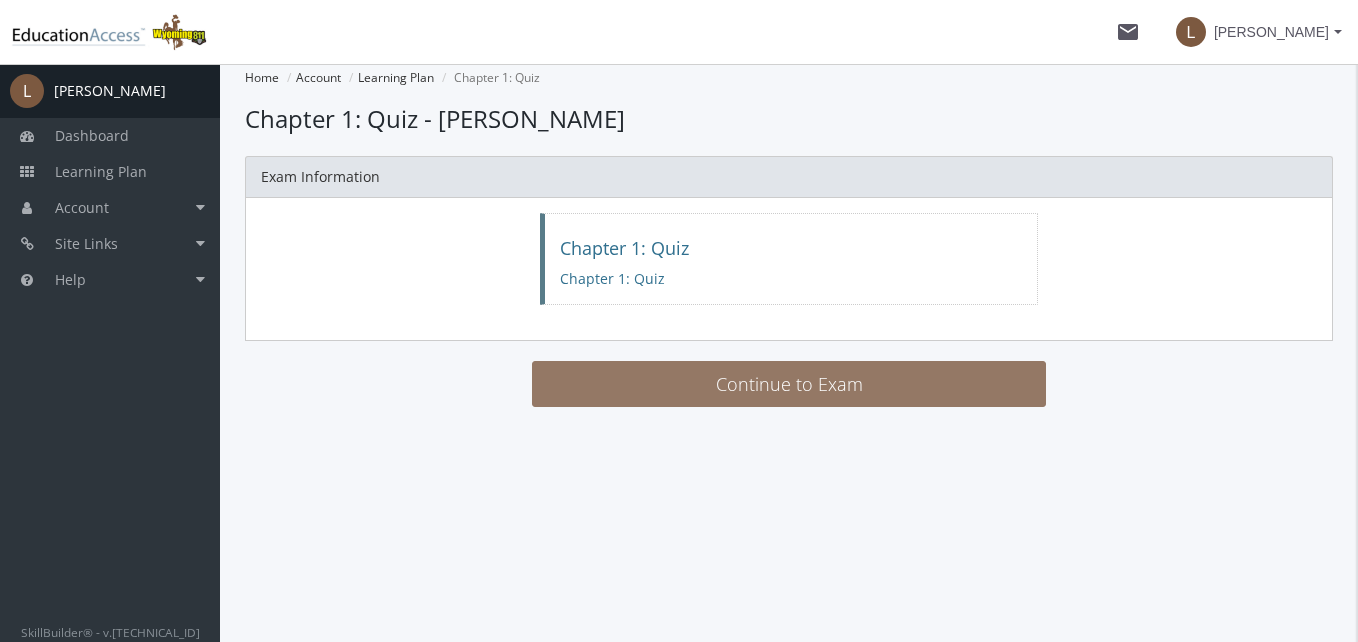 click on "Continue to Exam" at bounding box center [789, 384] 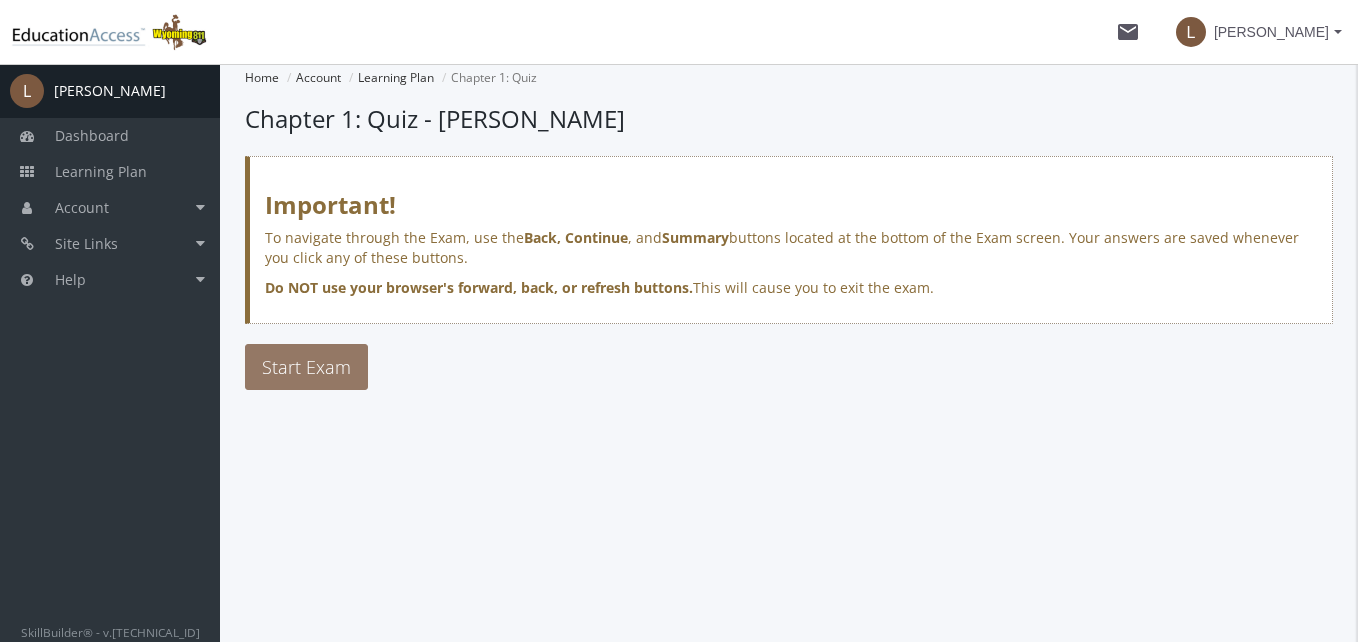 click on "Start Exam" at bounding box center (306, 367) 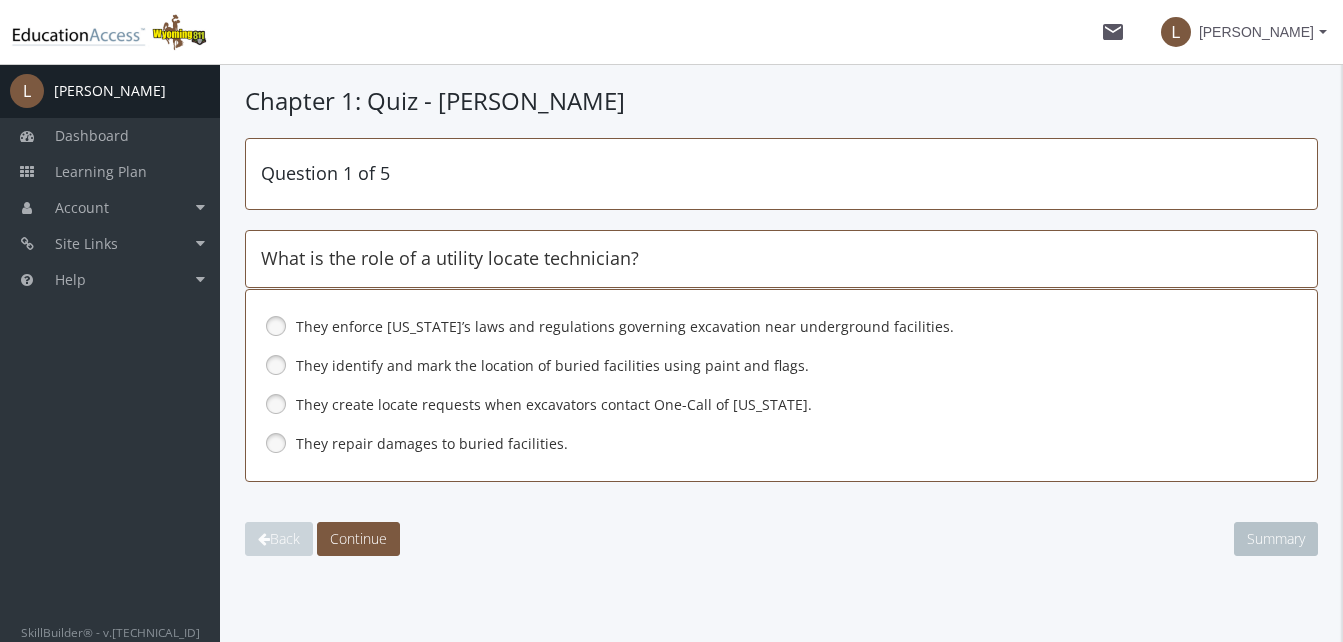 click at bounding box center [276, 404] 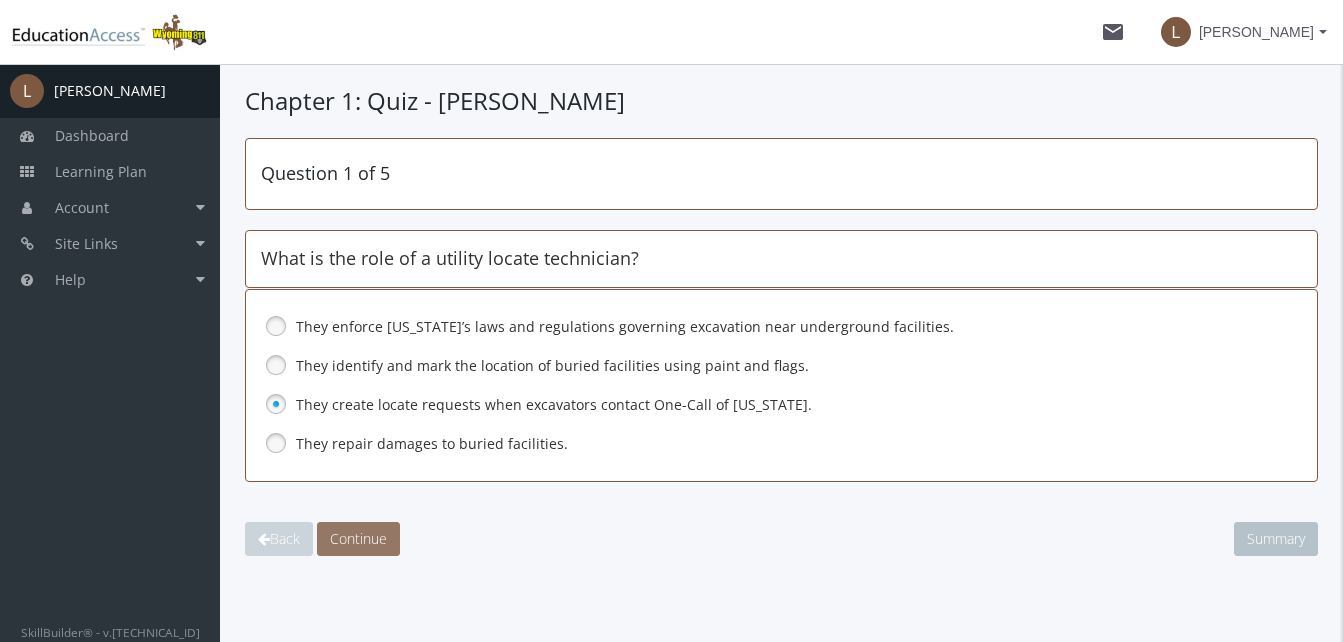click on "Continue" at bounding box center [358, 538] 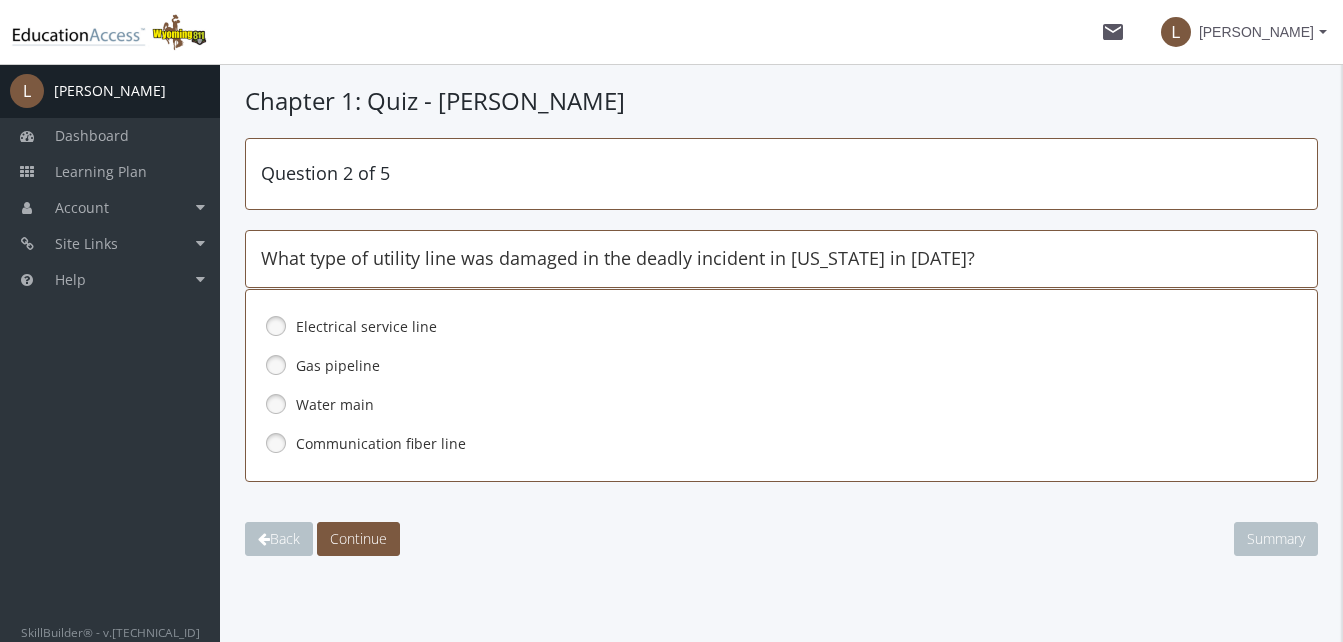click at bounding box center [276, 365] 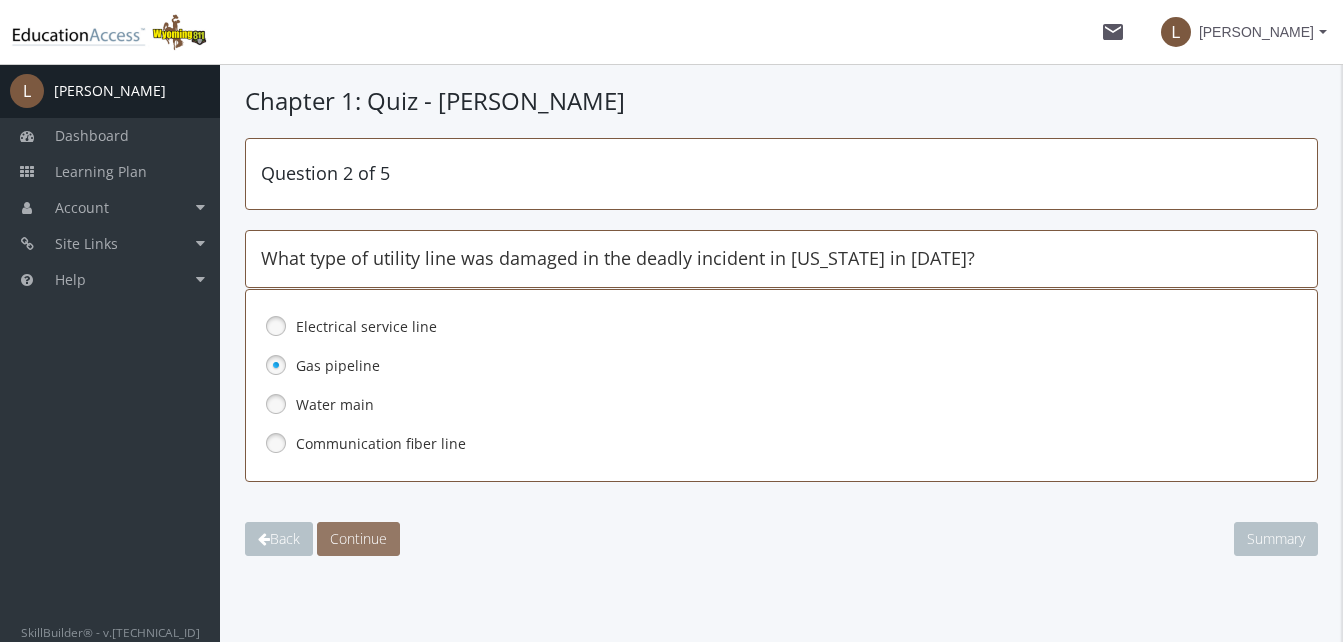 click on "Continue" at bounding box center (358, 538) 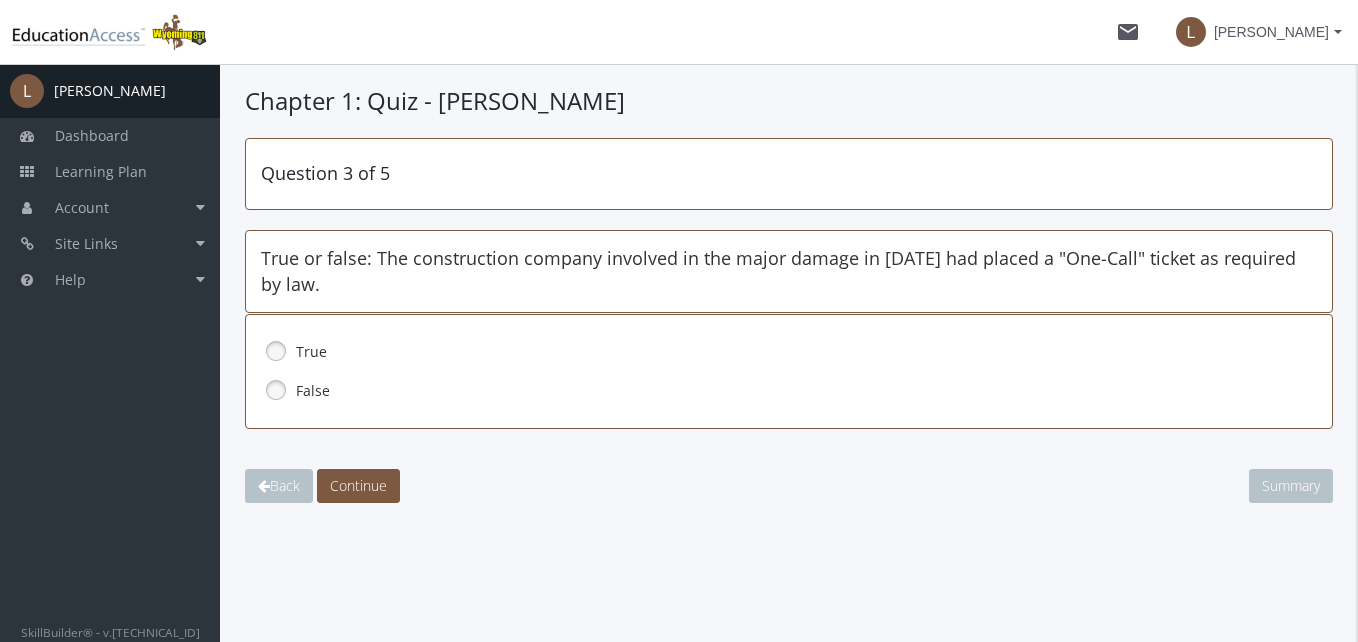 click at bounding box center (276, 390) 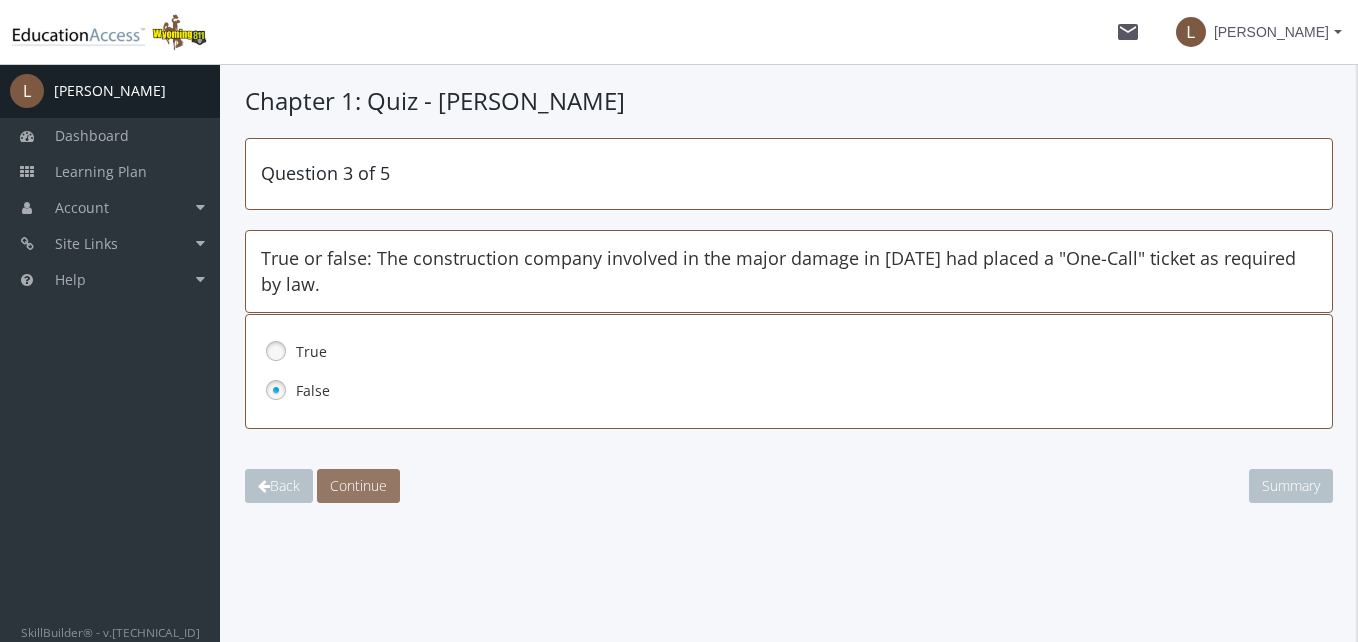 click on "Continue" at bounding box center [358, 485] 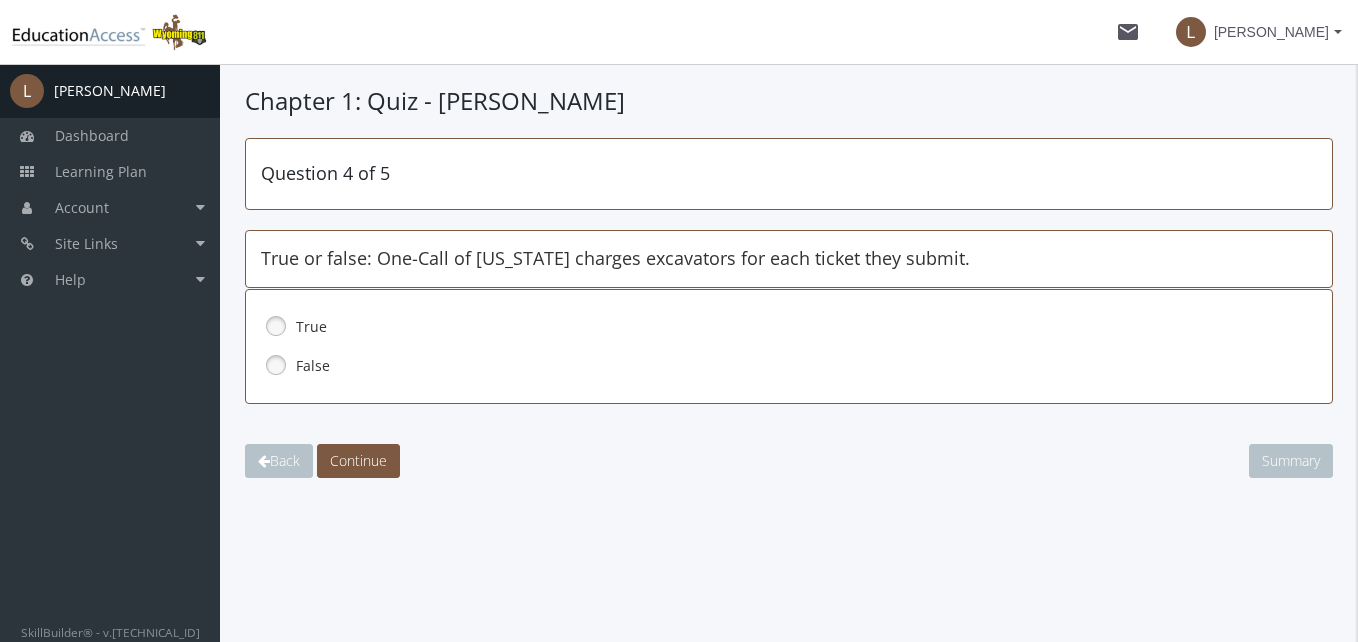 click at bounding box center [276, 365] 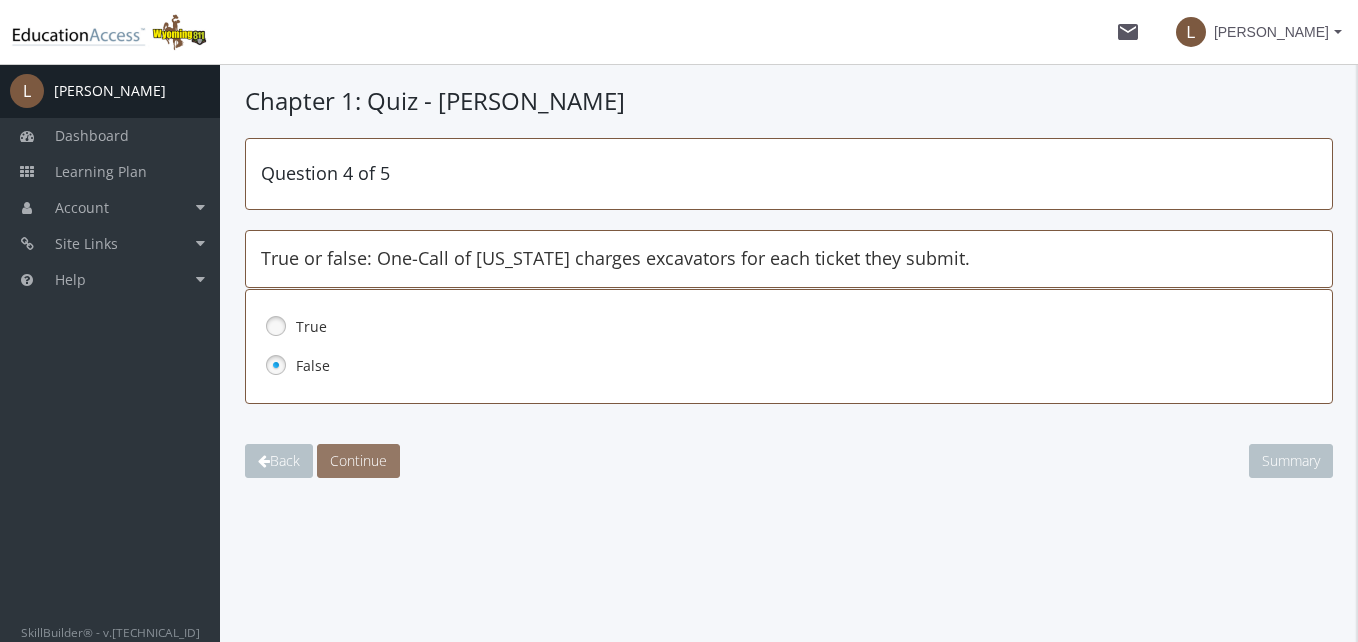 click on "Continue" at bounding box center (358, 460) 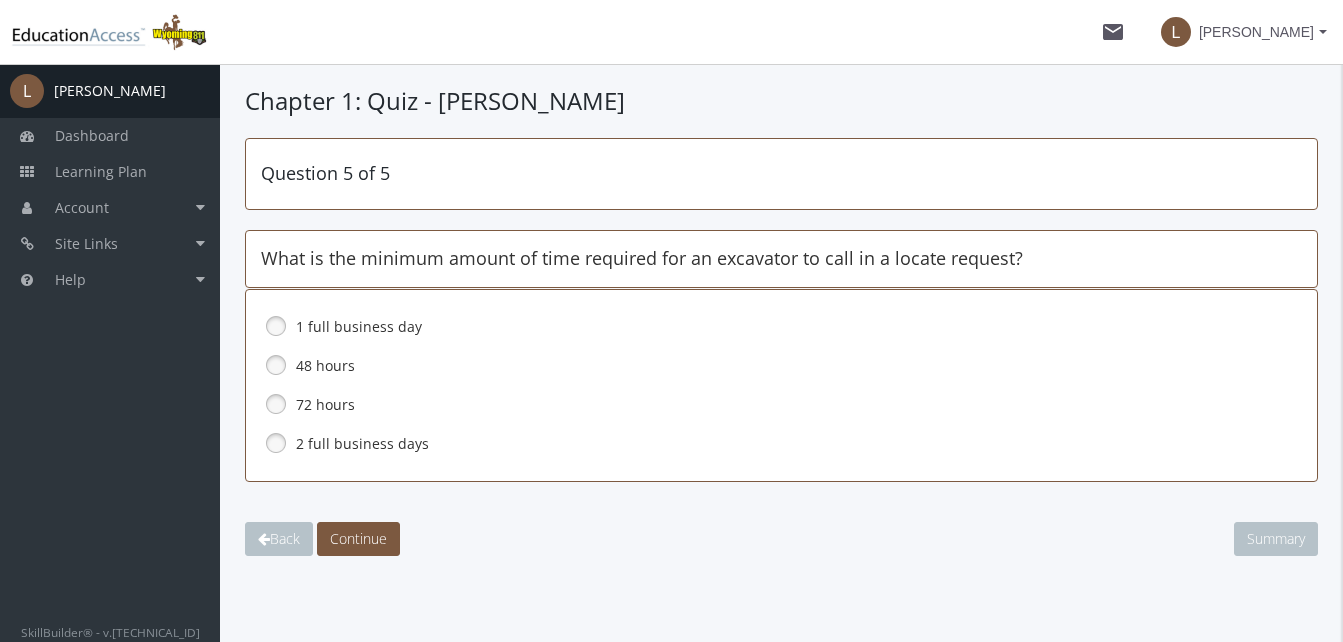 click at bounding box center (276, 365) 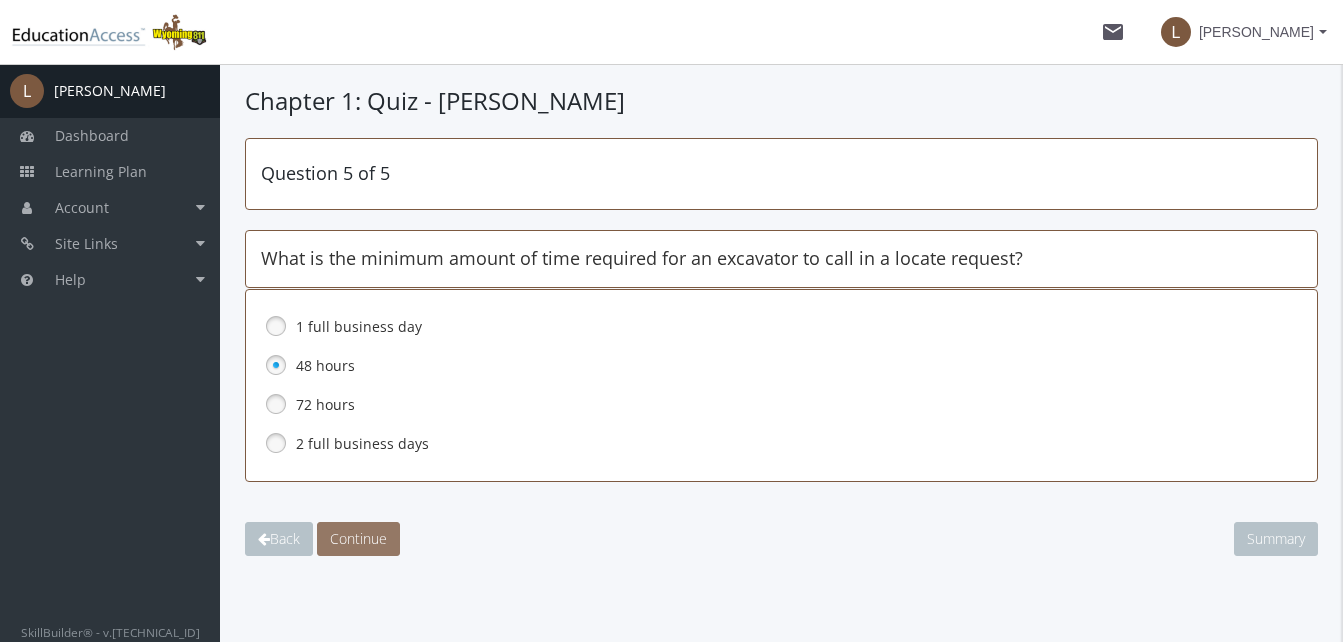 click on "Continue" at bounding box center [358, 538] 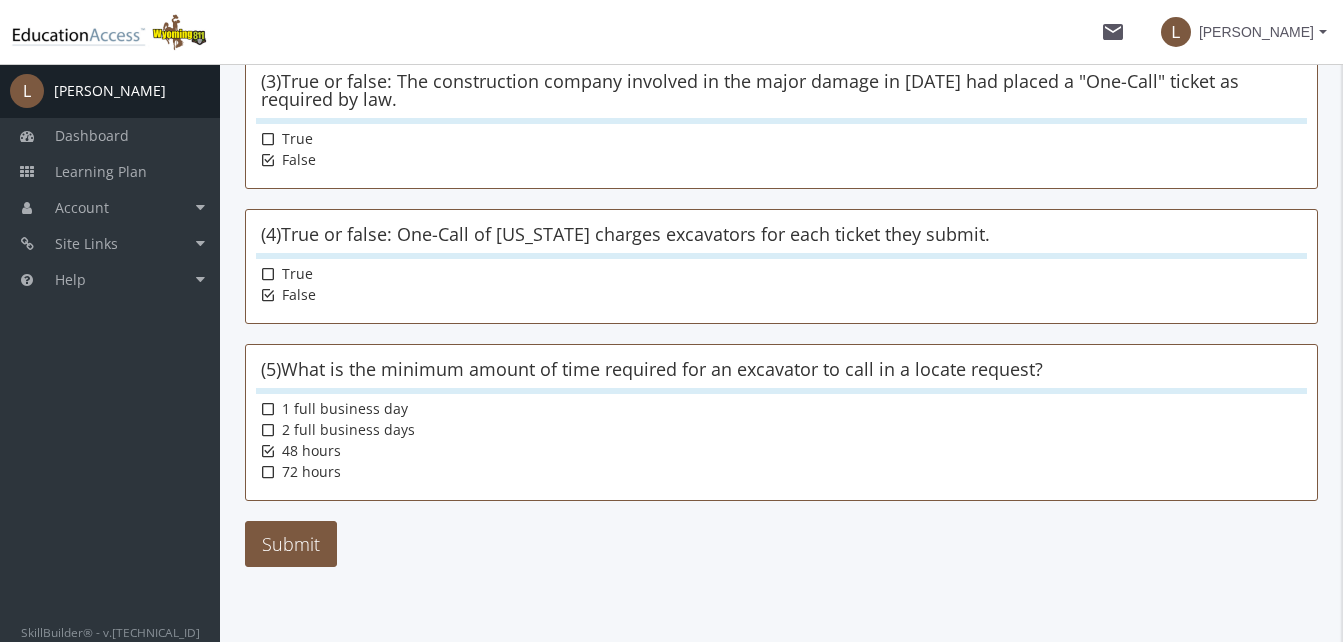 scroll, scrollTop: 583, scrollLeft: 0, axis: vertical 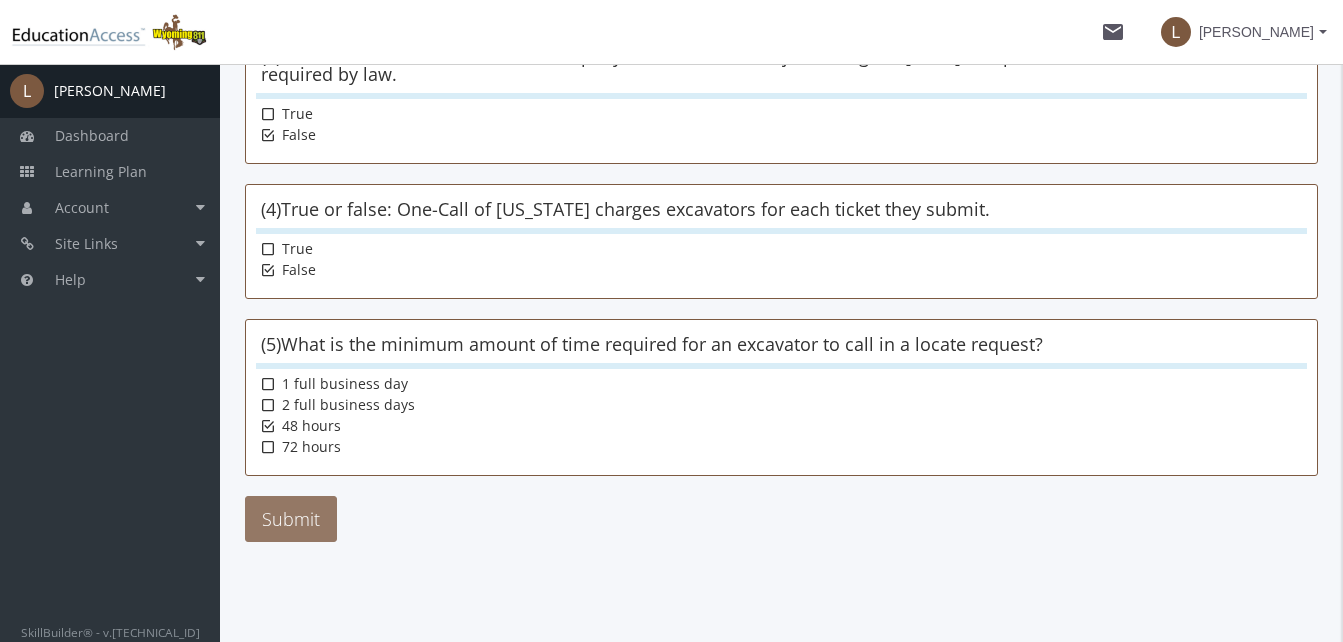 click on "Submit" at bounding box center [291, 519] 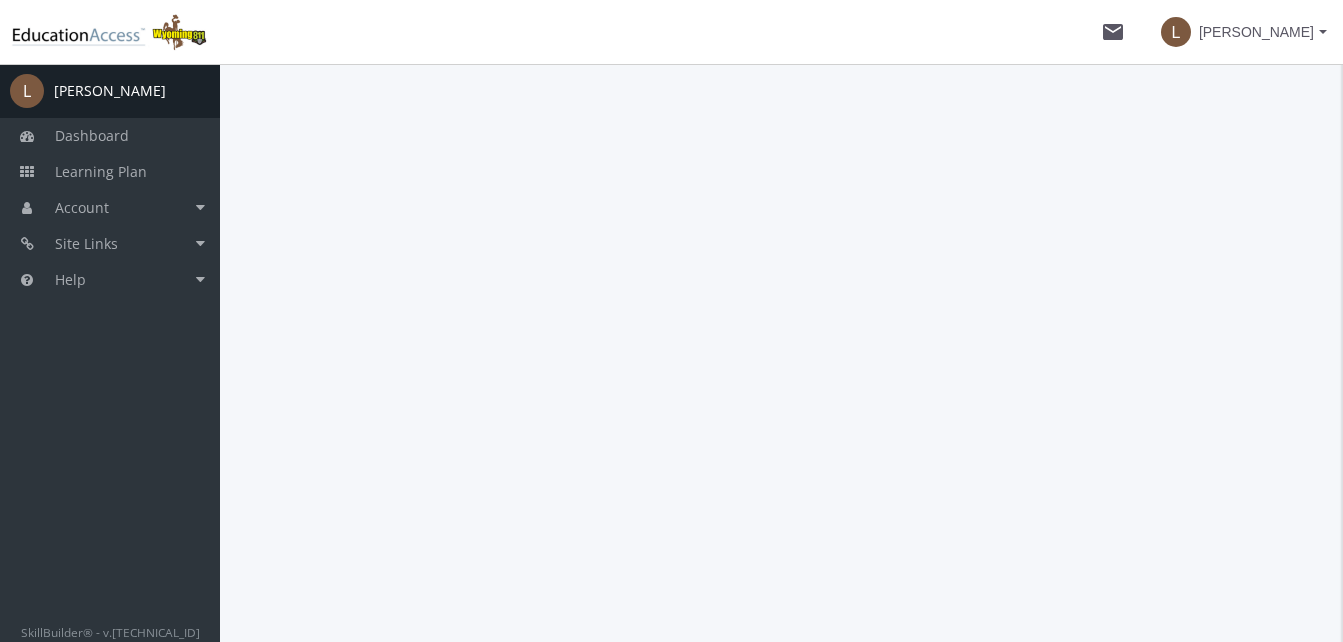 scroll, scrollTop: 0, scrollLeft: 0, axis: both 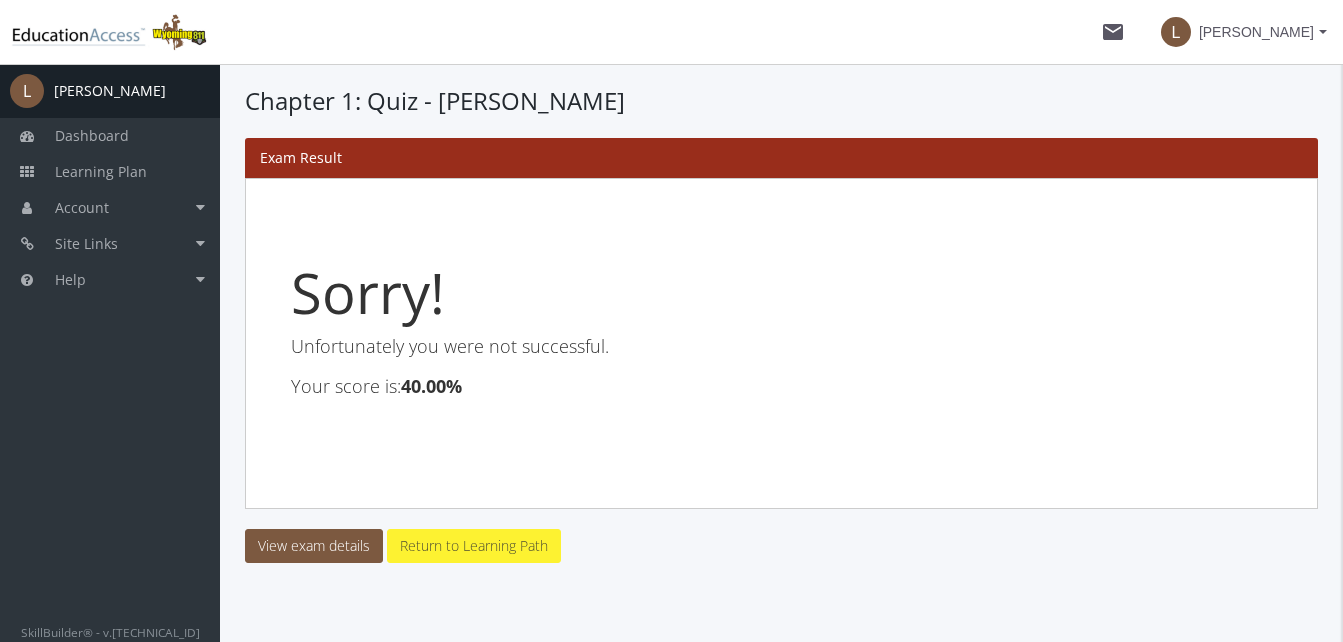 click on "Return to Learning Path" at bounding box center [474, 546] 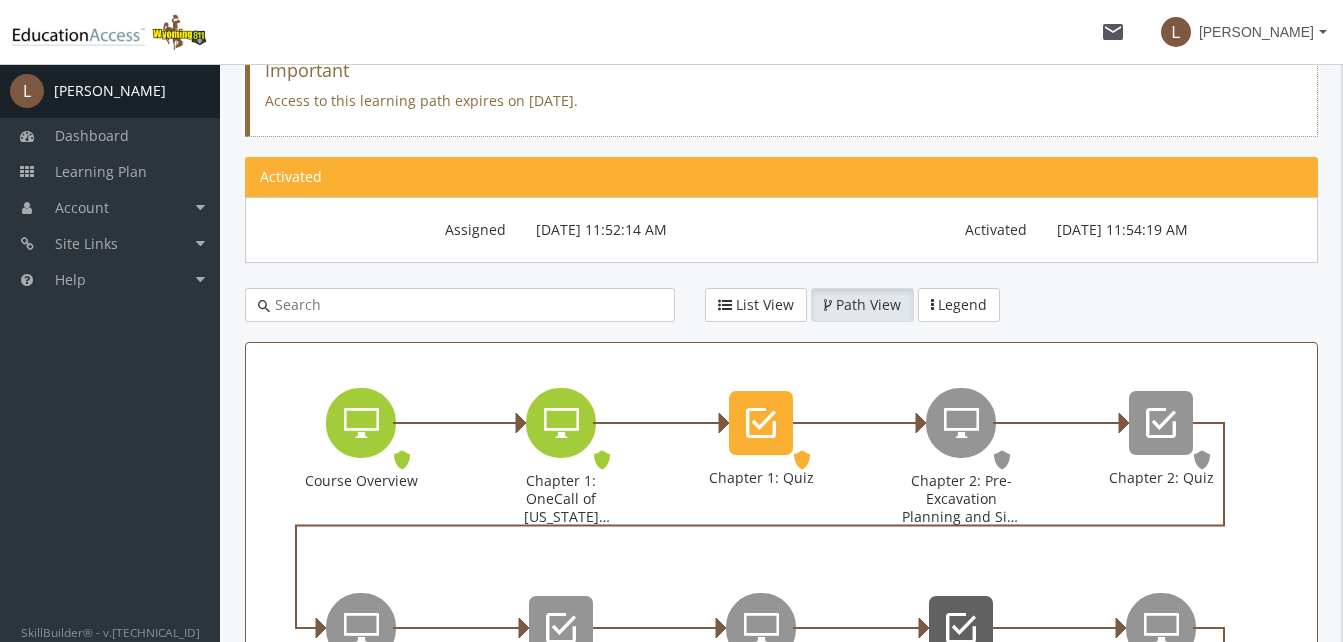 scroll, scrollTop: 300, scrollLeft: 0, axis: vertical 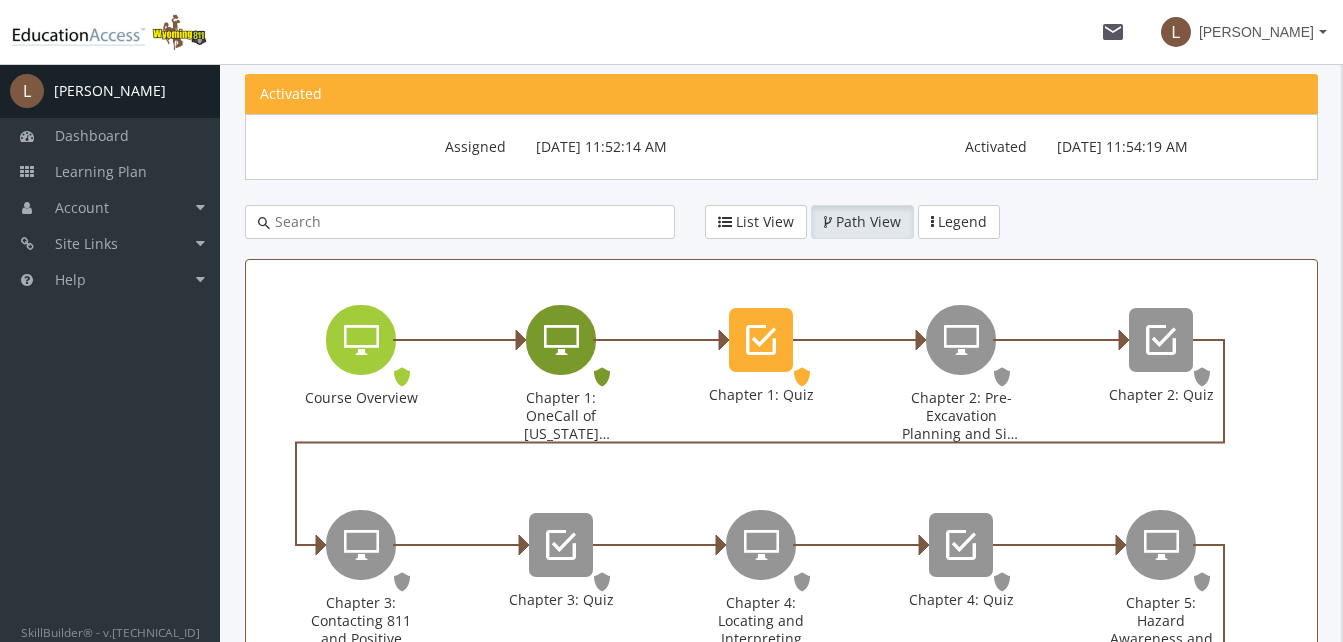 click at bounding box center [561, 340] 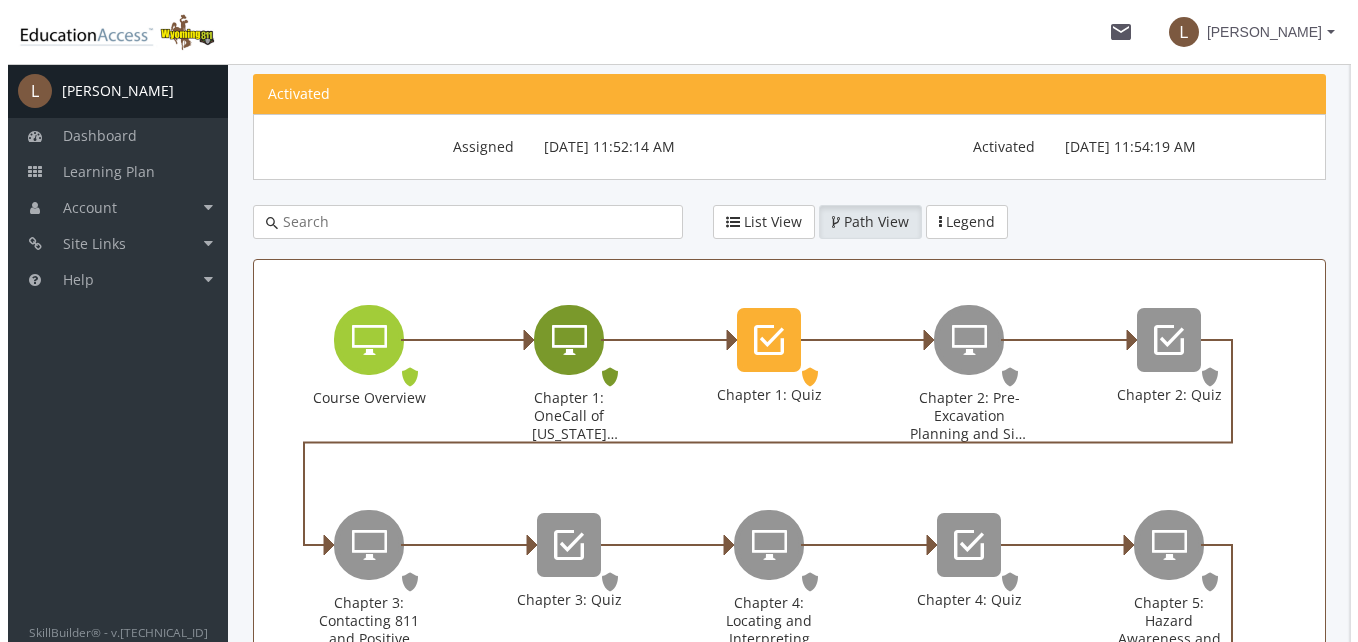 scroll, scrollTop: 0, scrollLeft: 0, axis: both 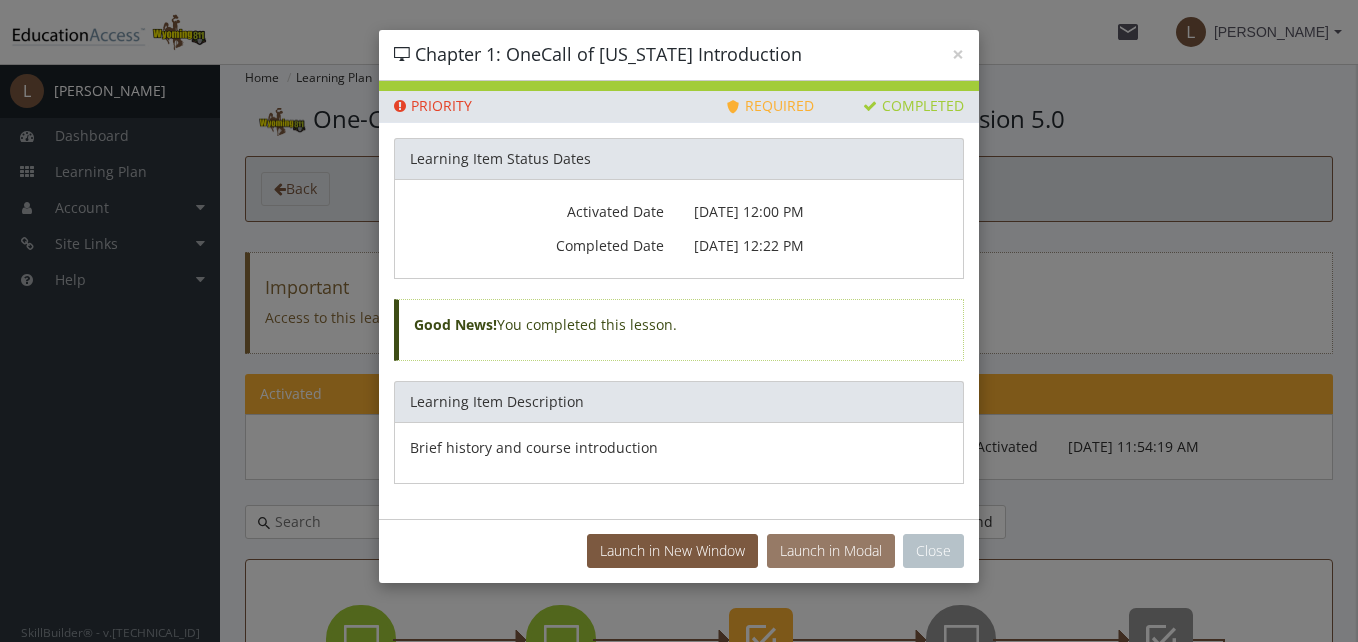 click on "Launch in Modal" at bounding box center [831, 551] 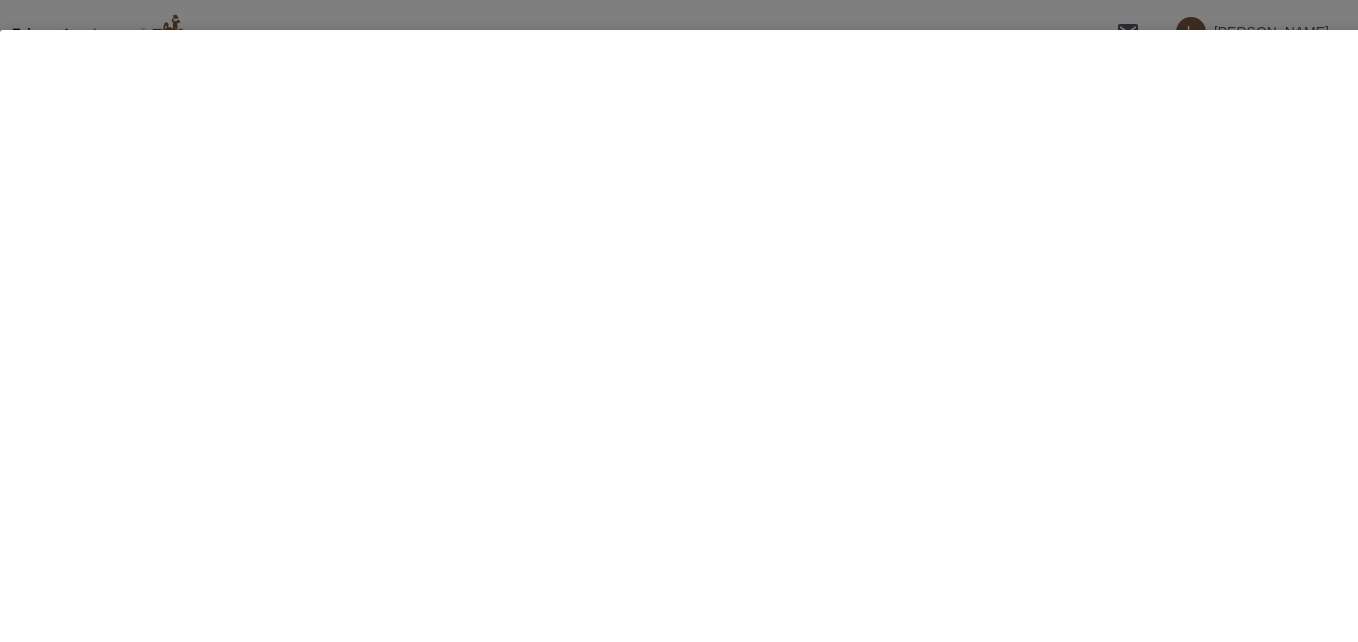 scroll, scrollTop: 0, scrollLeft: 0, axis: both 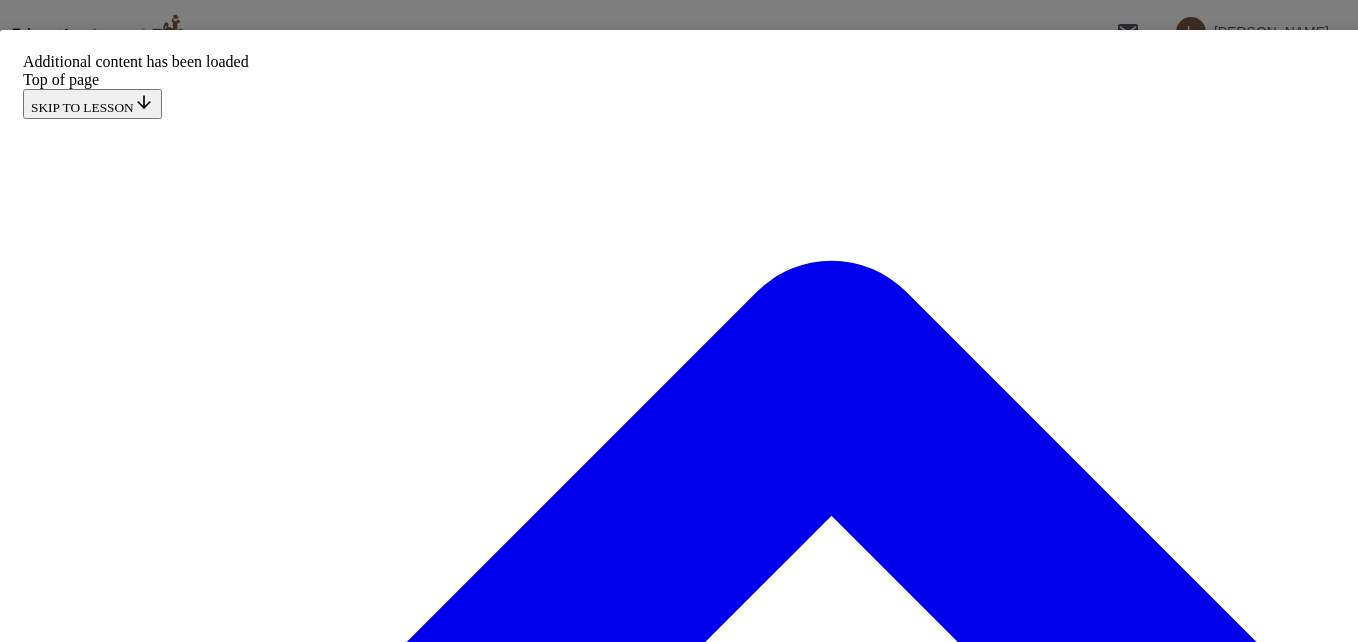 click at bounding box center [71, 15505] 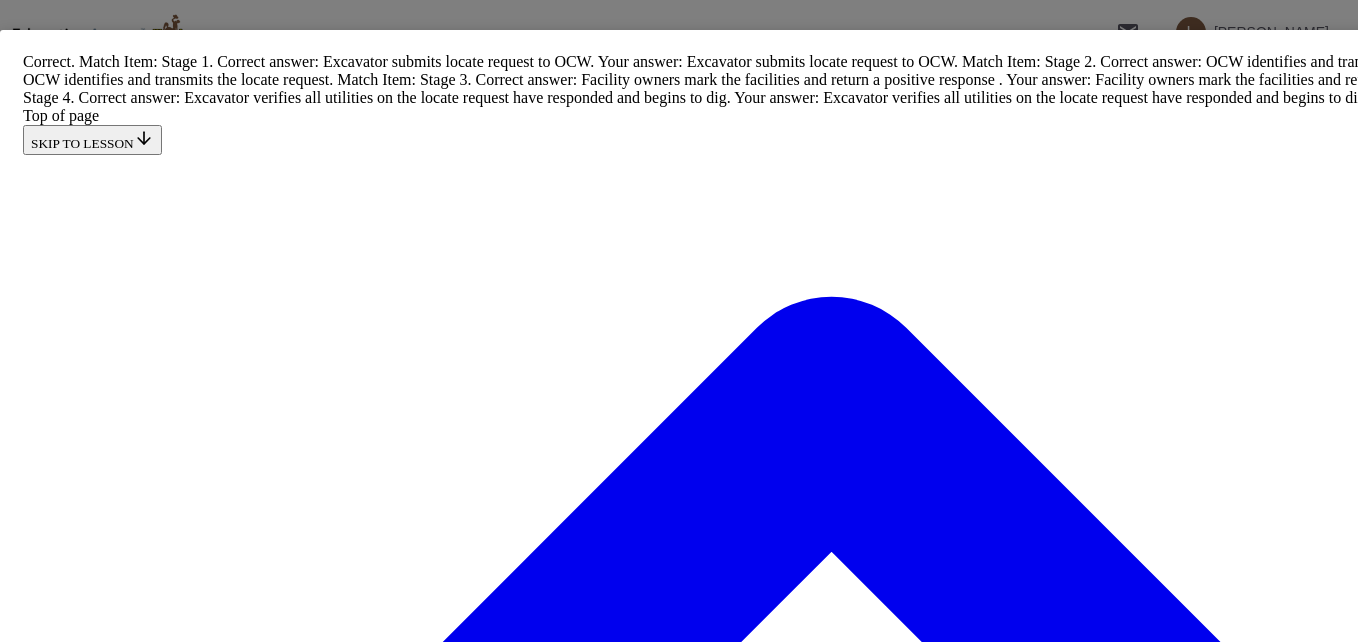 scroll, scrollTop: 13065, scrollLeft: 0, axis: vertical 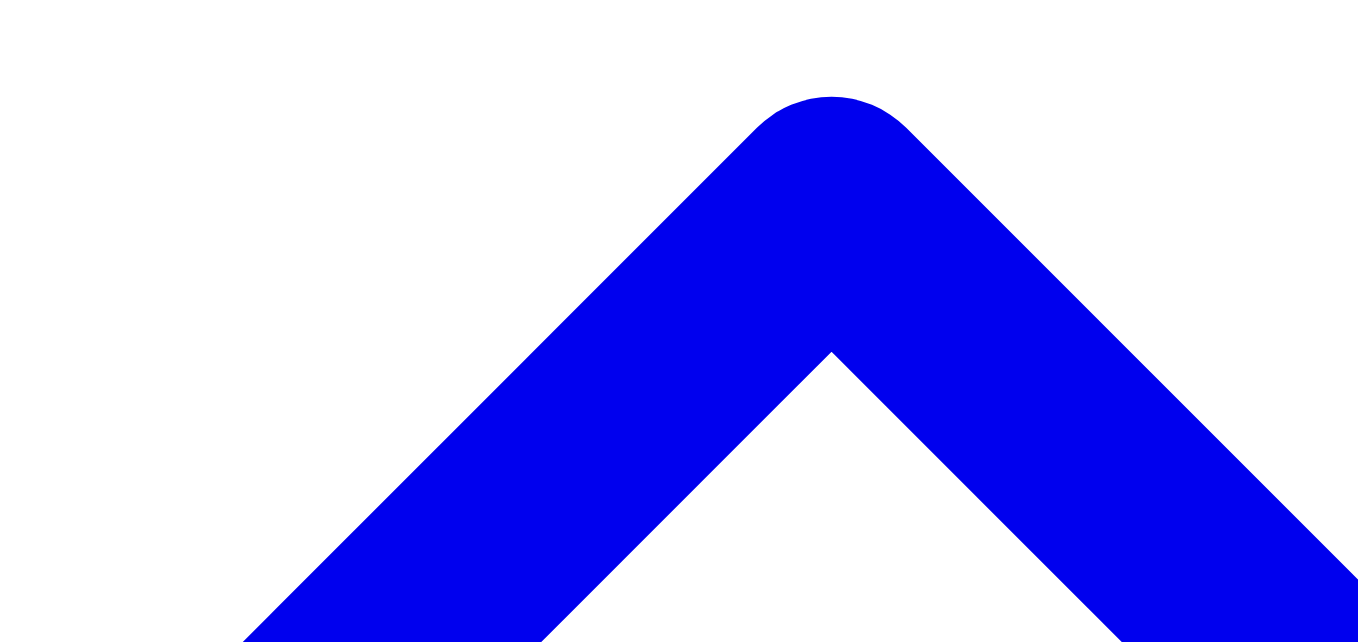click 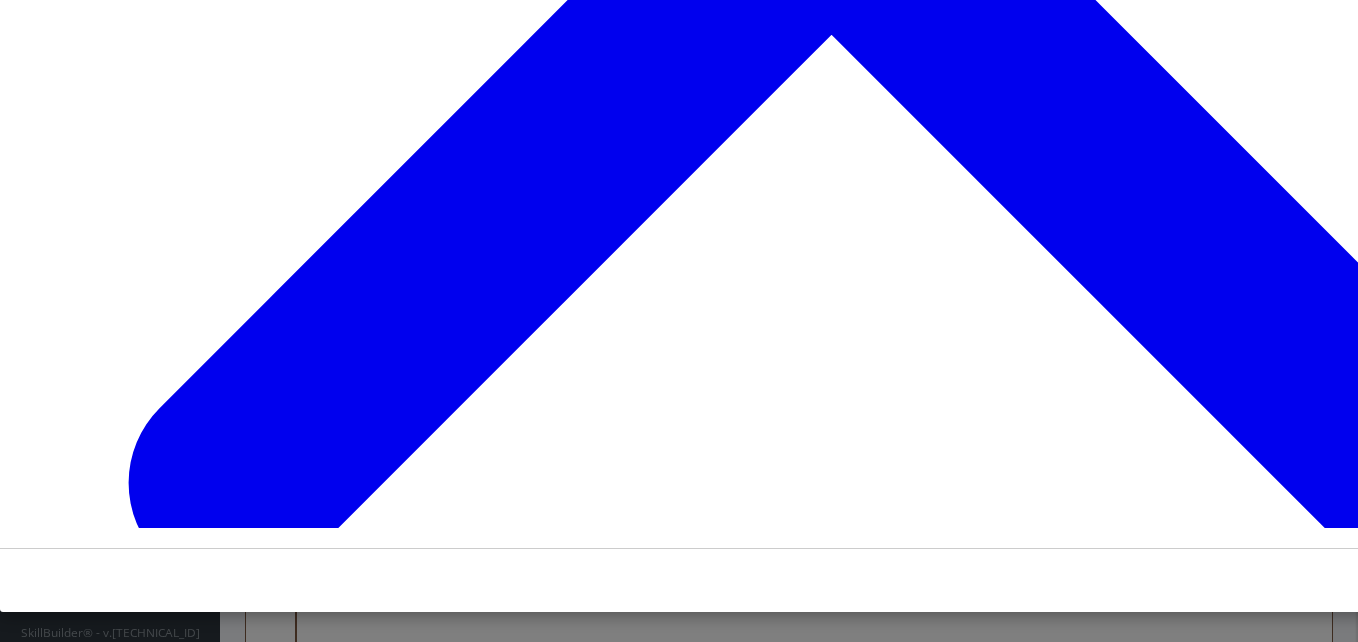 scroll, scrollTop: 532, scrollLeft: 0, axis: vertical 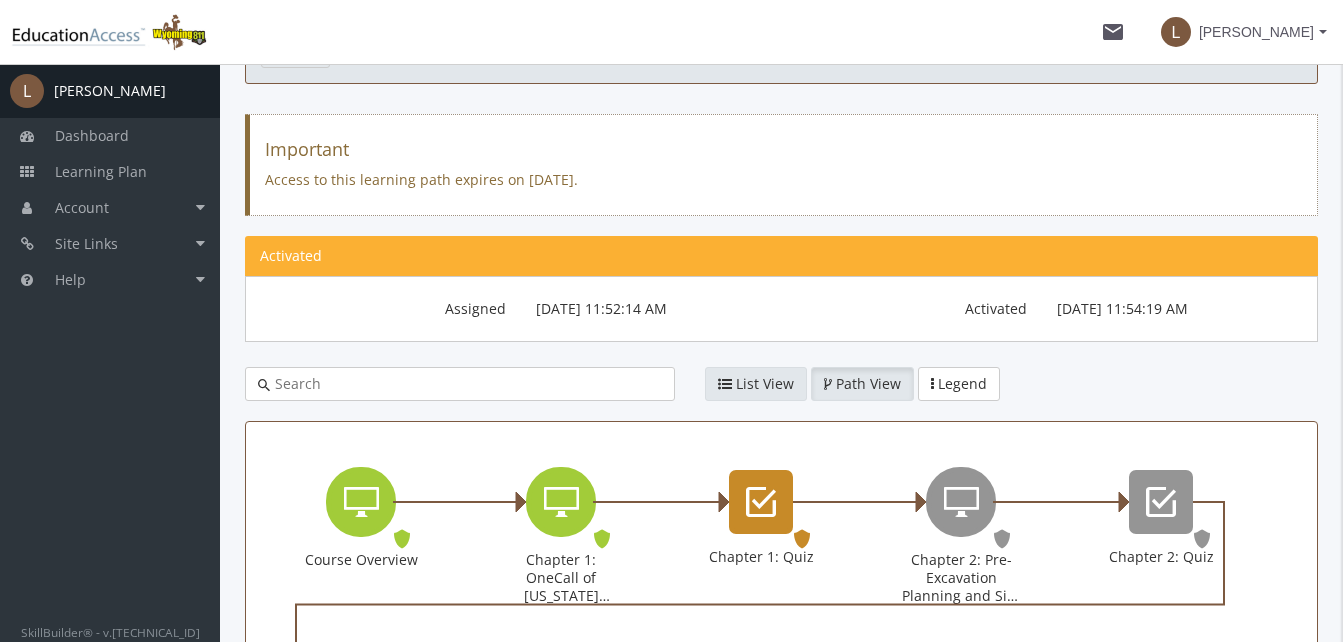click at bounding box center [761, 502] 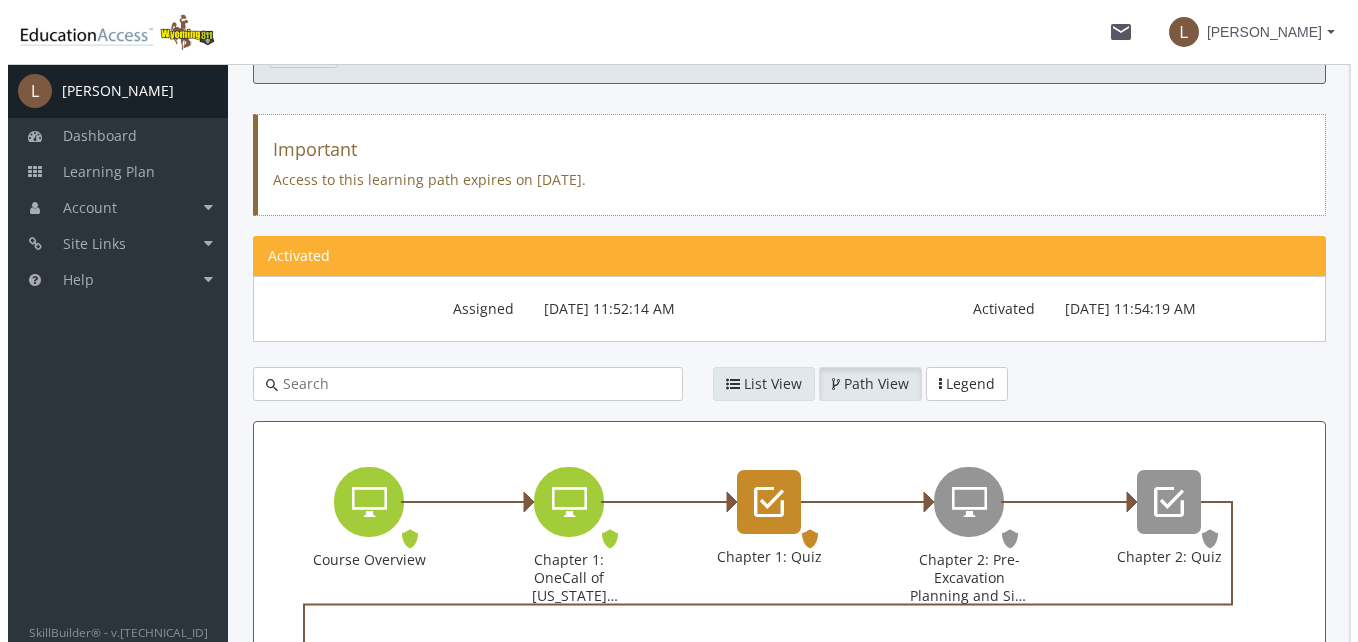 scroll, scrollTop: 0, scrollLeft: 0, axis: both 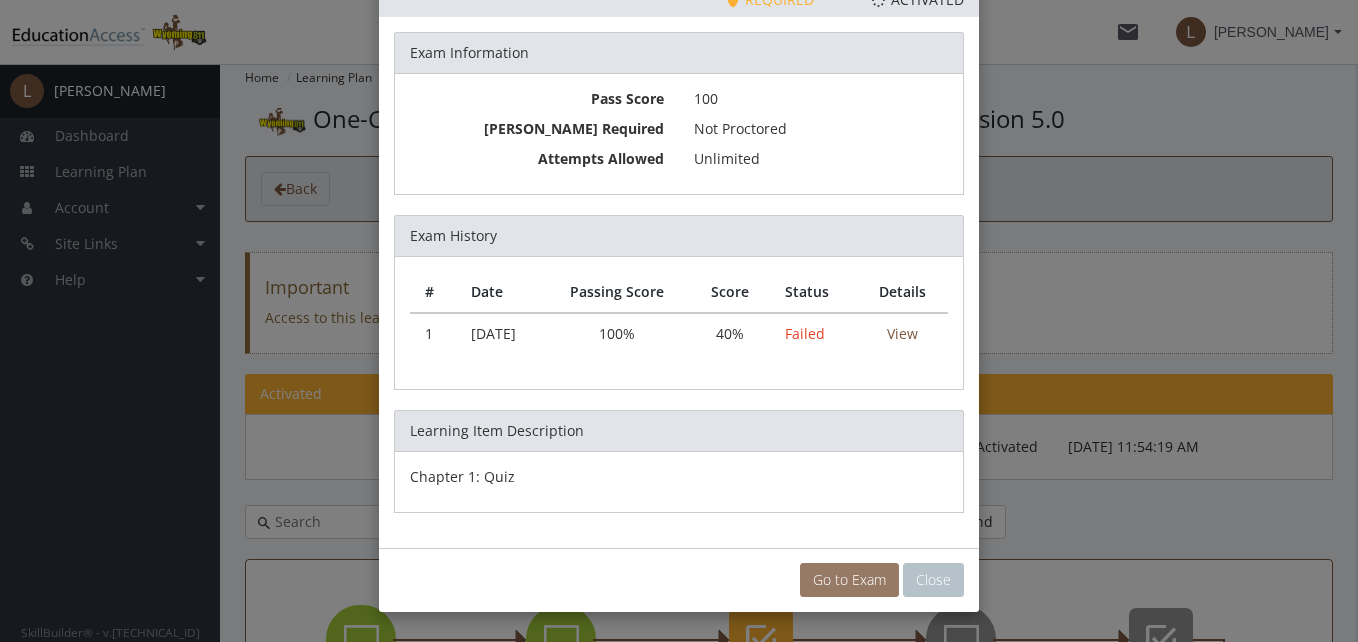 click on "Go to Exam" at bounding box center (849, 580) 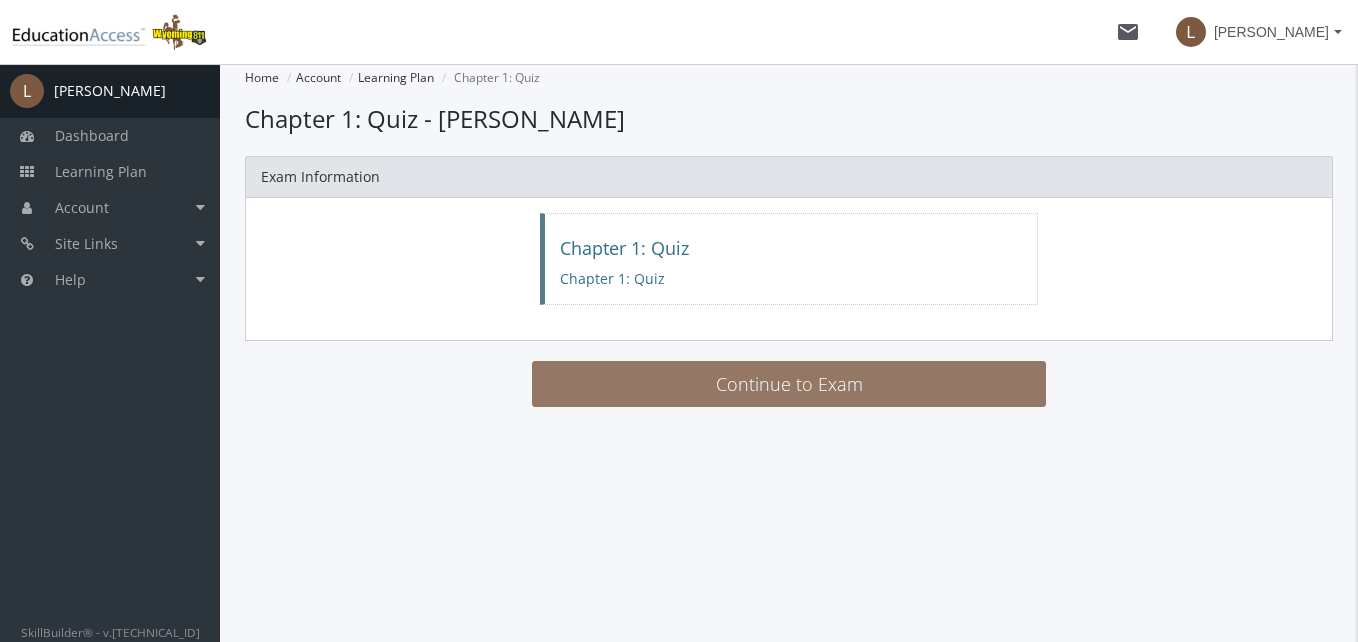 click on "Continue to Exam" at bounding box center [789, 384] 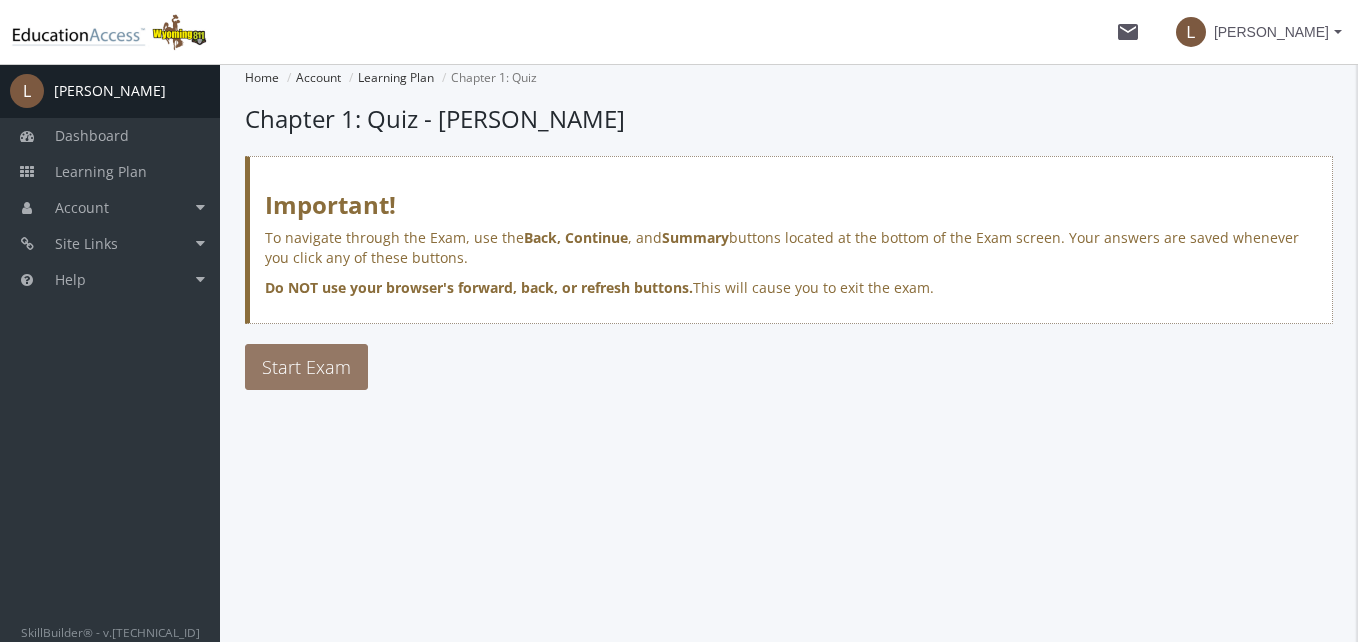 click on "Start Exam" at bounding box center [306, 367] 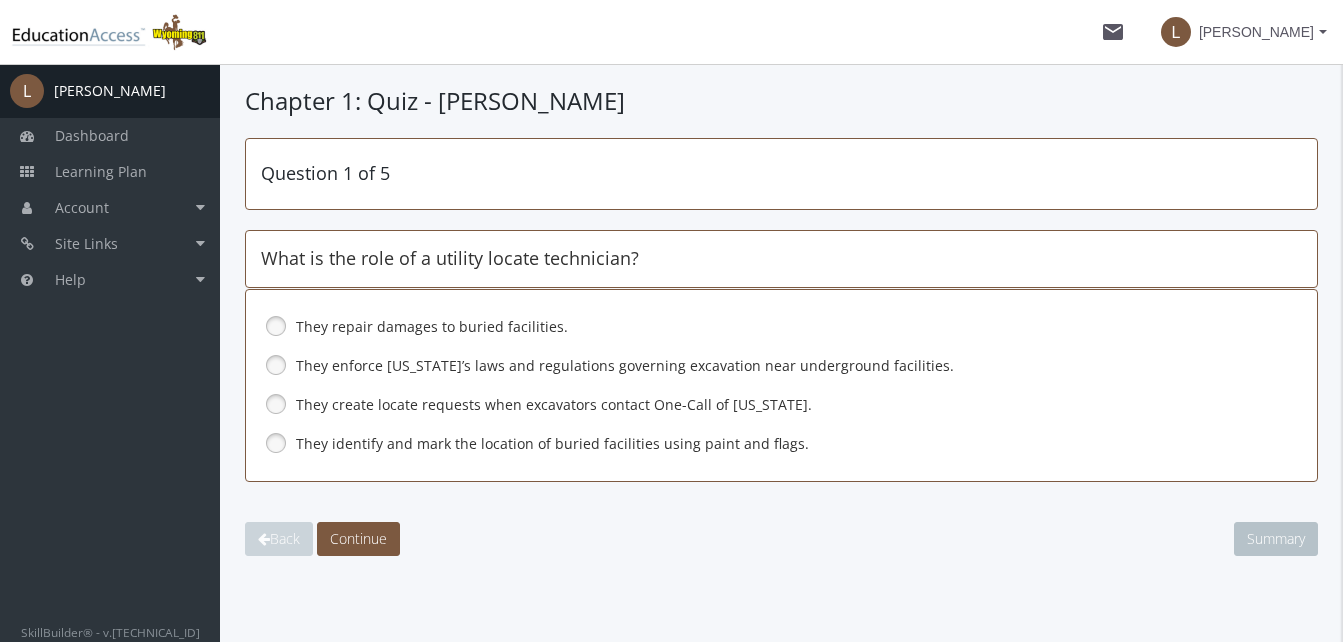 click at bounding box center [276, 443] 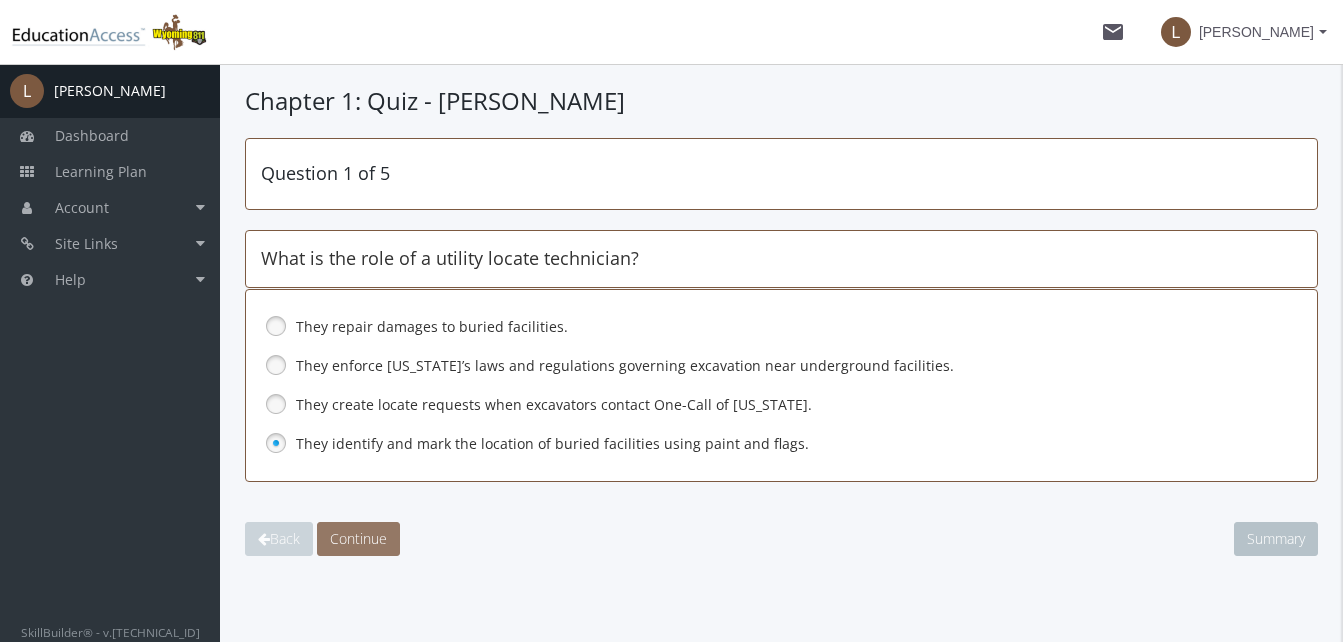 click on "Continue" at bounding box center (358, 539) 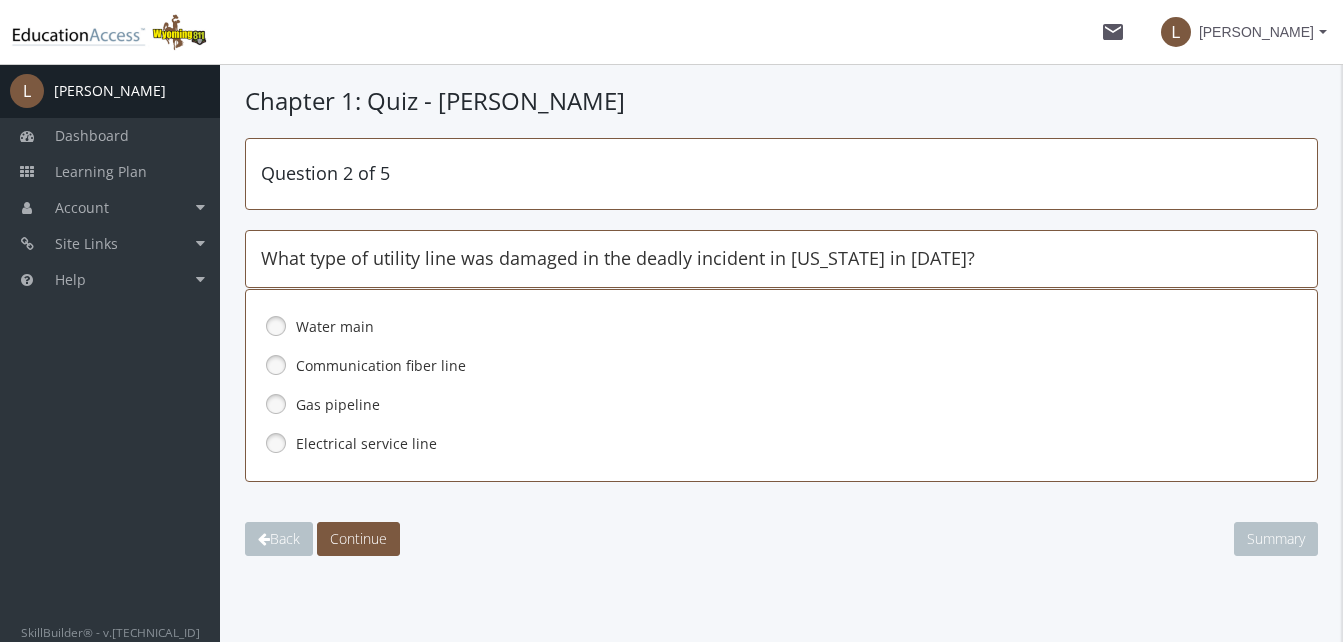 click at bounding box center (276, 404) 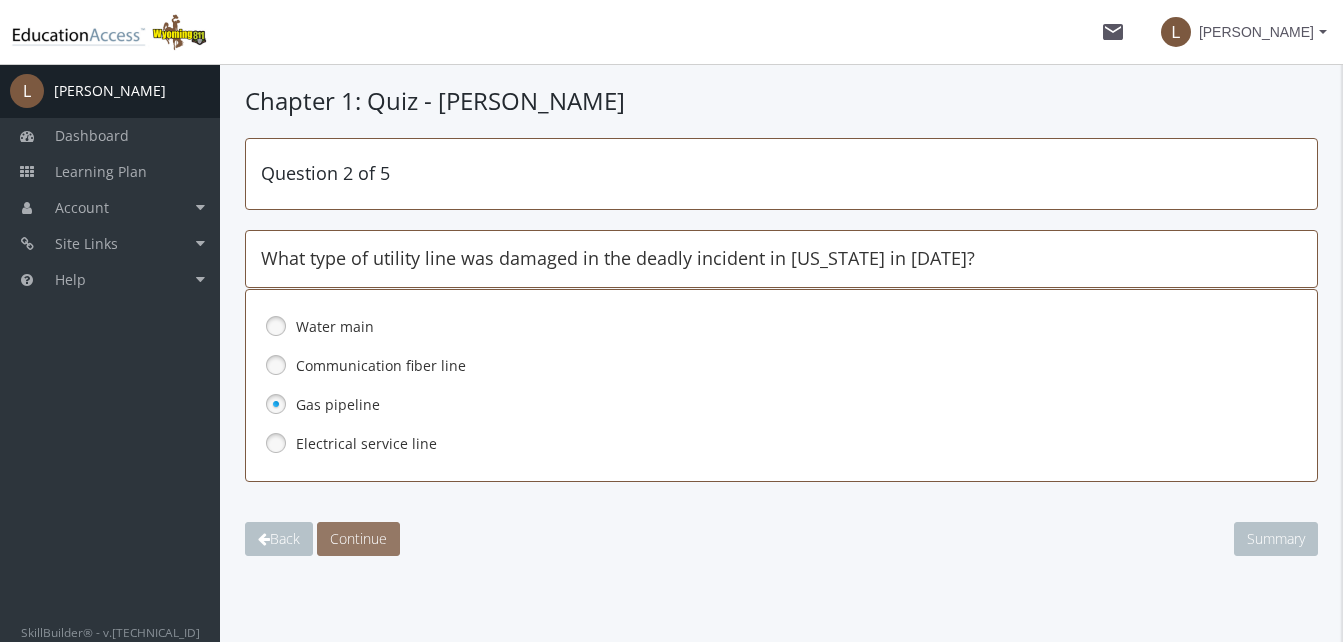click on "Continue" at bounding box center (358, 538) 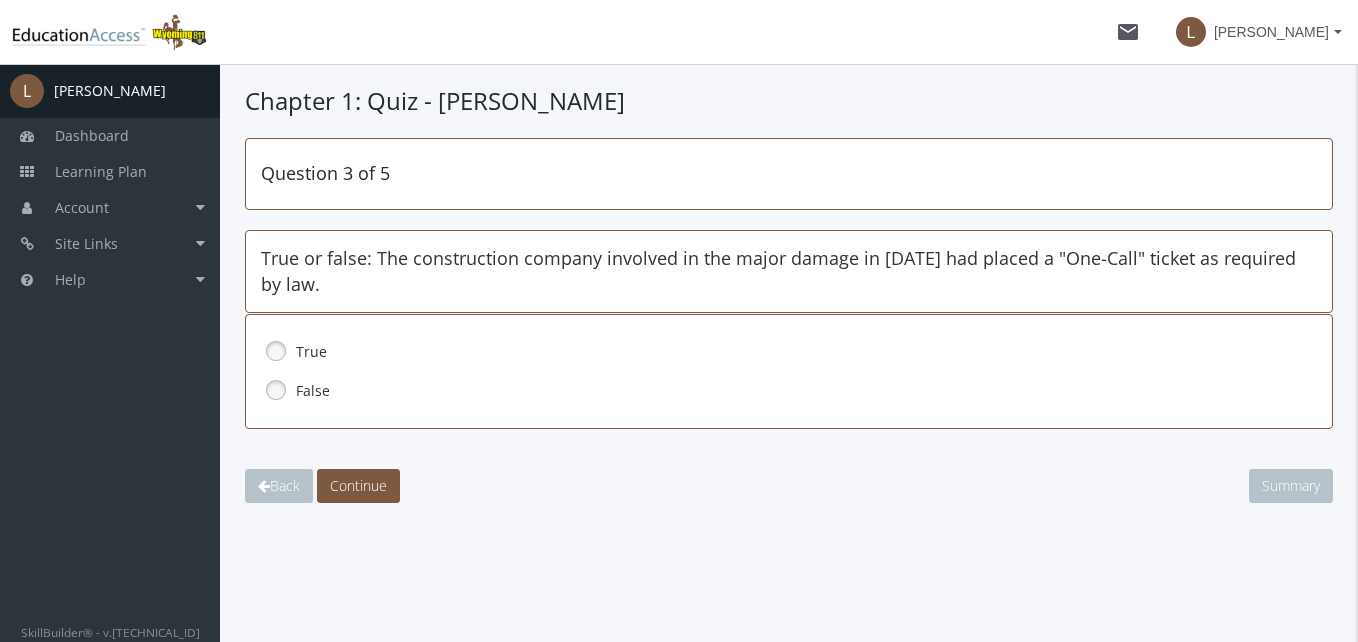 click at bounding box center (276, 351) 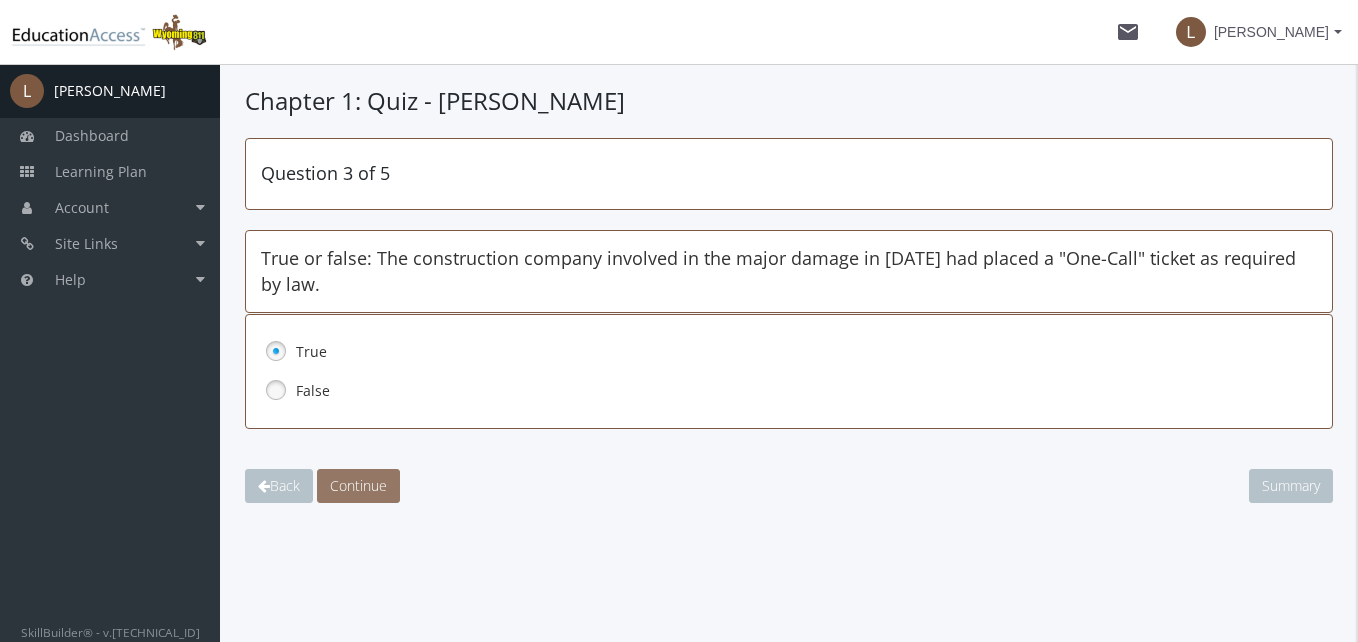 click on "Continue" at bounding box center (358, 485) 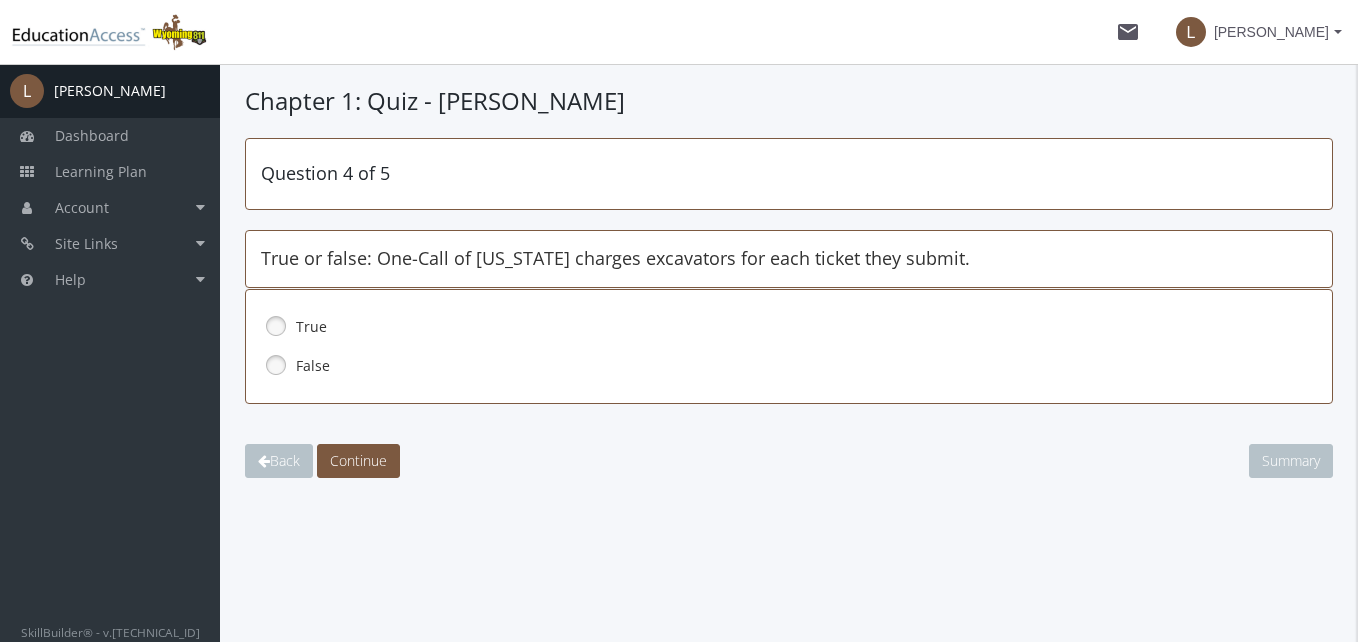 click at bounding box center [276, 365] 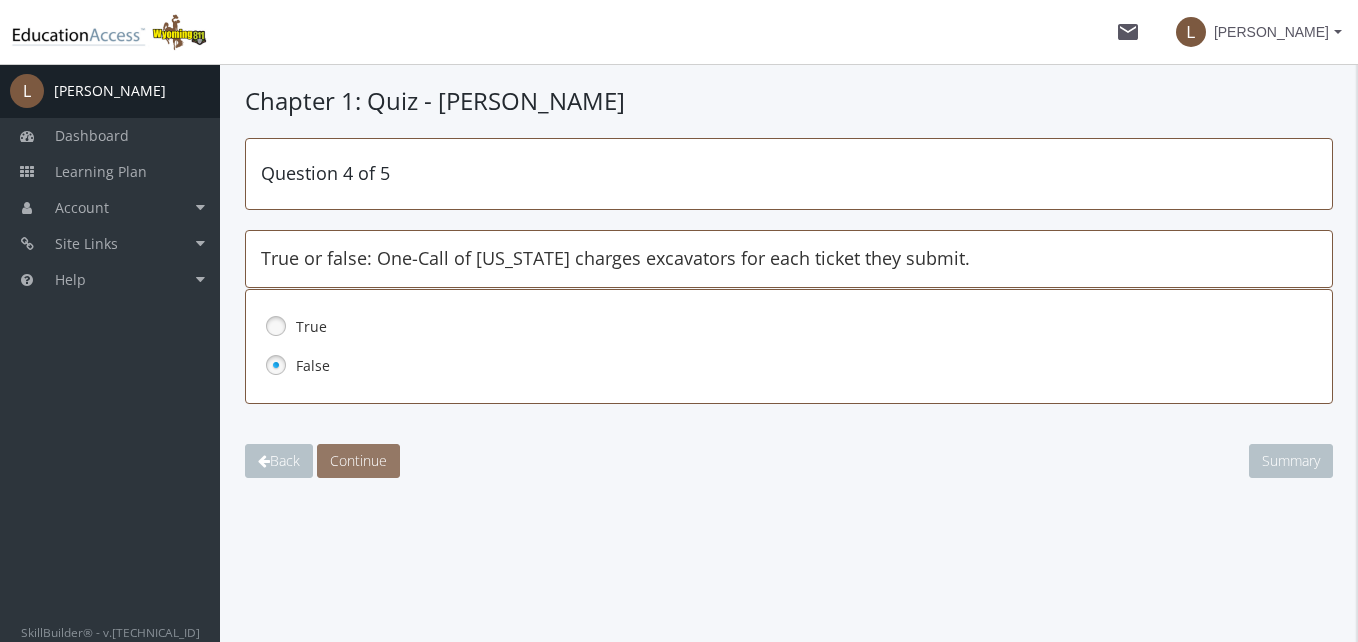 click on "Continue" at bounding box center [358, 460] 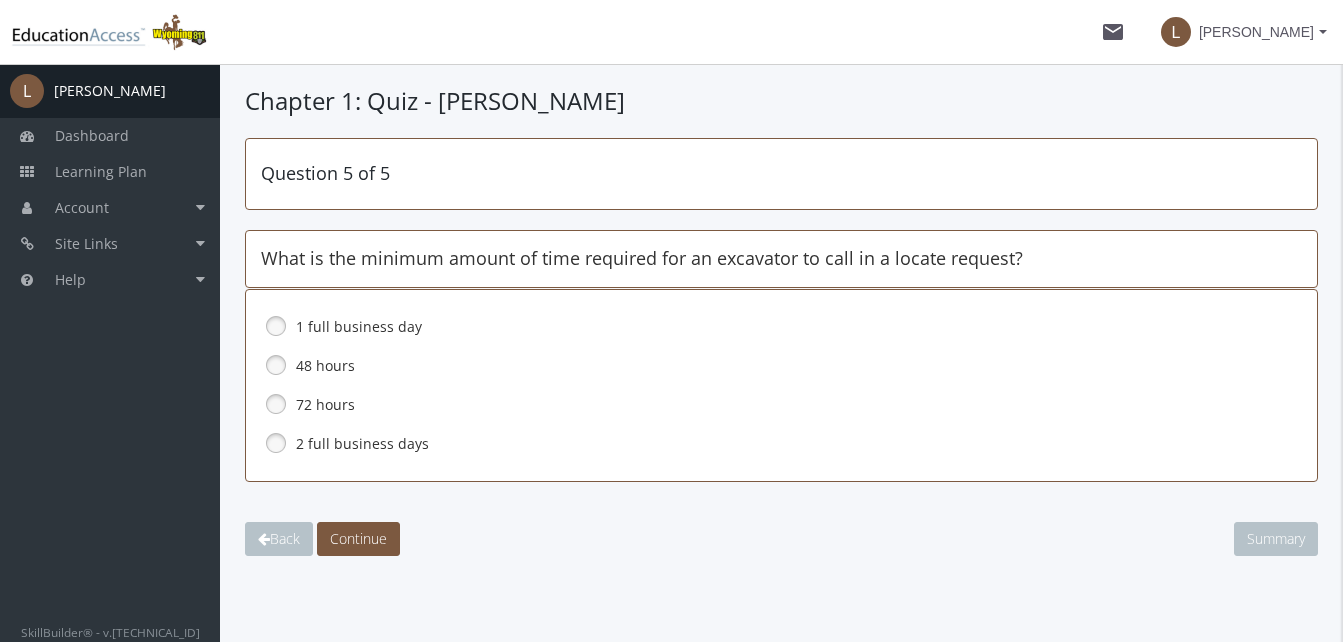 click at bounding box center (276, 443) 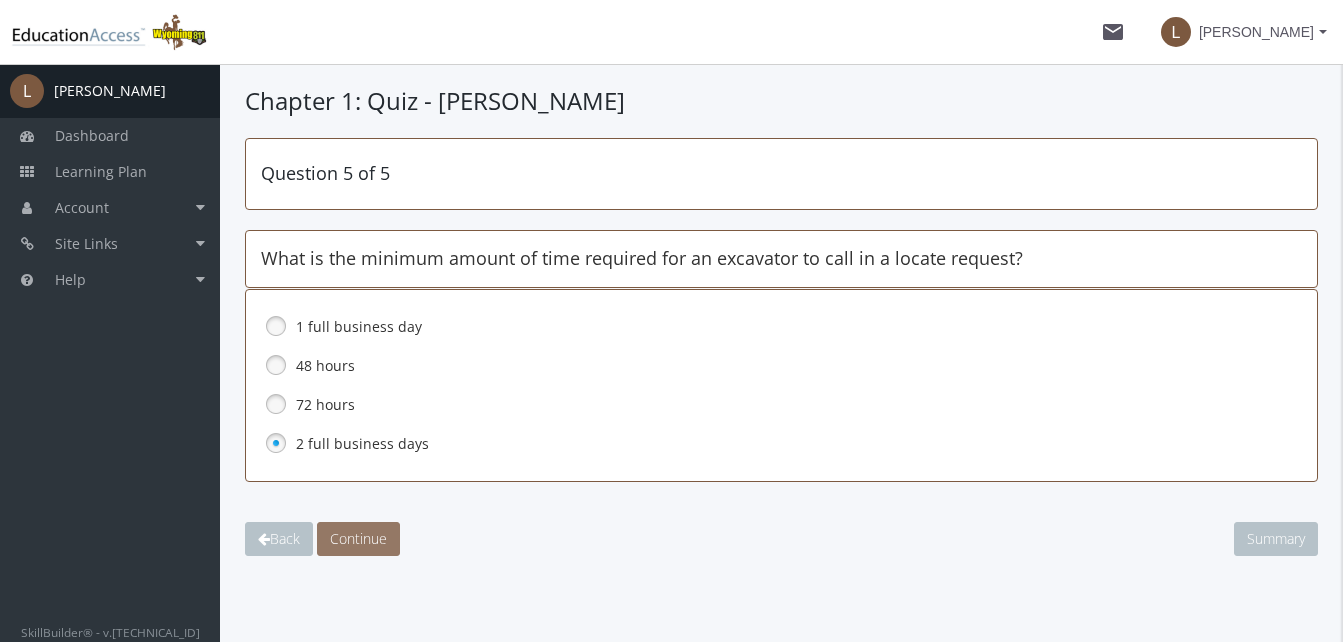 click on "Continue" at bounding box center [358, 538] 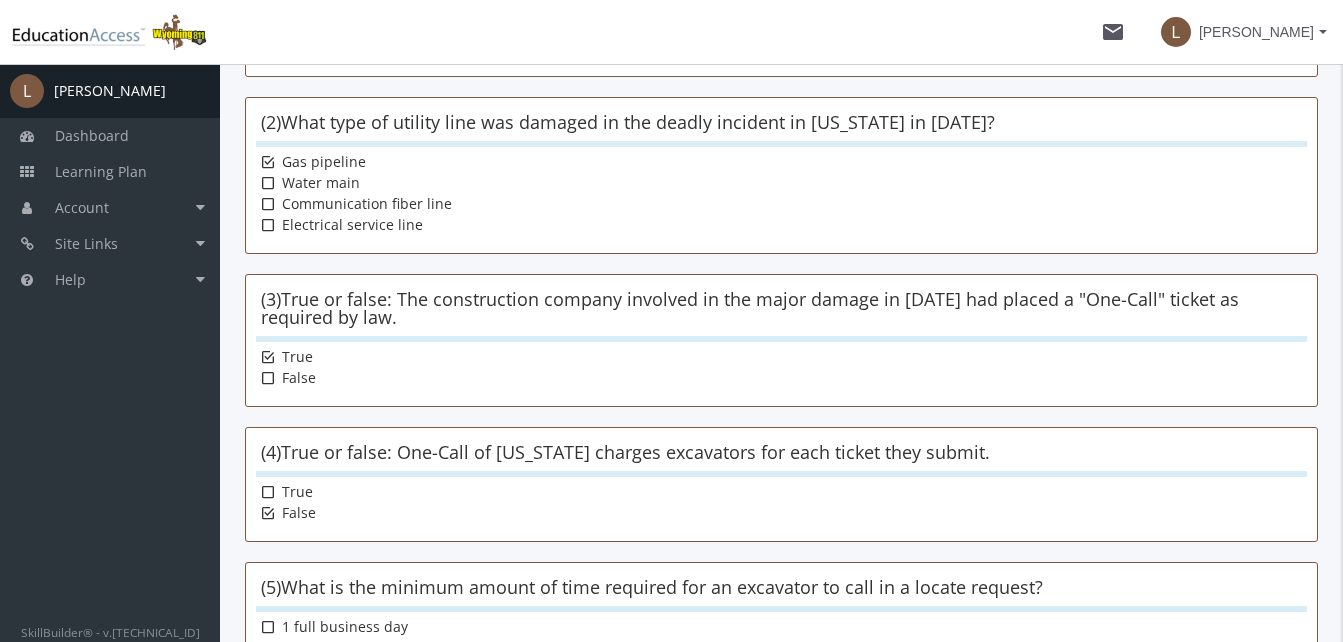 scroll, scrollTop: 583, scrollLeft: 0, axis: vertical 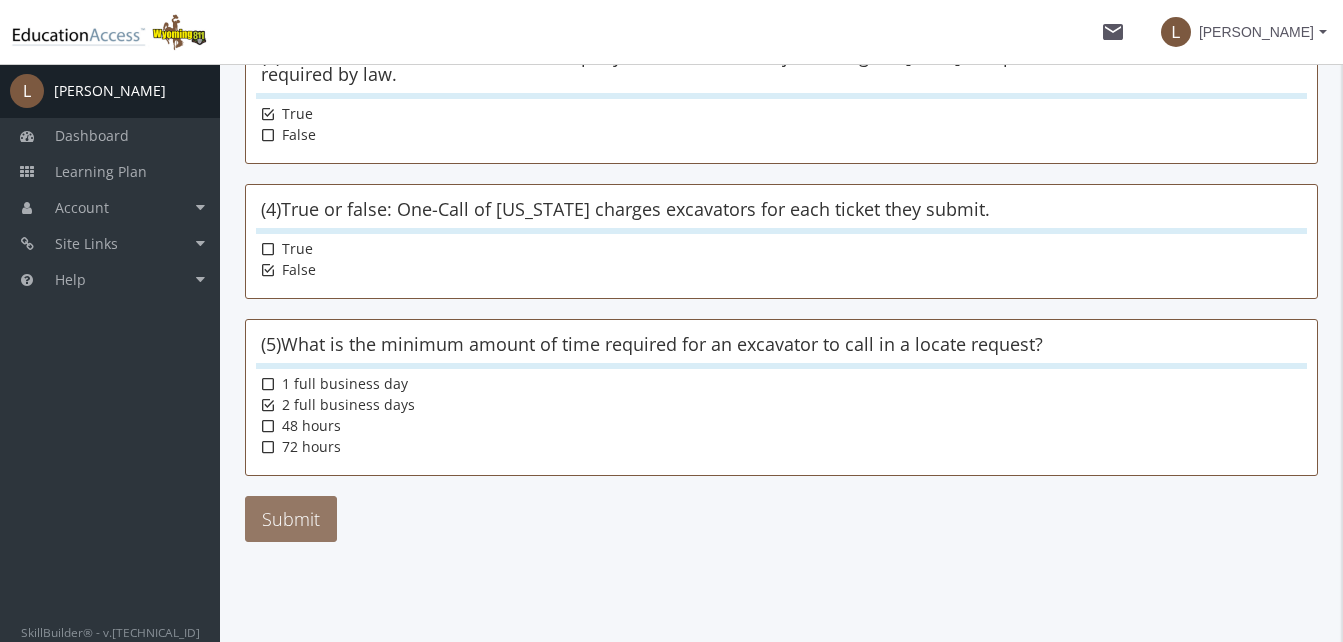 click on "Submit" at bounding box center [291, 519] 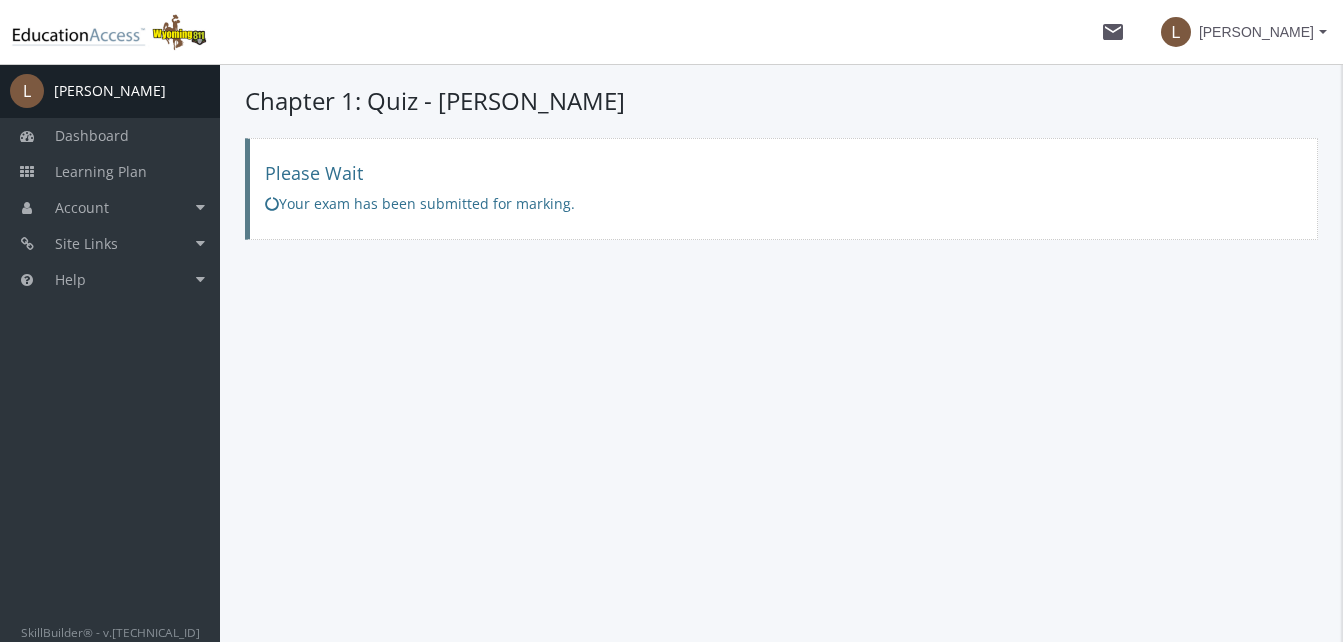 scroll, scrollTop: 0, scrollLeft: 0, axis: both 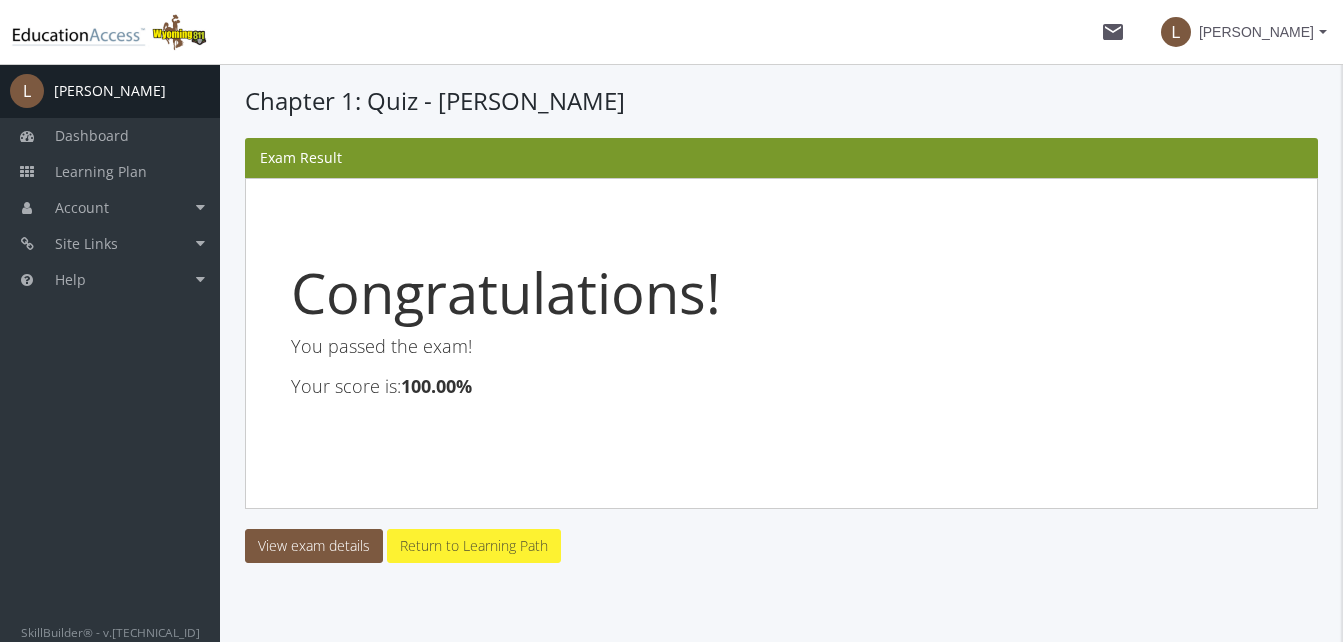 click on "Return to Learning Path" at bounding box center (474, 546) 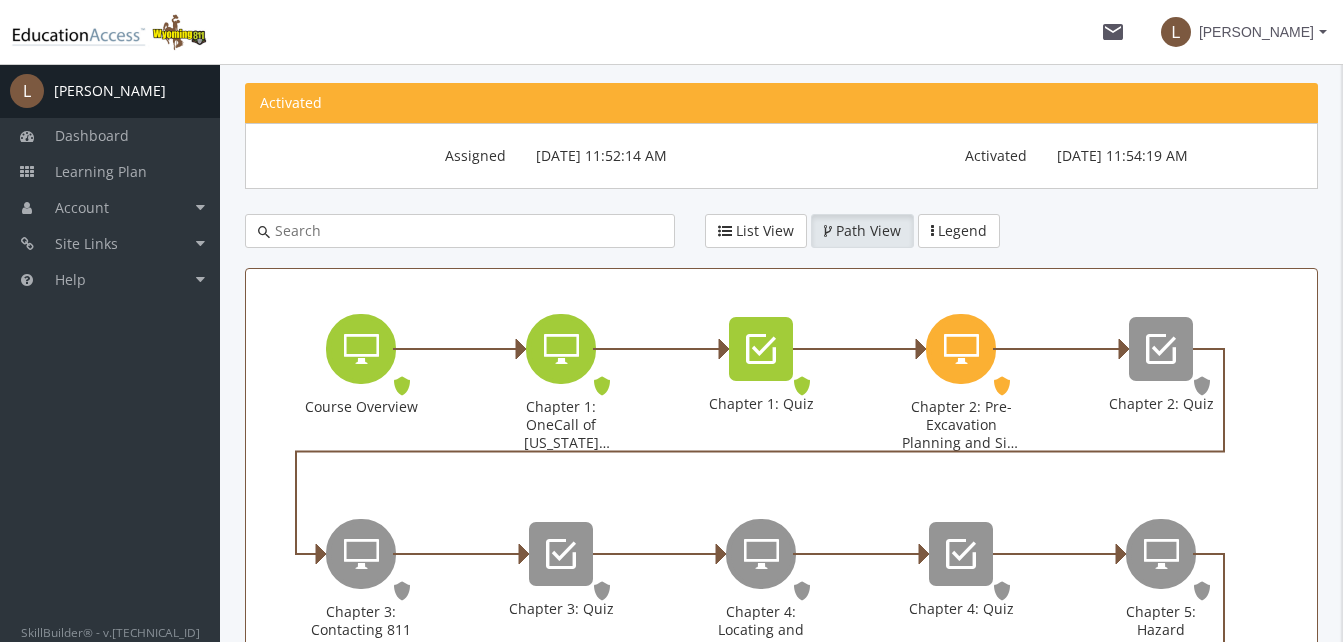 scroll, scrollTop: 300, scrollLeft: 0, axis: vertical 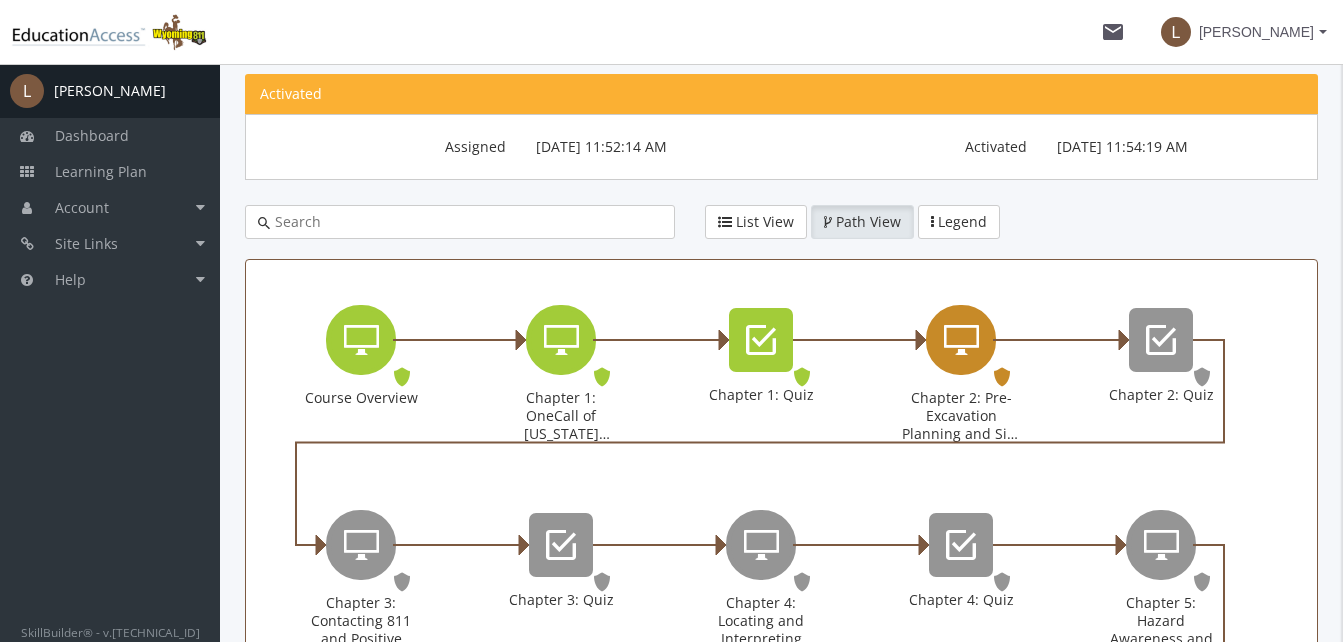 click at bounding box center (961, 340) 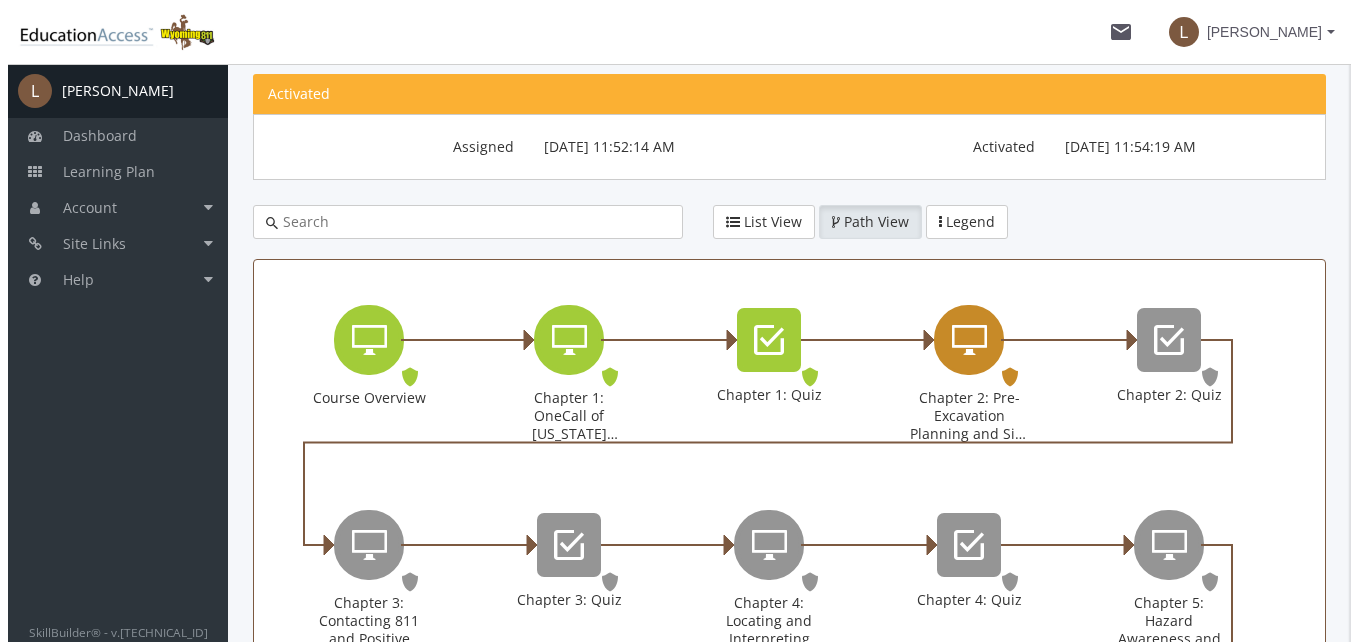 scroll, scrollTop: 0, scrollLeft: 0, axis: both 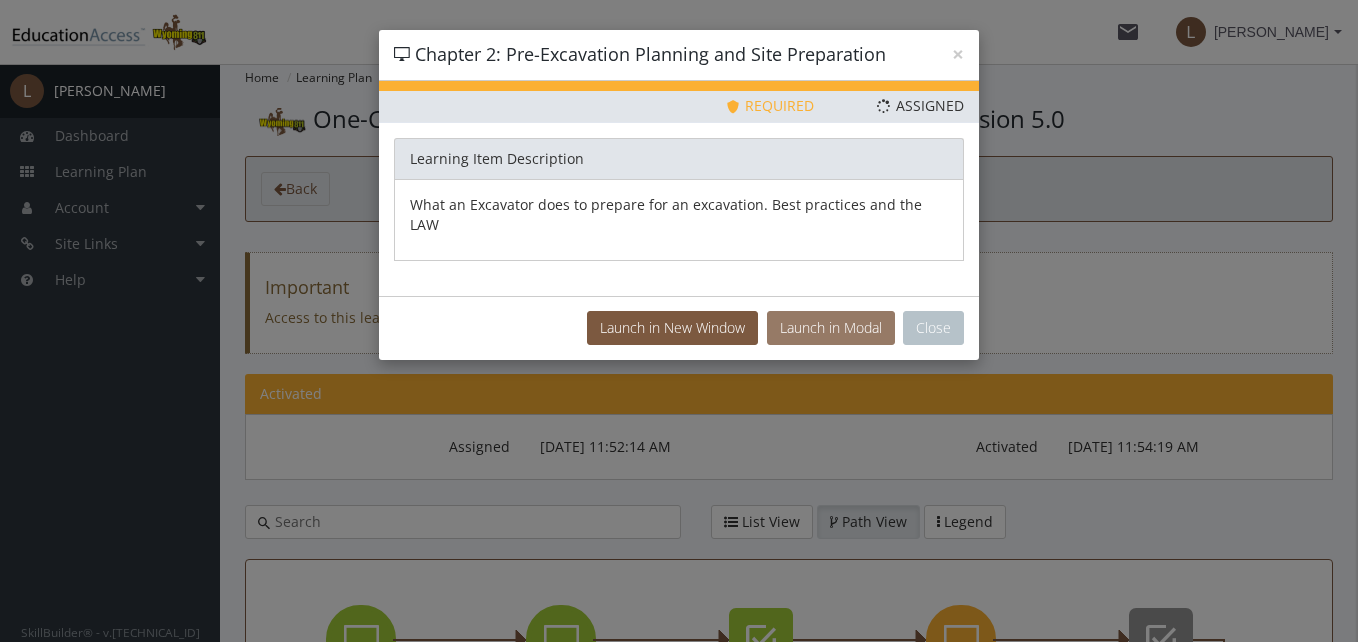 click on "Launch in Modal" at bounding box center [831, 328] 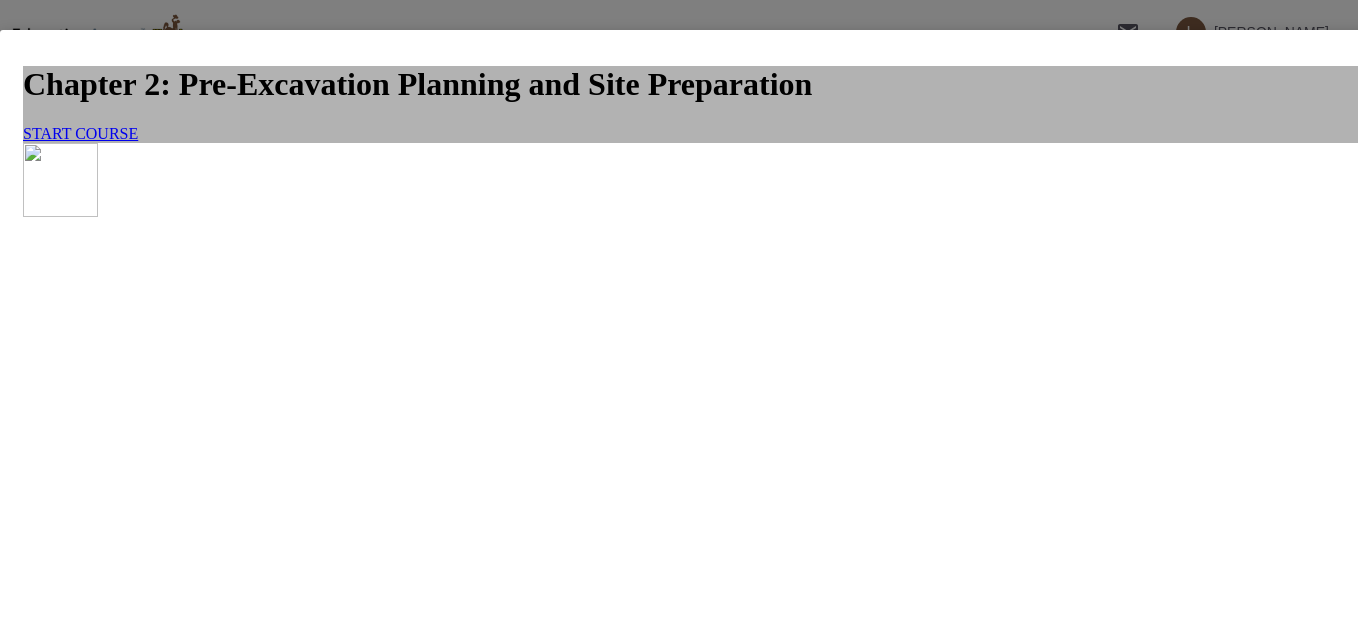 scroll, scrollTop: 0, scrollLeft: 0, axis: both 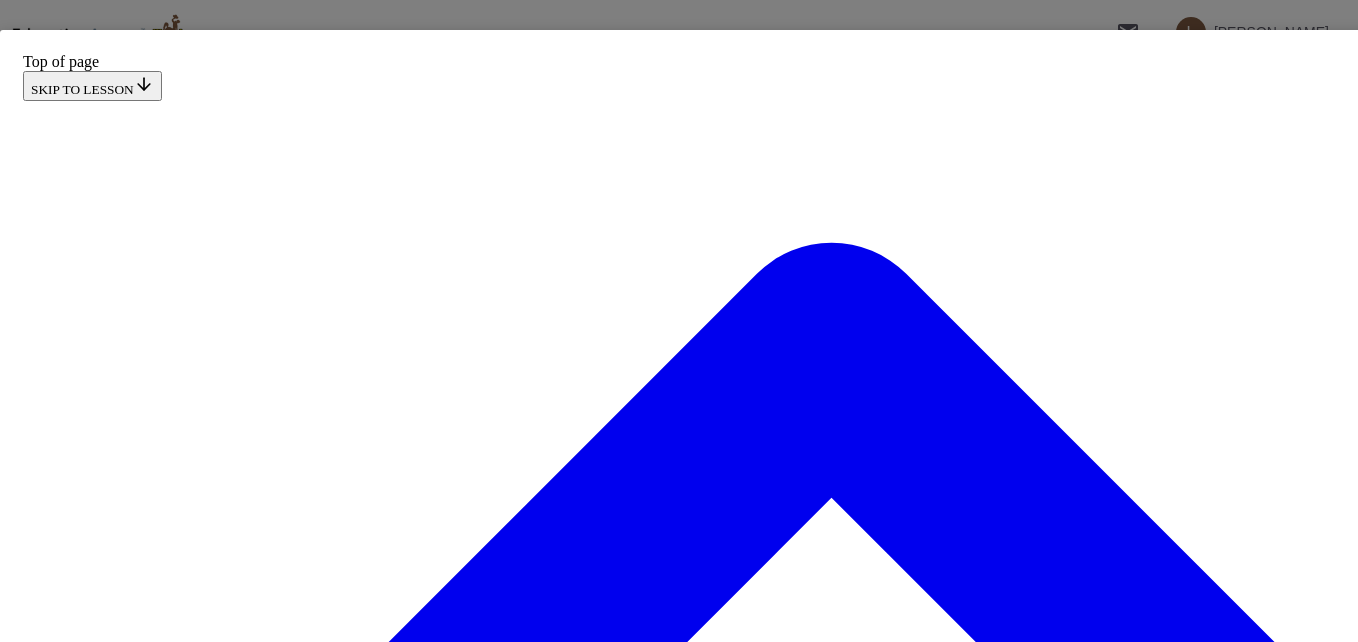 click on "Pre-Marking" at bounding box center [216, 2025] 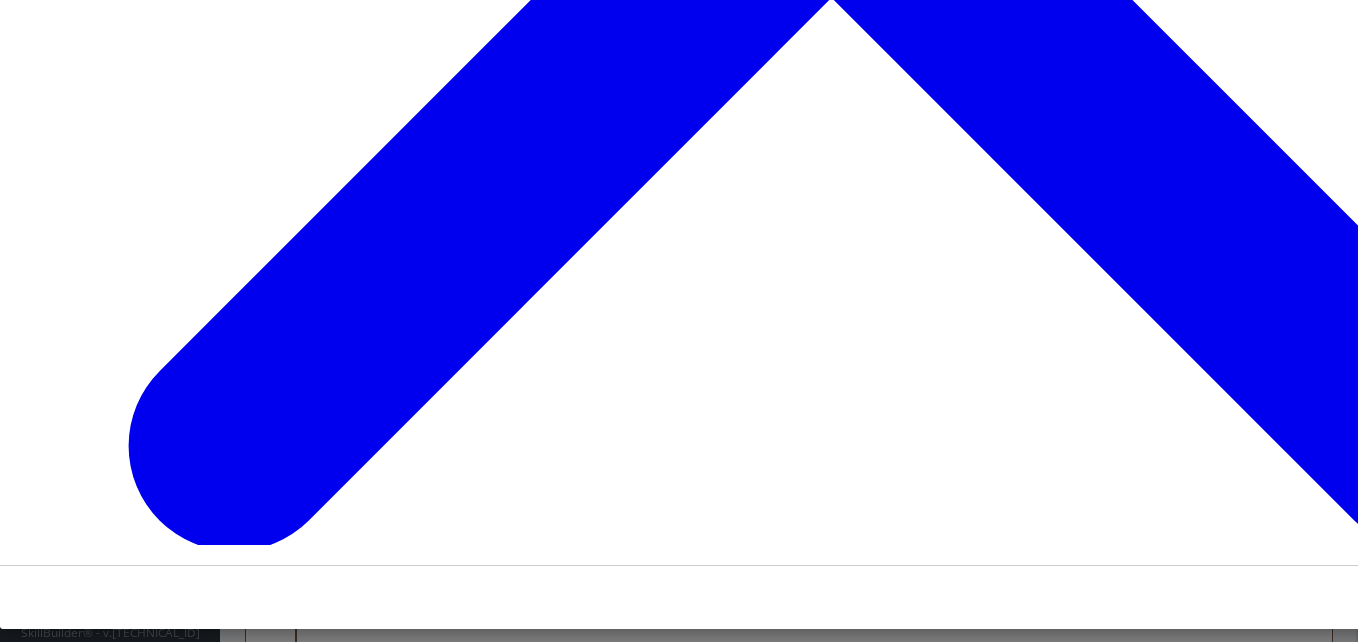 scroll, scrollTop: 532, scrollLeft: 0, axis: vertical 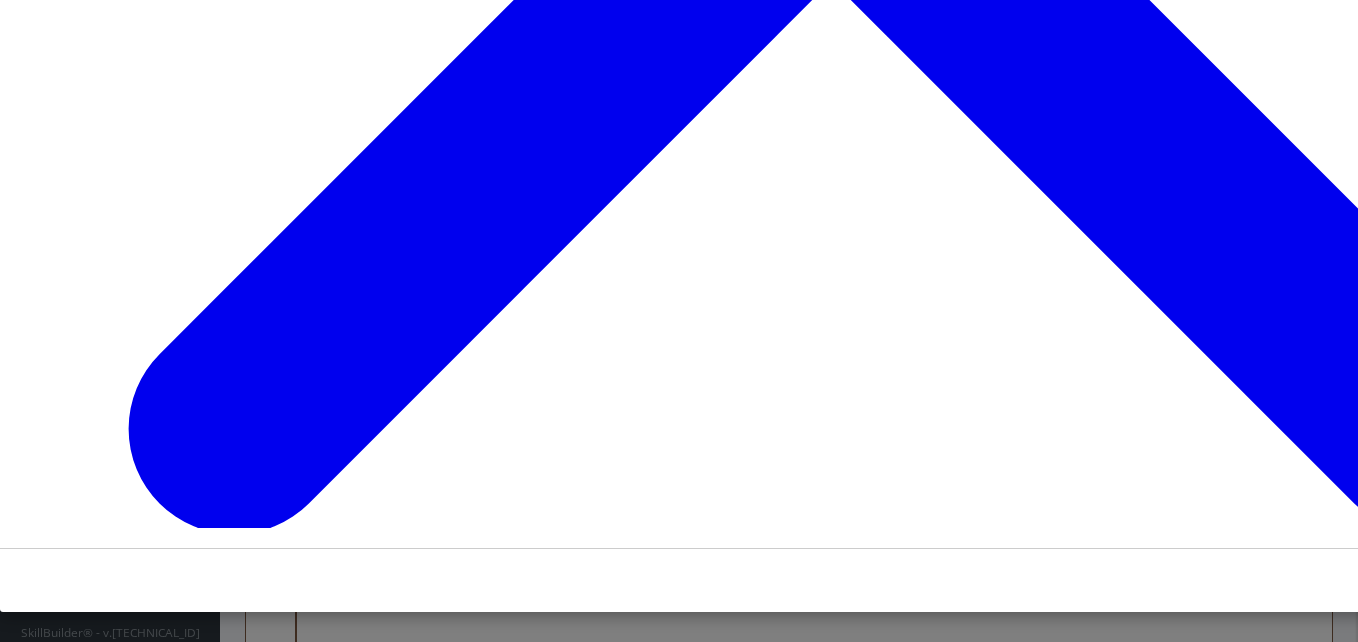 click on "CONTINUE" at bounding box center [65, 1909] 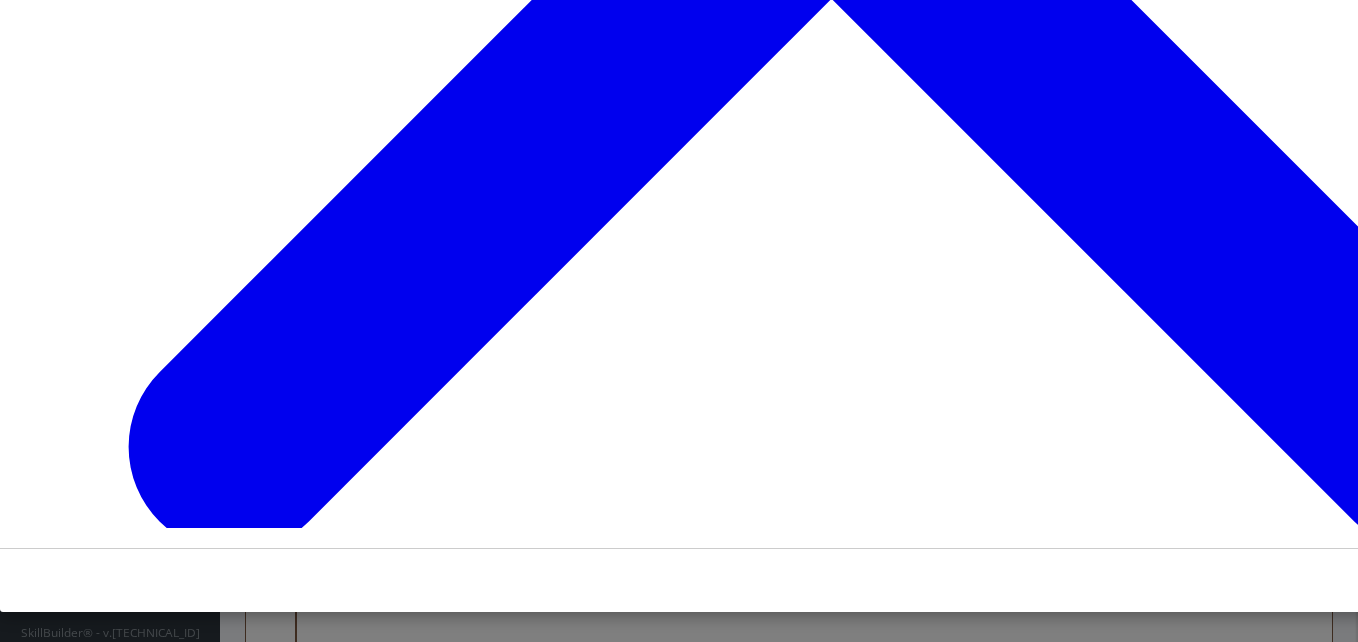 scroll, scrollTop: 1684, scrollLeft: 0, axis: vertical 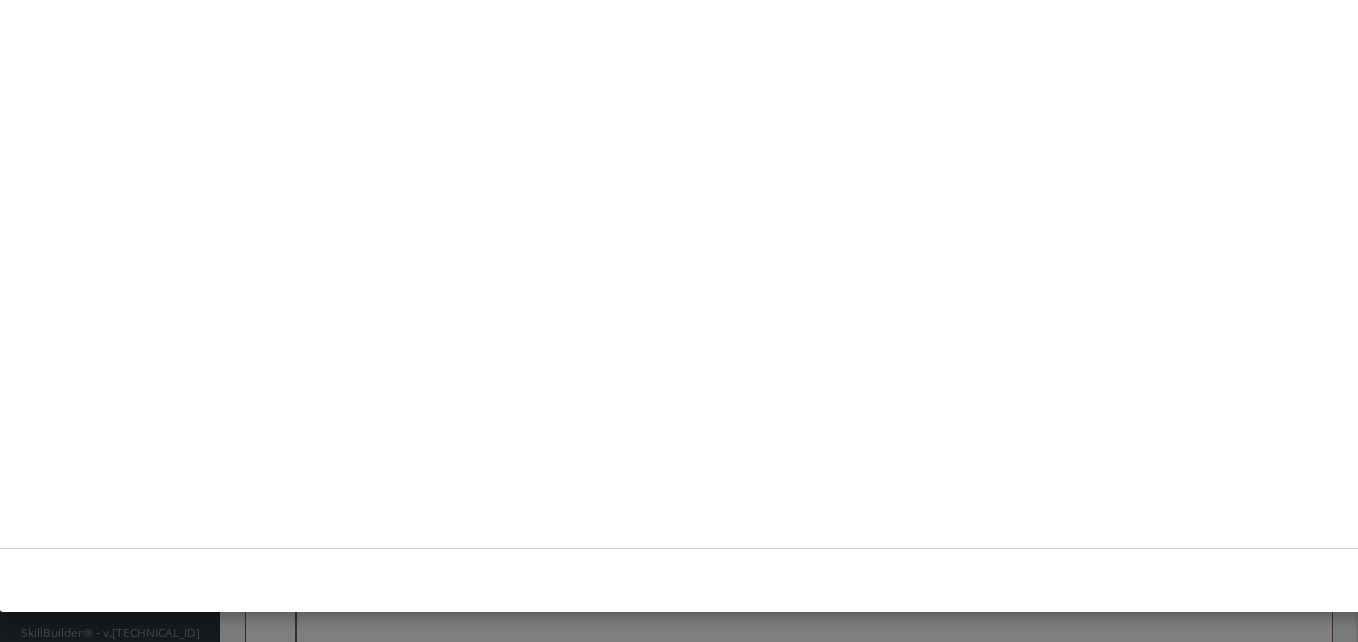 click at bounding box center (815, 28) 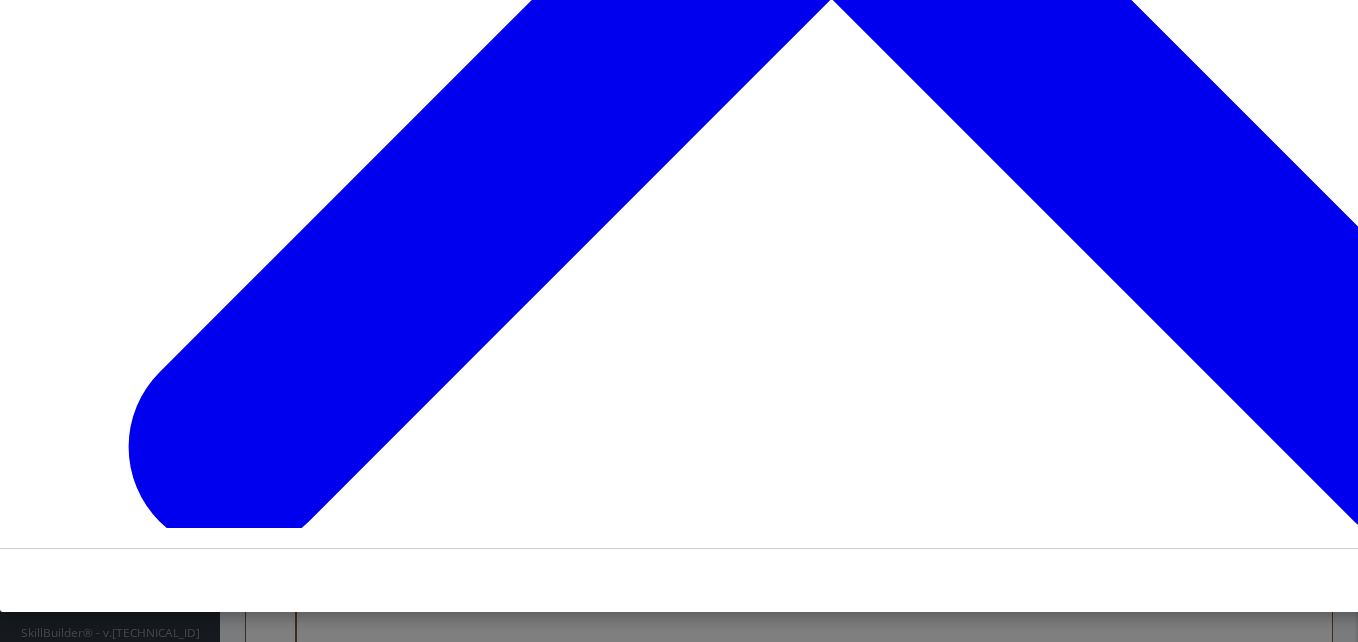 scroll, scrollTop: 2584, scrollLeft: 0, axis: vertical 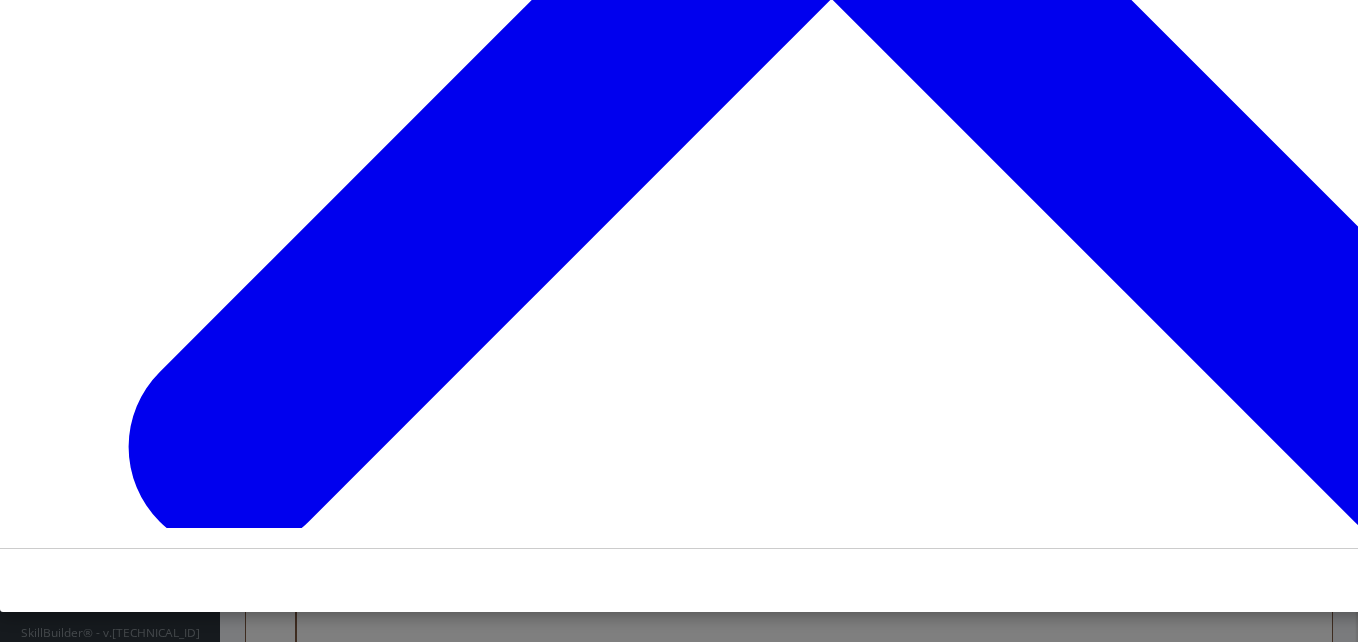 click at bounding box center [111, 3378] 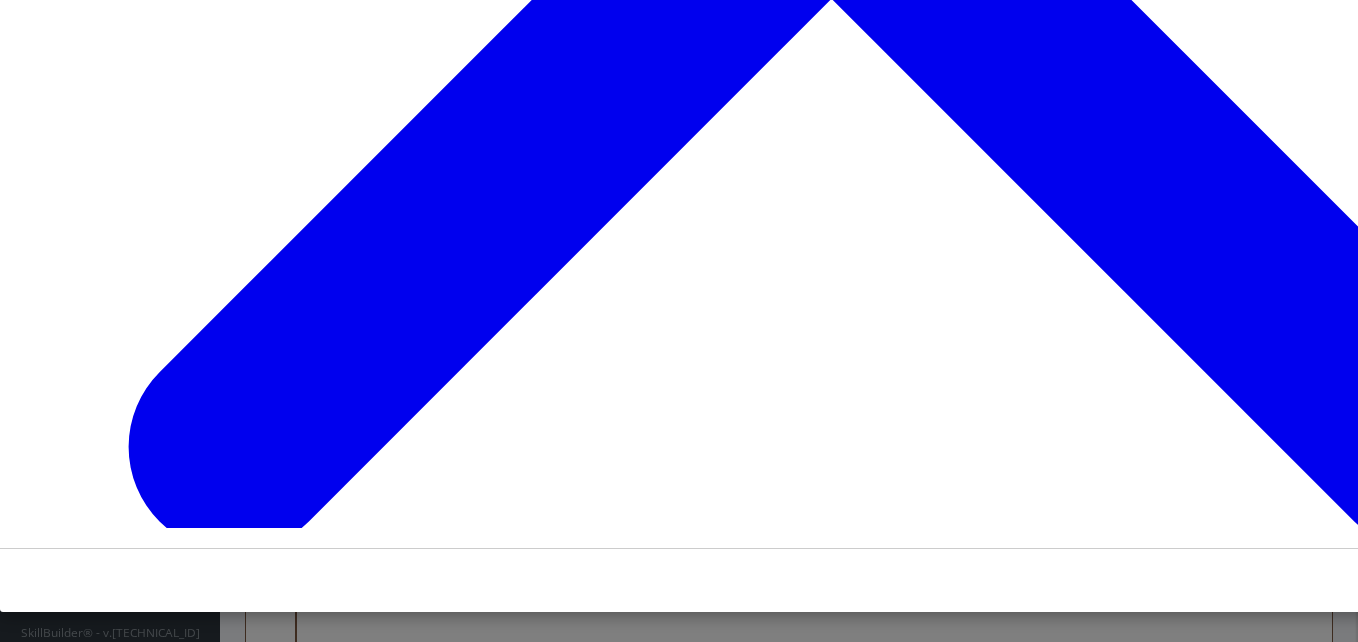 scroll, scrollTop: 2784, scrollLeft: 0, axis: vertical 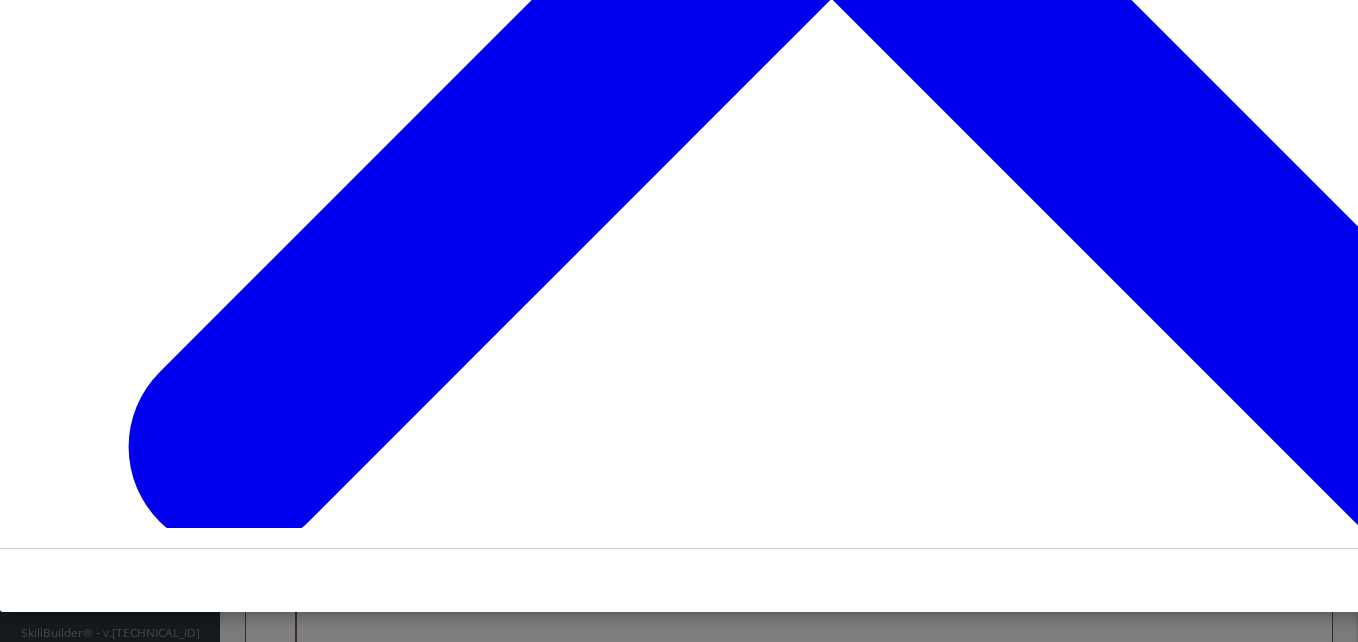 click at bounding box center (111, 3378) 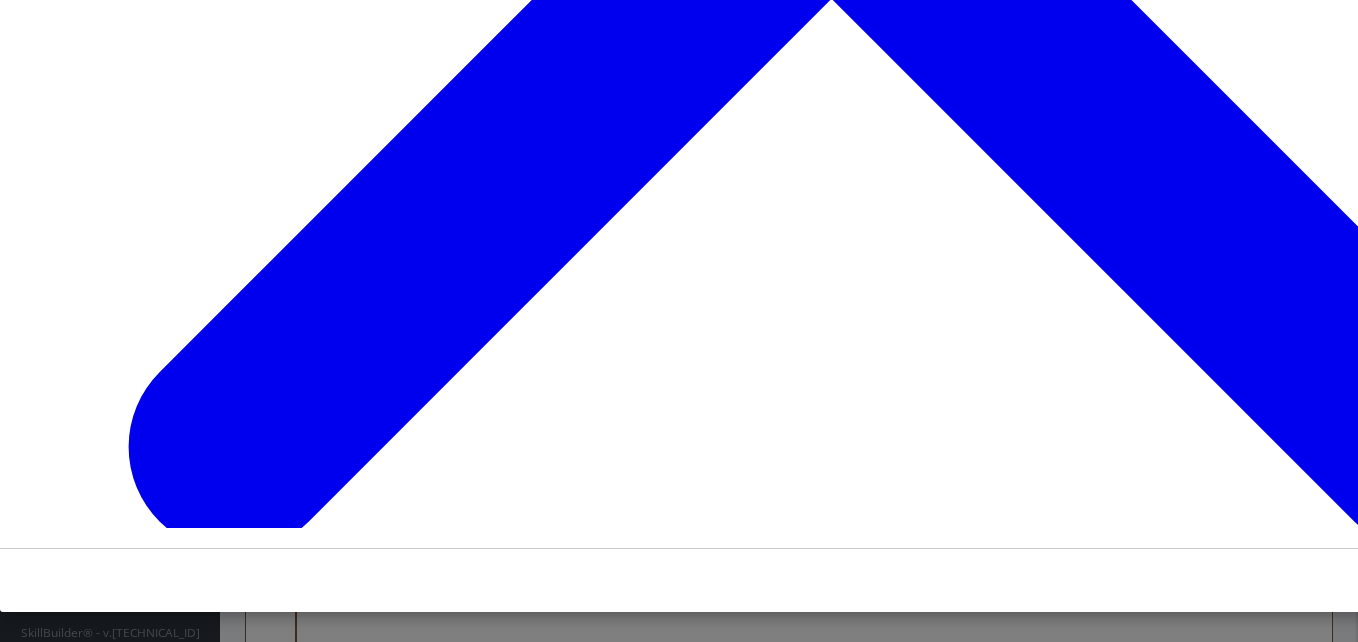 click at bounding box center [122, 3214] 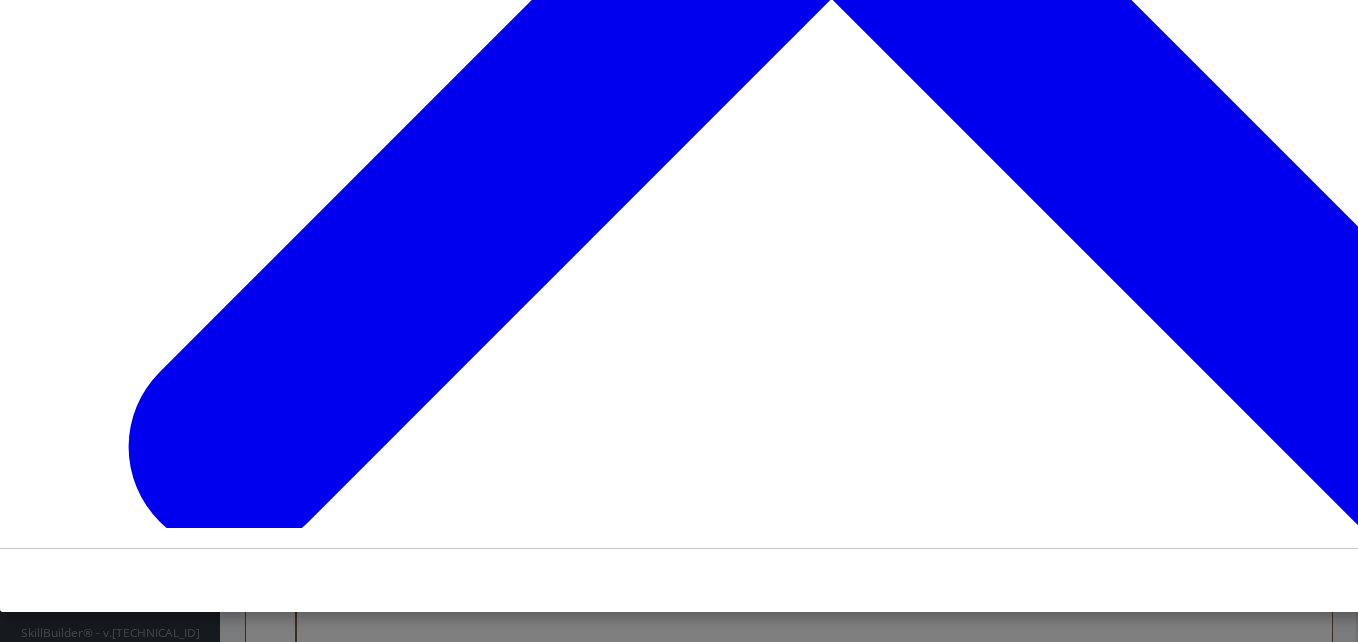 click at bounding box center (82, 2866) 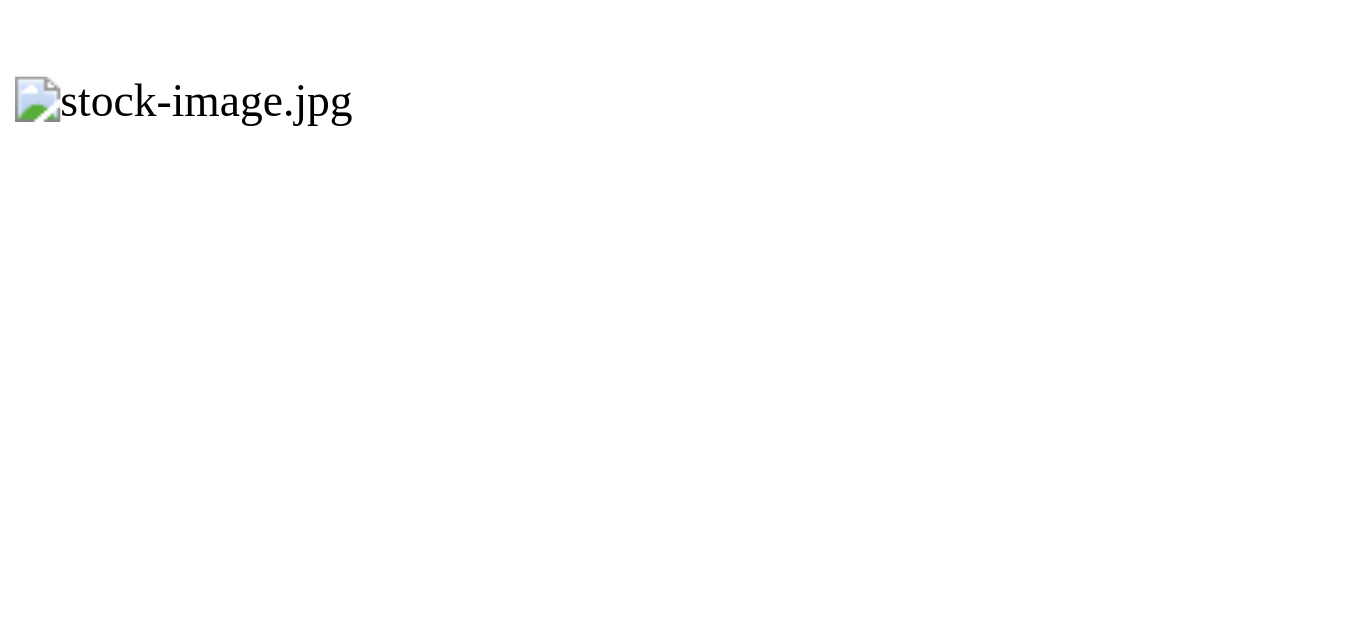 scroll, scrollTop: 0, scrollLeft: 0, axis: both 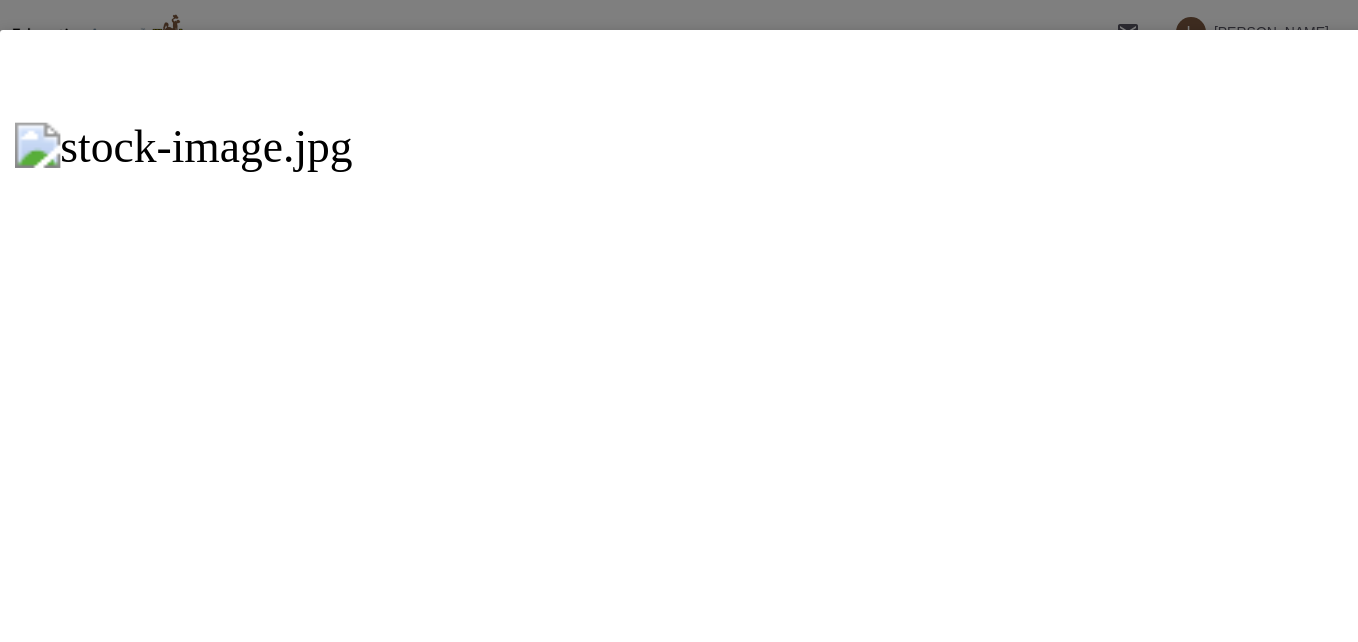 click at bounding box center (815, 545) 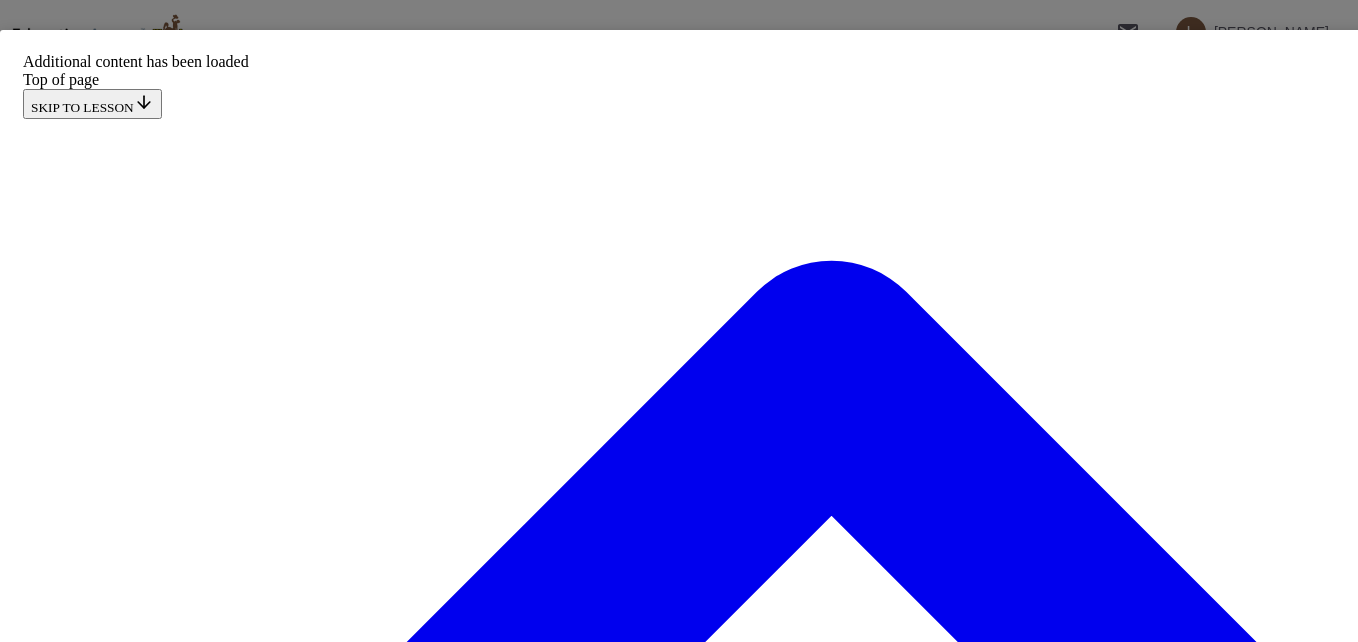 scroll, scrollTop: 3037, scrollLeft: 0, axis: vertical 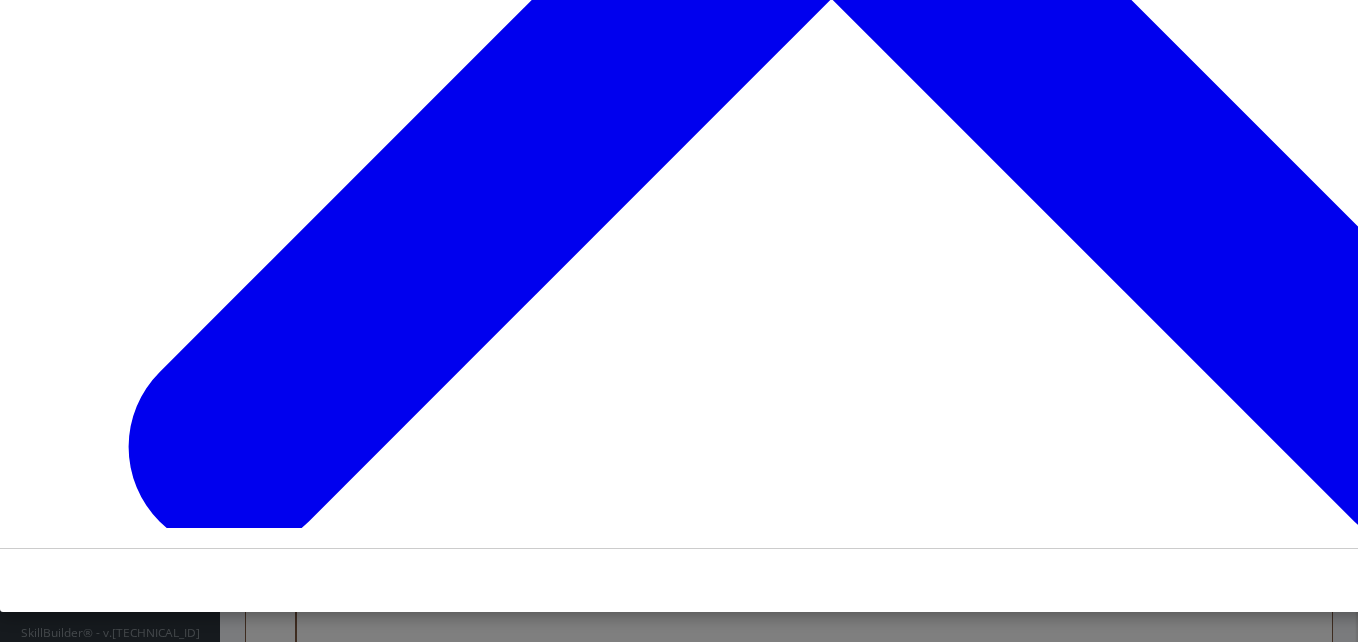 click at bounding box center (111, 3628) 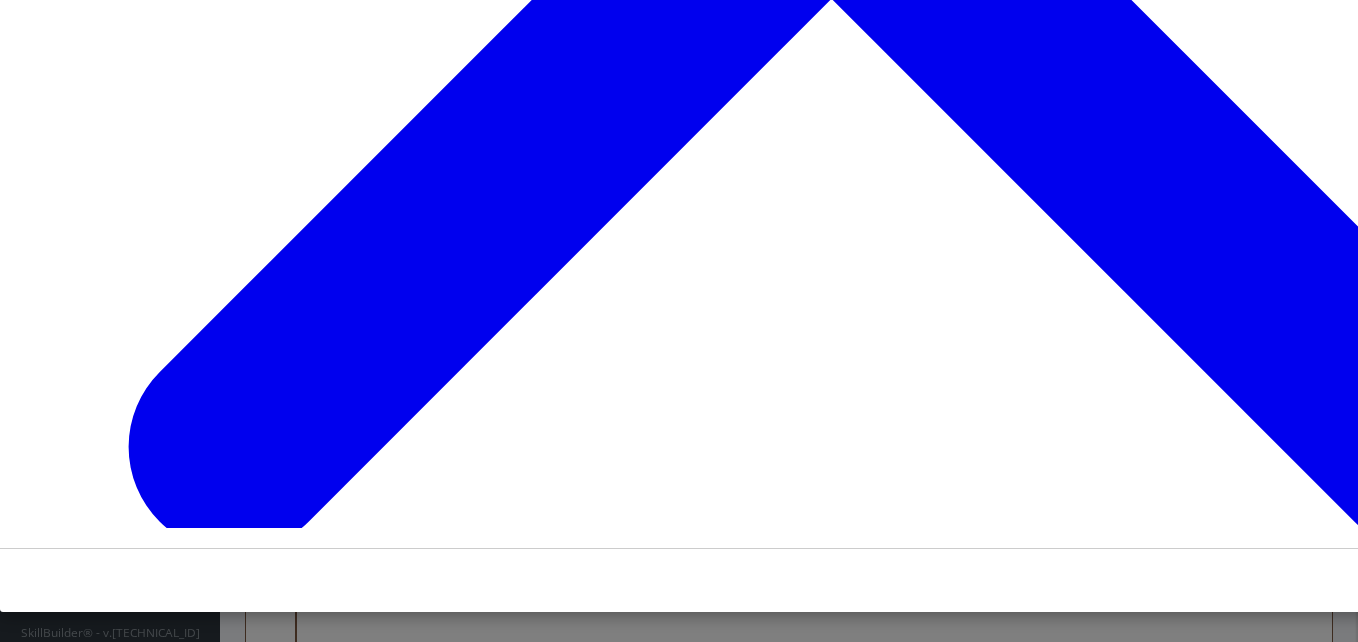 click at bounding box center [111, 3628] 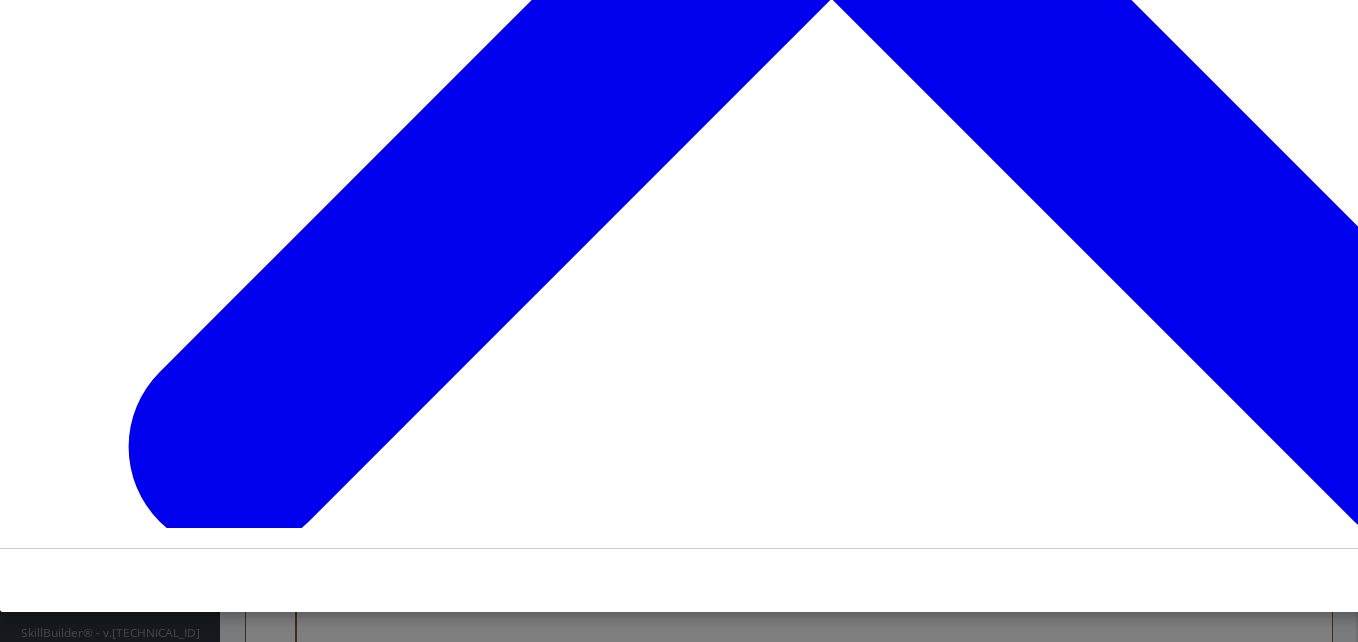 scroll, scrollTop: 2533, scrollLeft: 0, axis: vertical 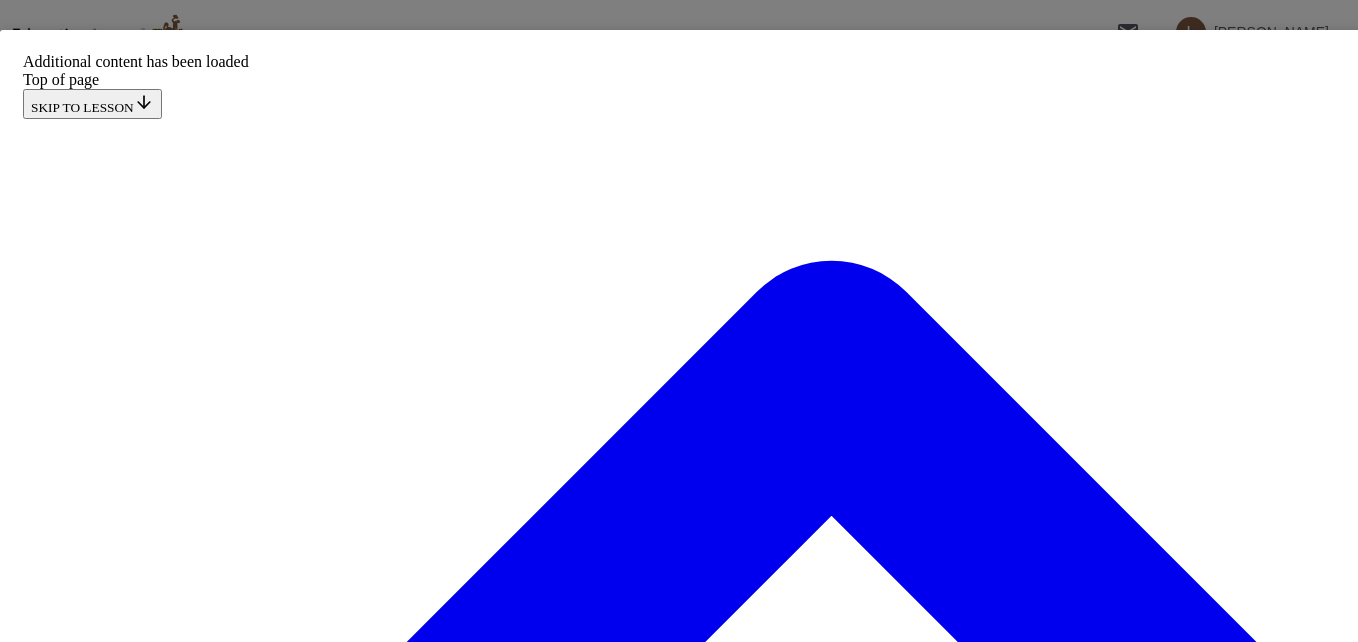click at bounding box center [122, 3731] 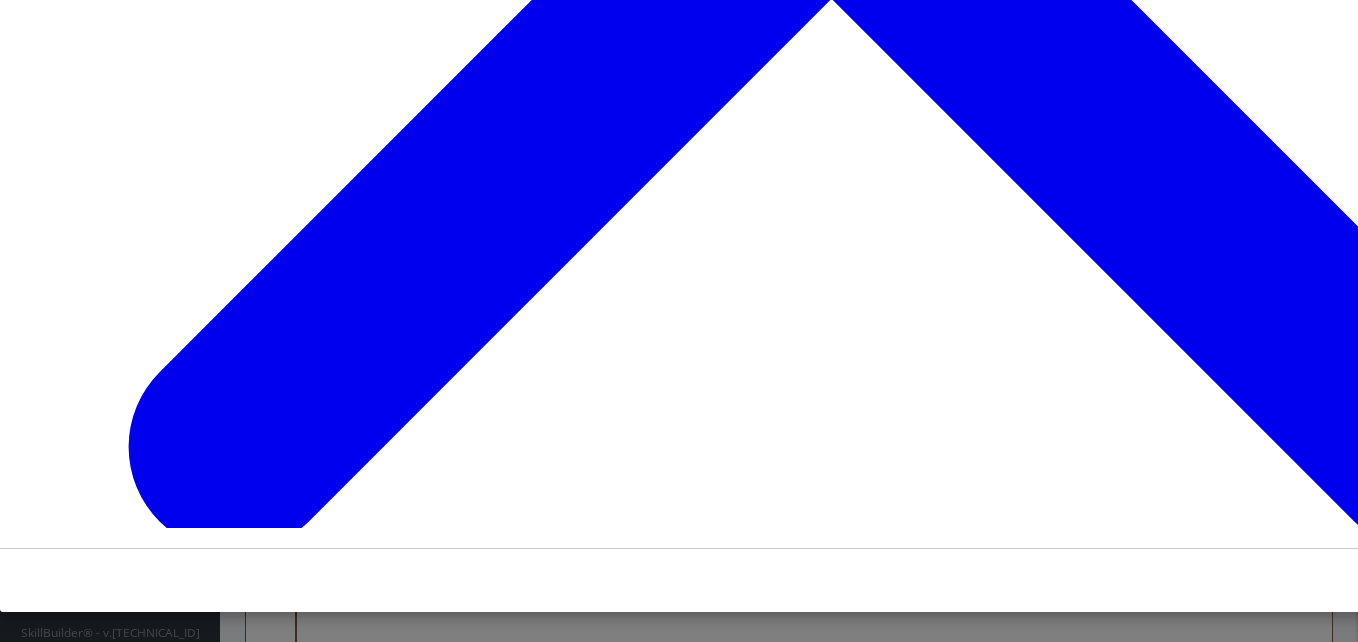 scroll, scrollTop: 532, scrollLeft: 0, axis: vertical 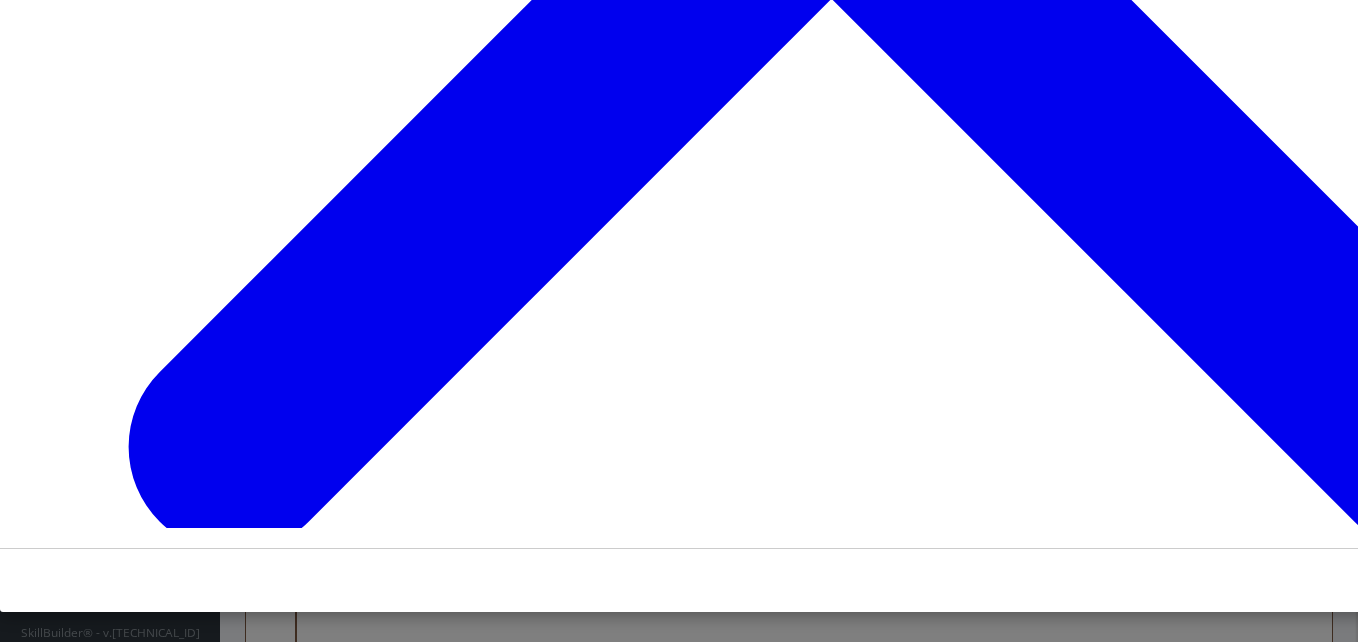 click at bounding box center (71, 4770) 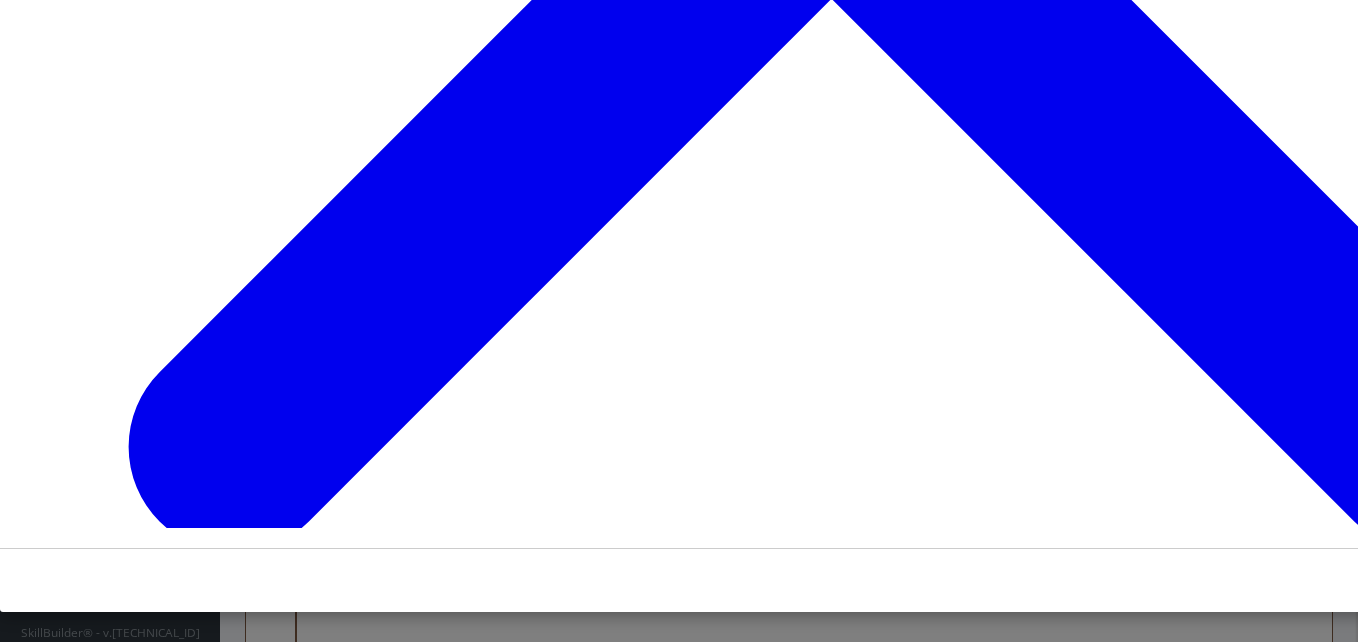 scroll, scrollTop: 4967, scrollLeft: 0, axis: vertical 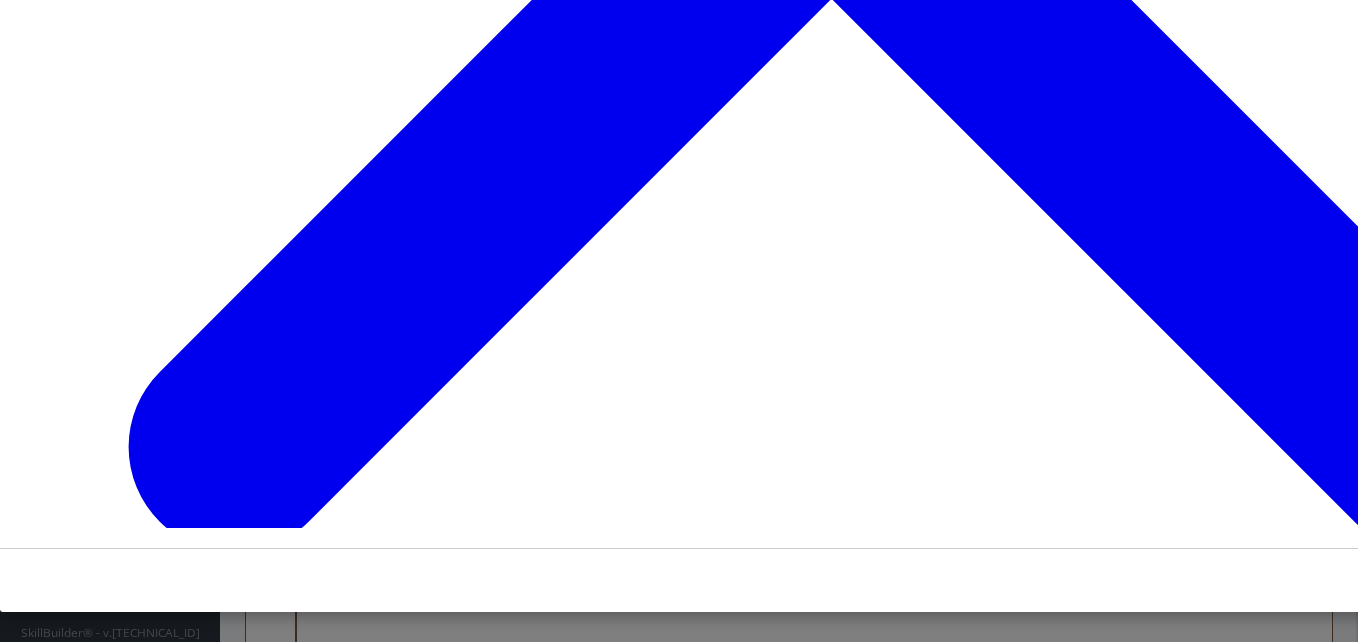 click on "CONTINUE" at bounding box center (65, 4676) 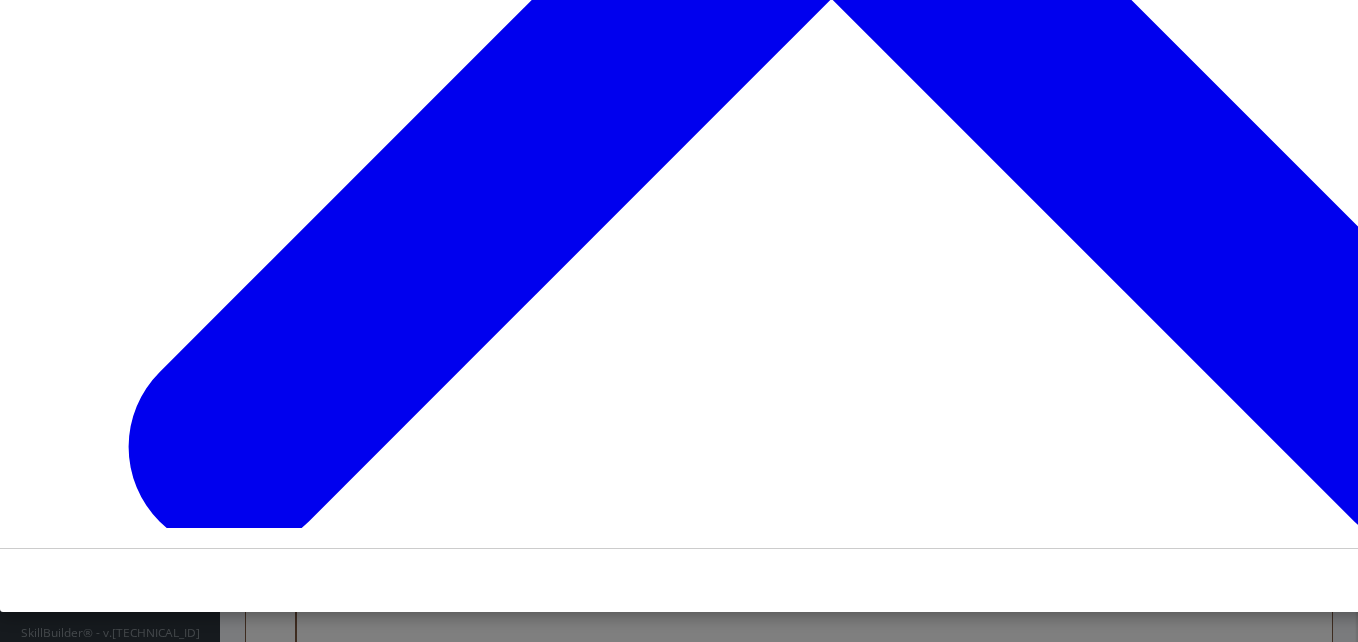 scroll, scrollTop: 6652, scrollLeft: 0, axis: vertical 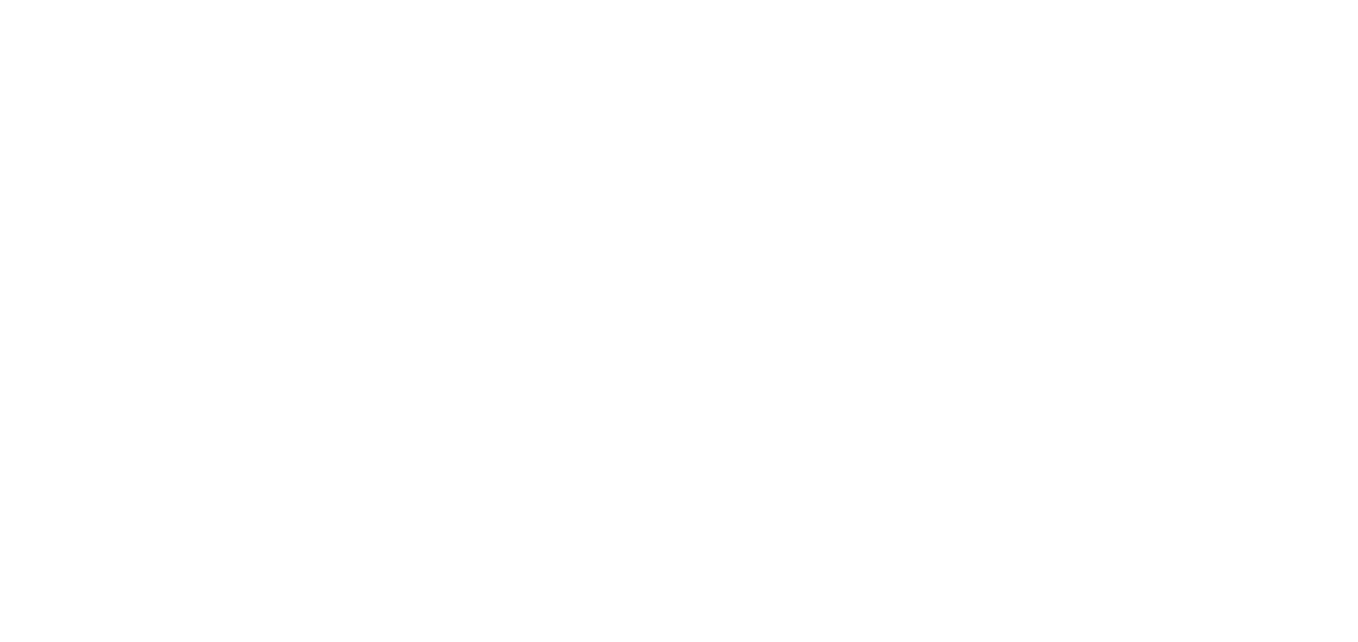 click at bounding box center [815, 413] 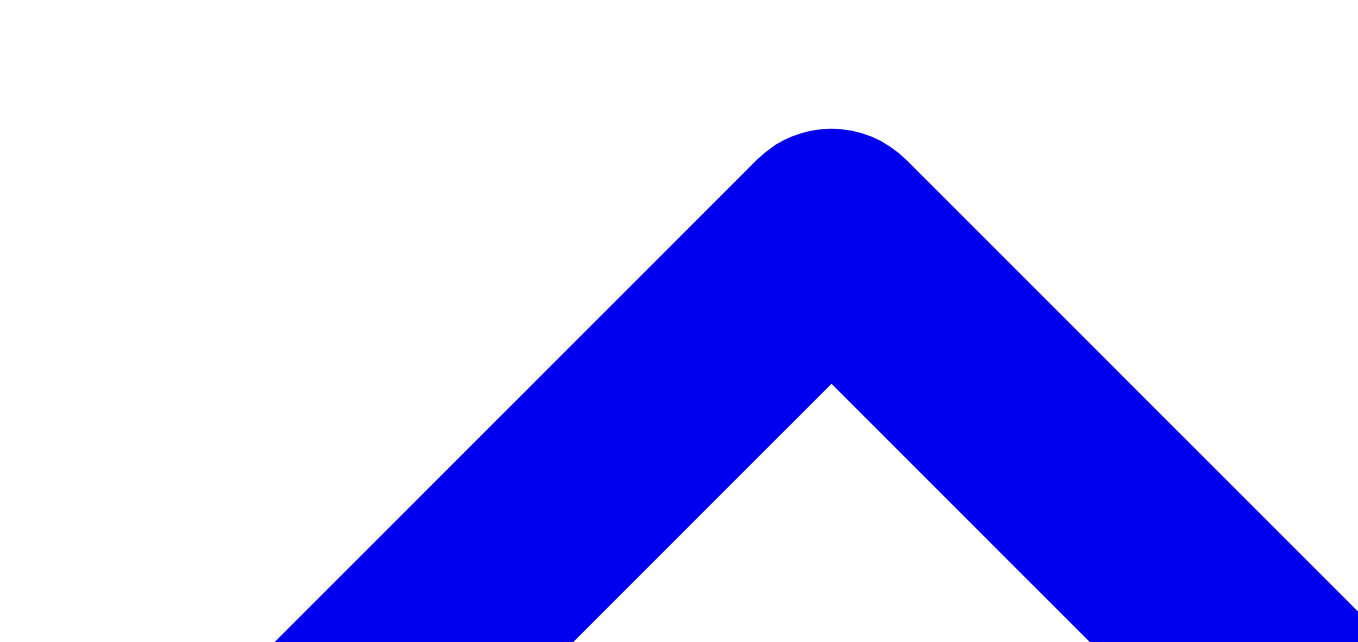 scroll, scrollTop: 7052, scrollLeft: 0, axis: vertical 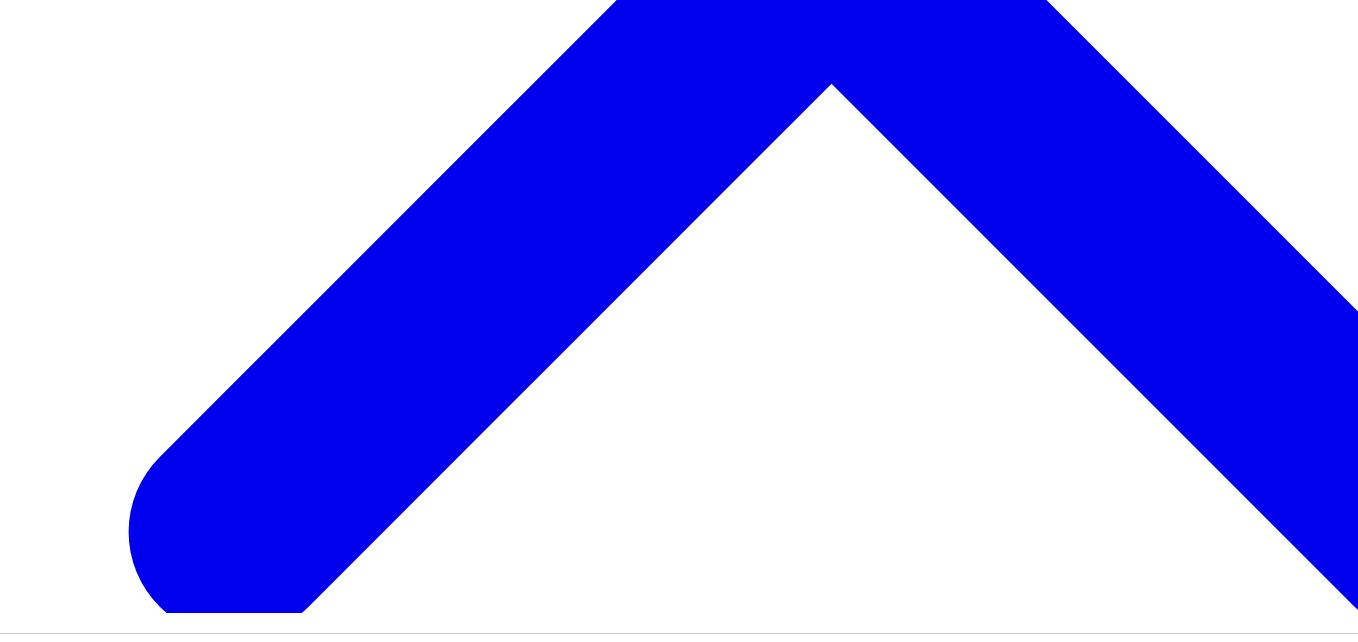 click on "CONTINUE" at bounding box center [65, 6543] 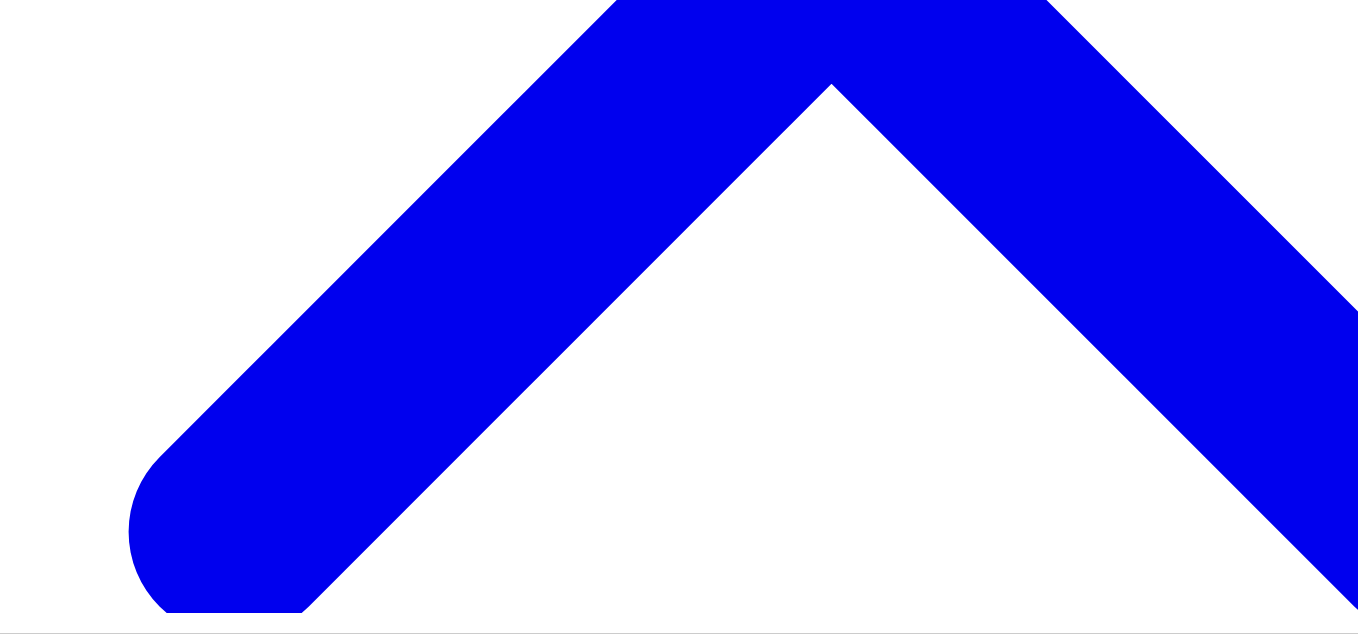 scroll, scrollTop: 7835, scrollLeft: 0, axis: vertical 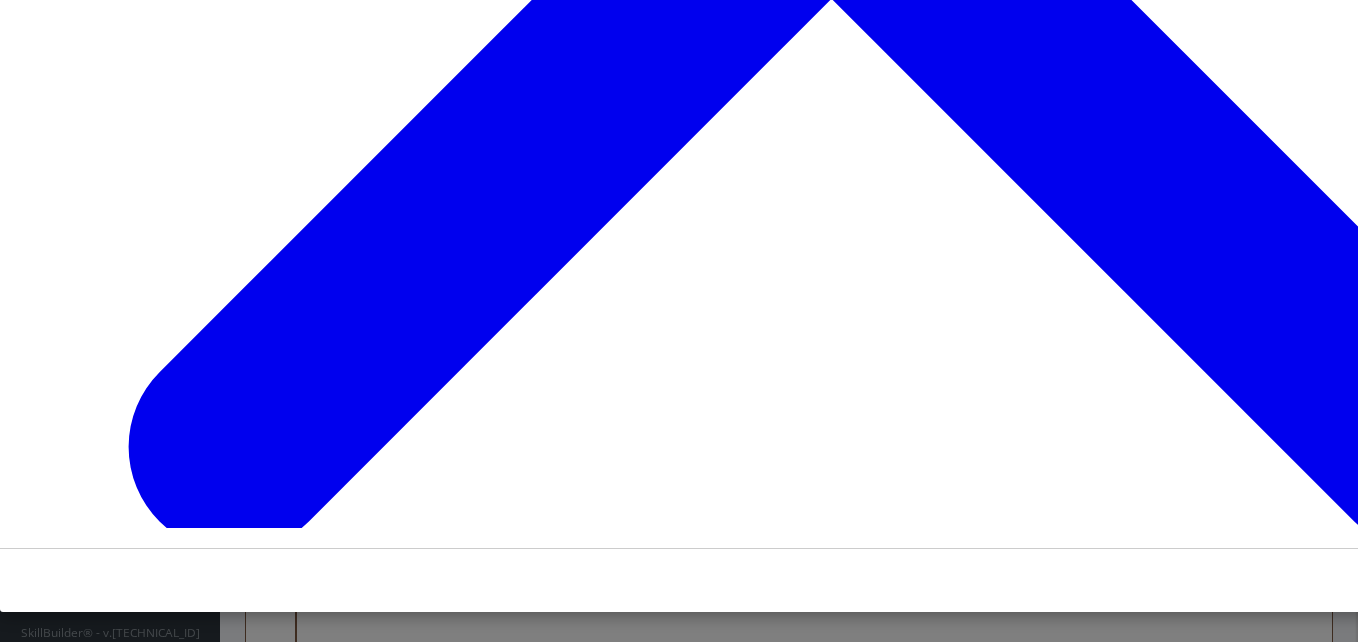 click on "Close" at bounding box center [679, 321] 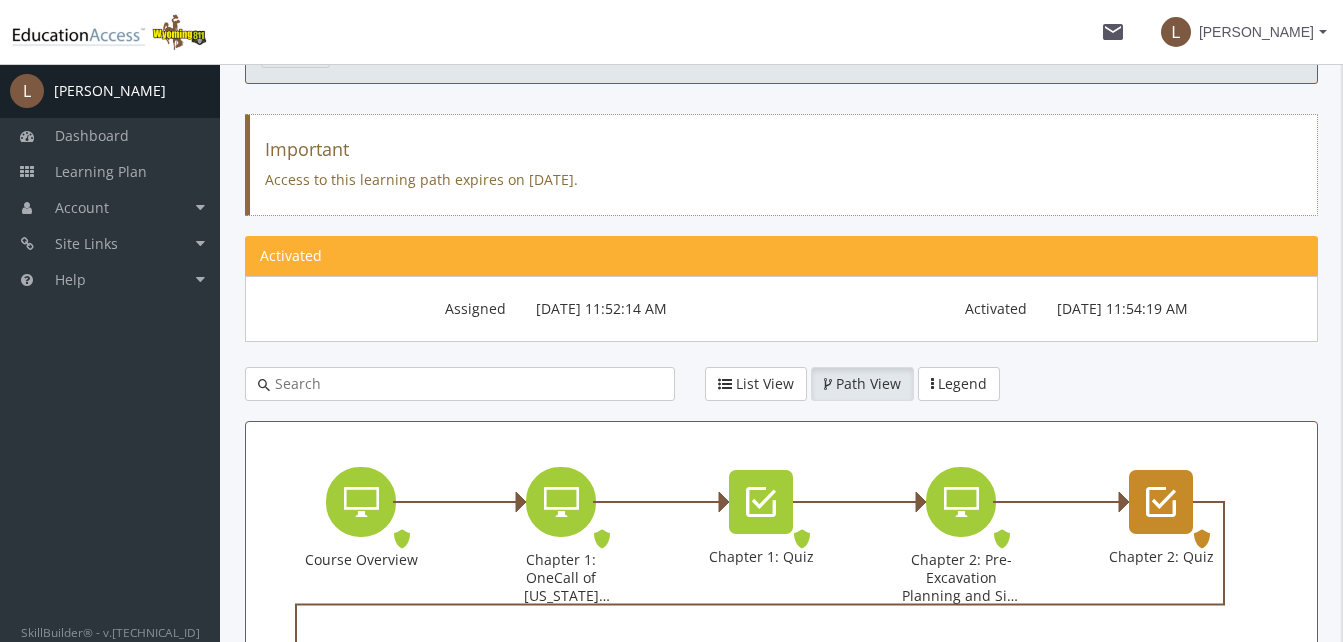 click at bounding box center (1161, 502) 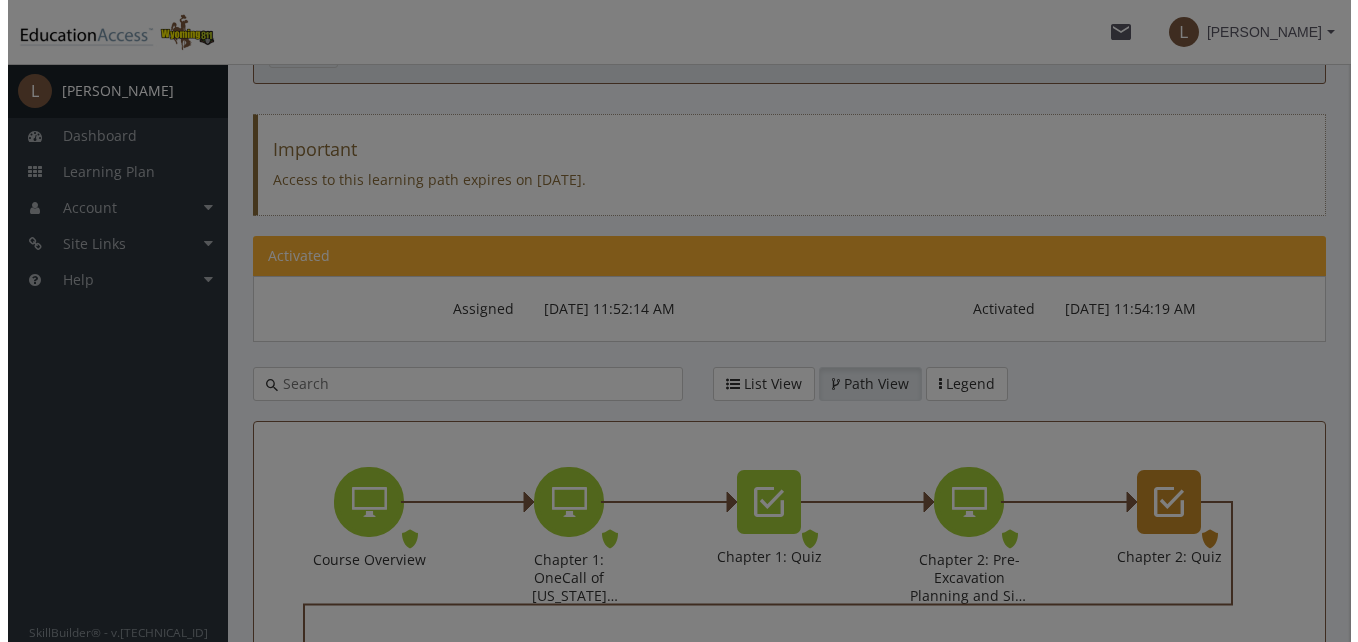 scroll, scrollTop: 0, scrollLeft: 0, axis: both 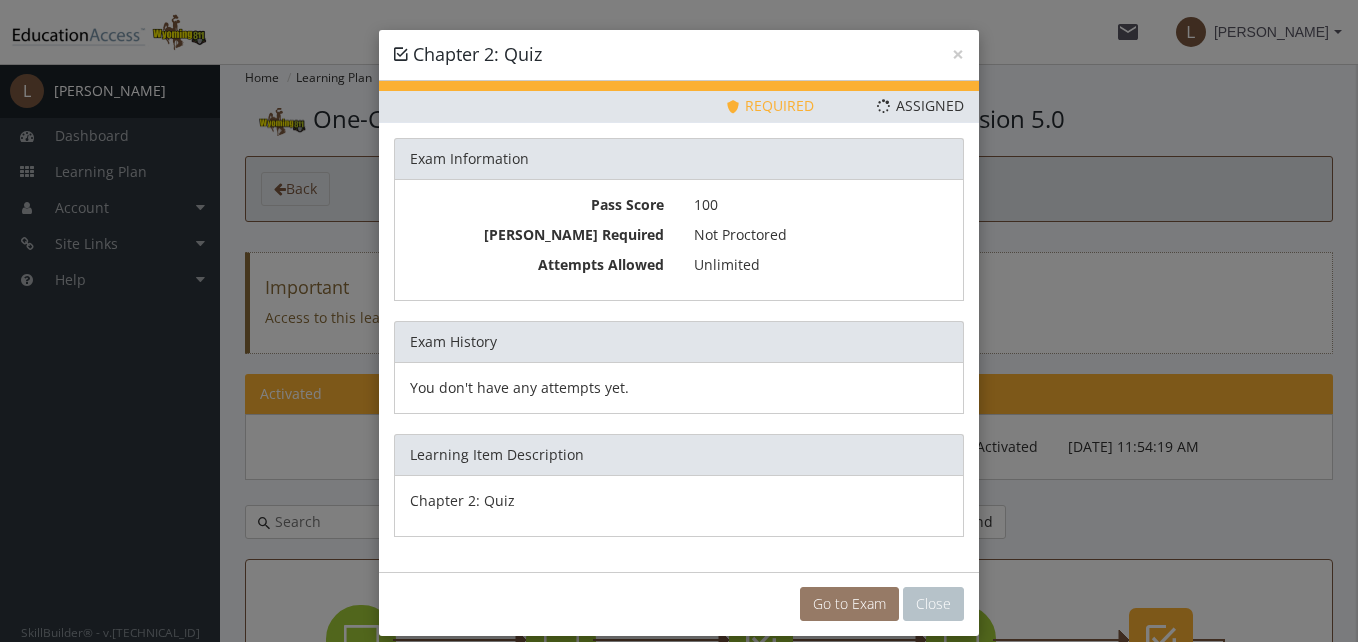 click on "Go to Exam" at bounding box center [849, 604] 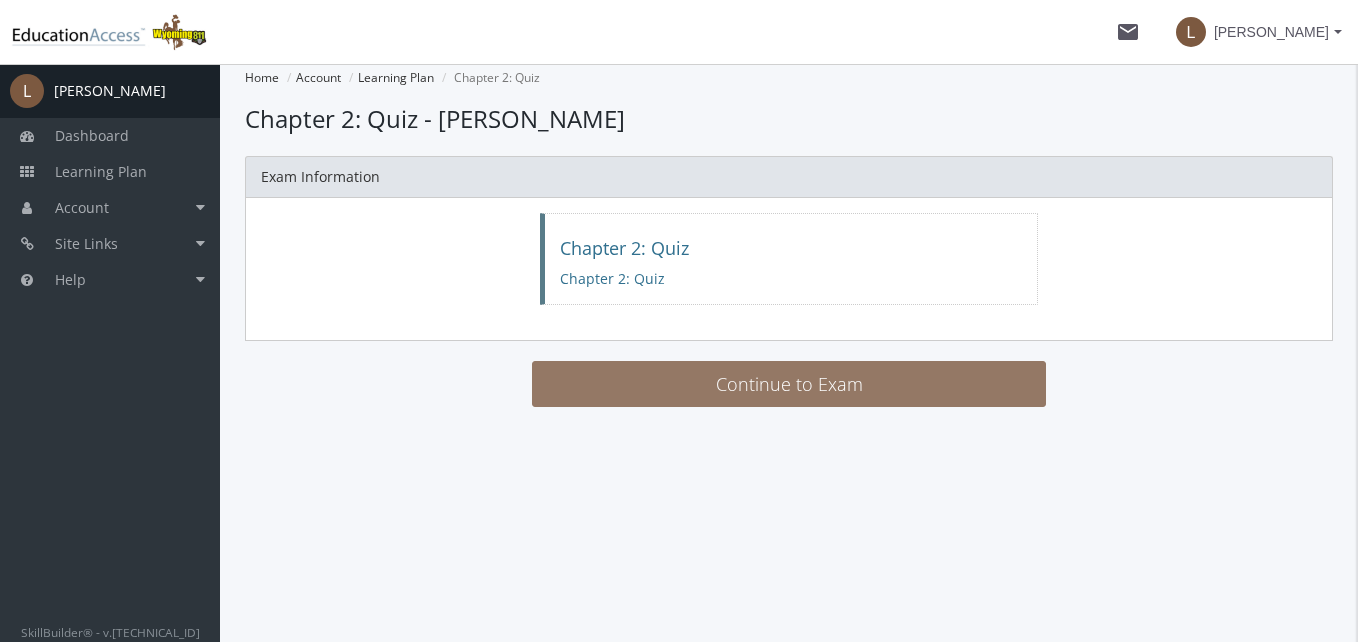 click on "Continue to Exam" at bounding box center [789, 384] 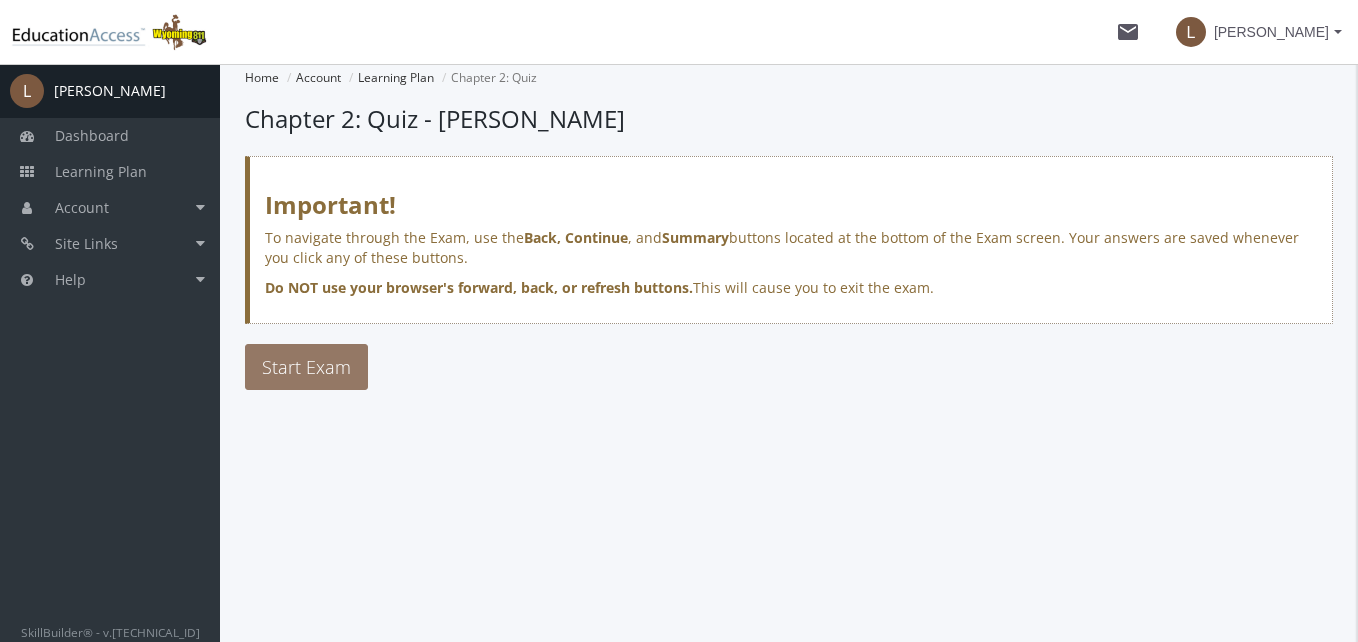 click on "Start Exam" at bounding box center [306, 367] 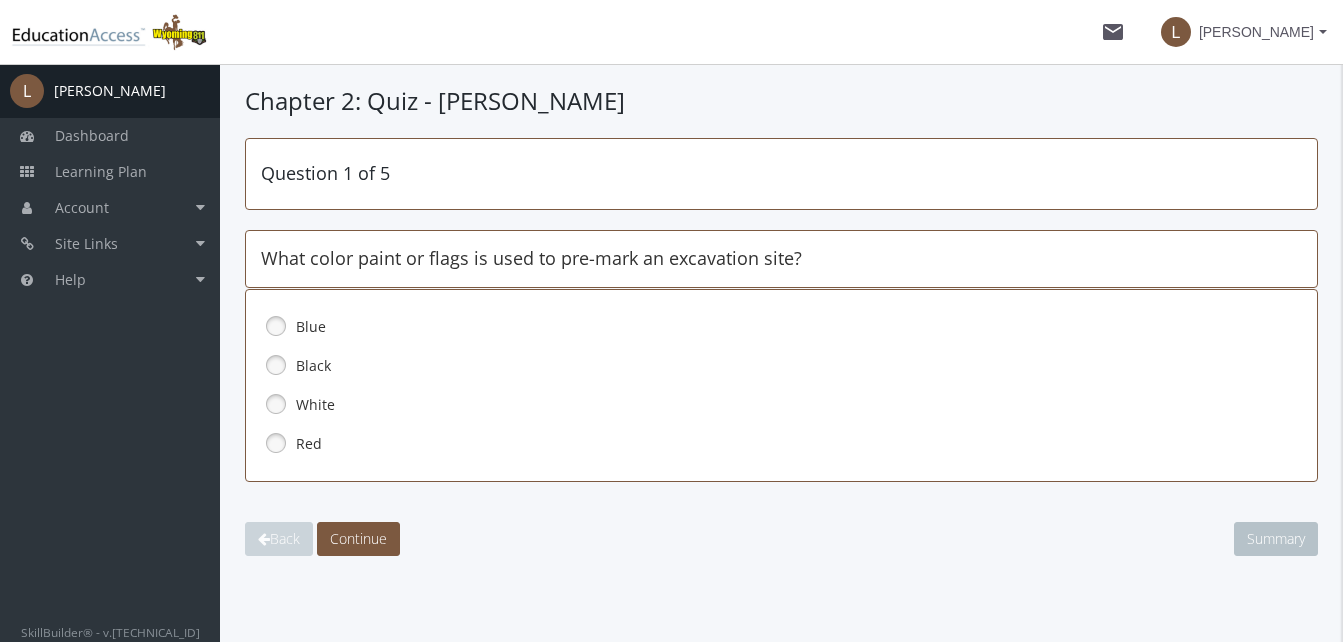 click at bounding box center (276, 404) 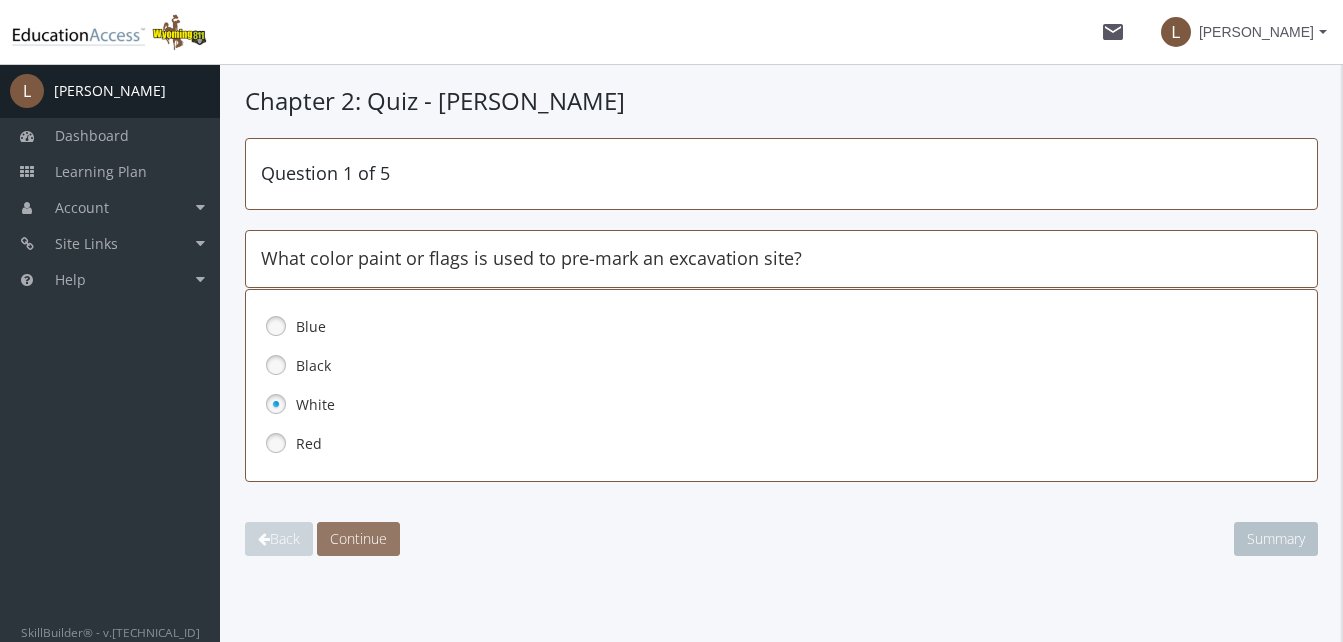 click on "Continue" at bounding box center (358, 538) 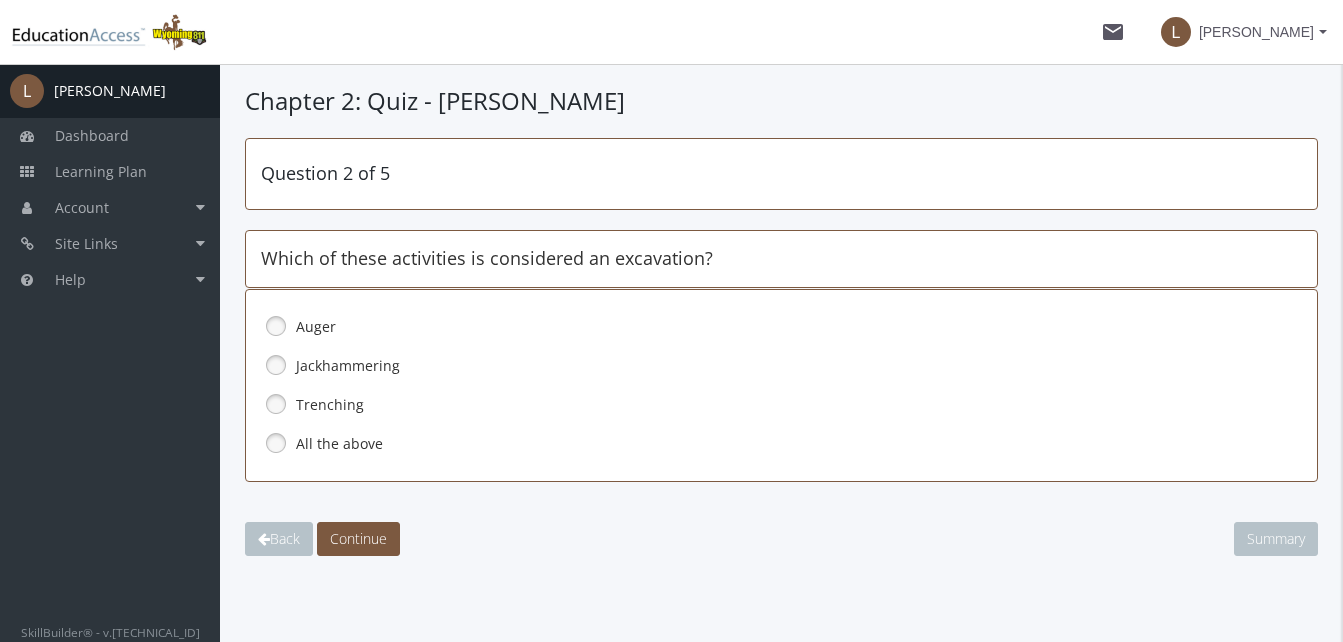 click at bounding box center (276, 443) 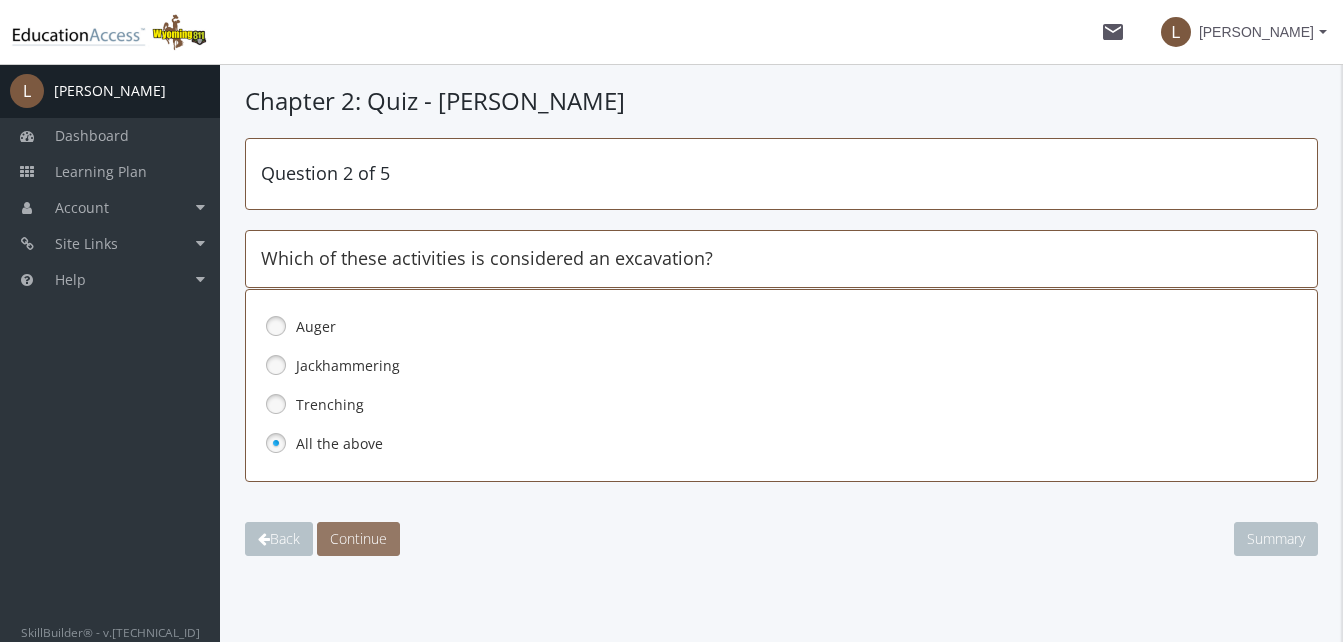 click on "Continue" at bounding box center [358, 538] 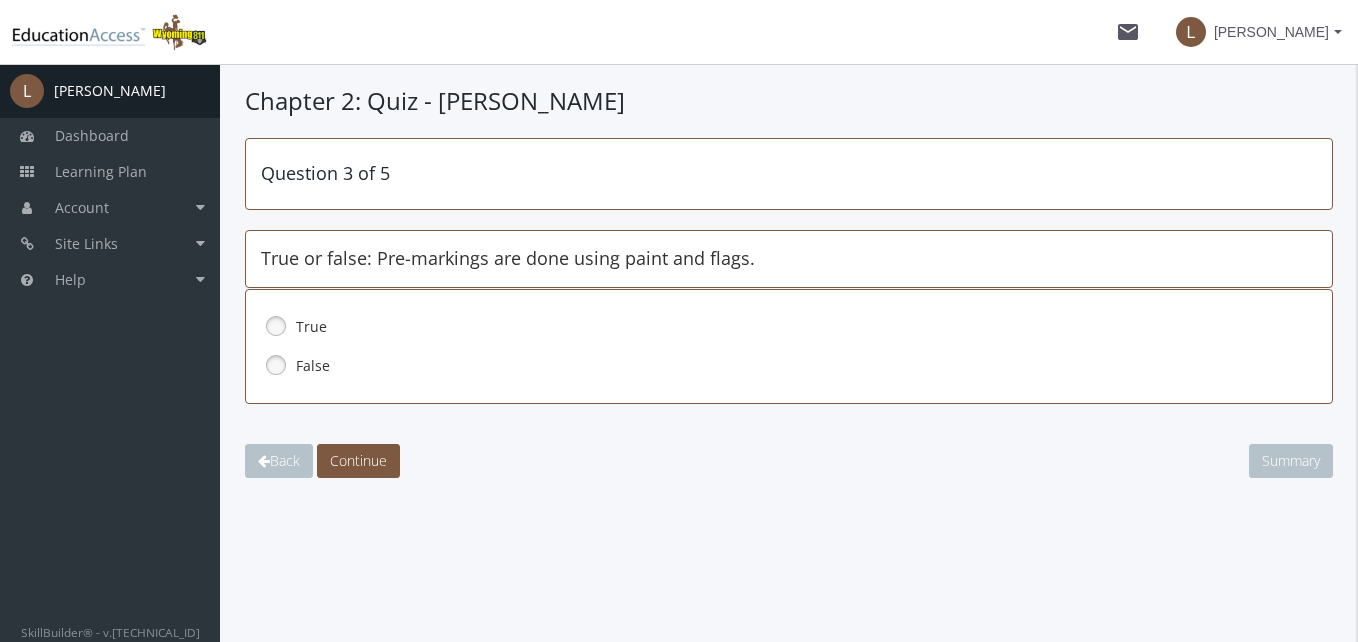 click at bounding box center (276, 326) 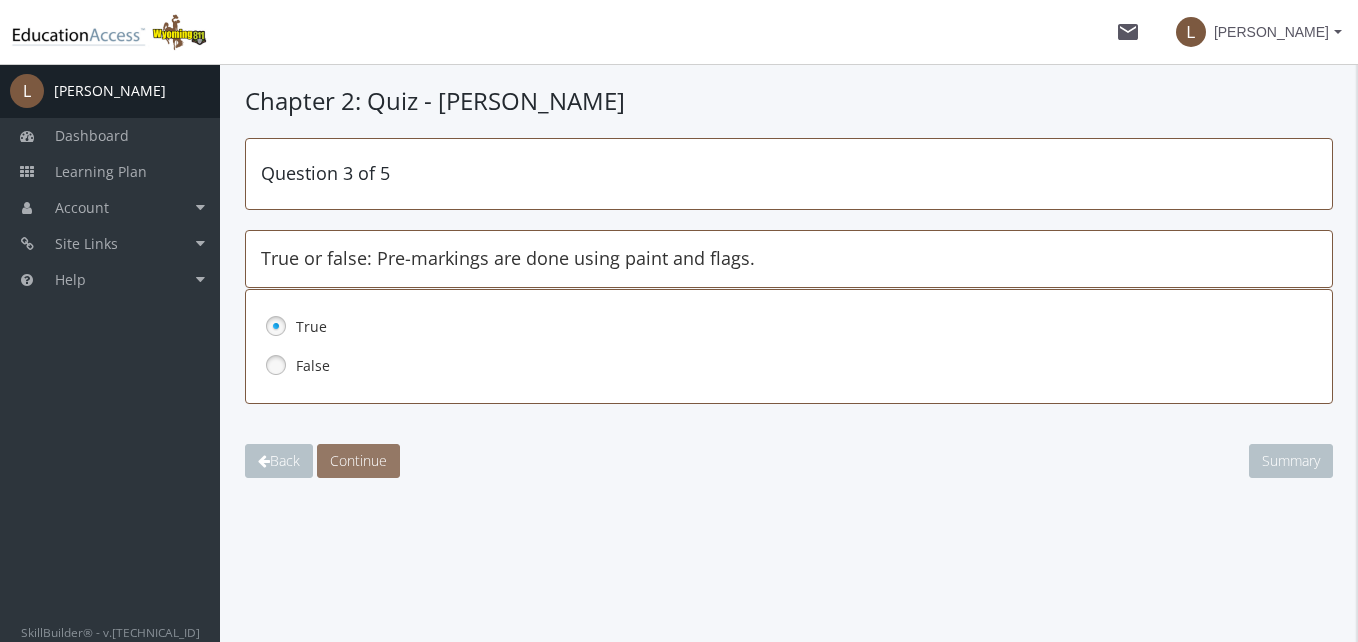 click on "Continue" at bounding box center [358, 460] 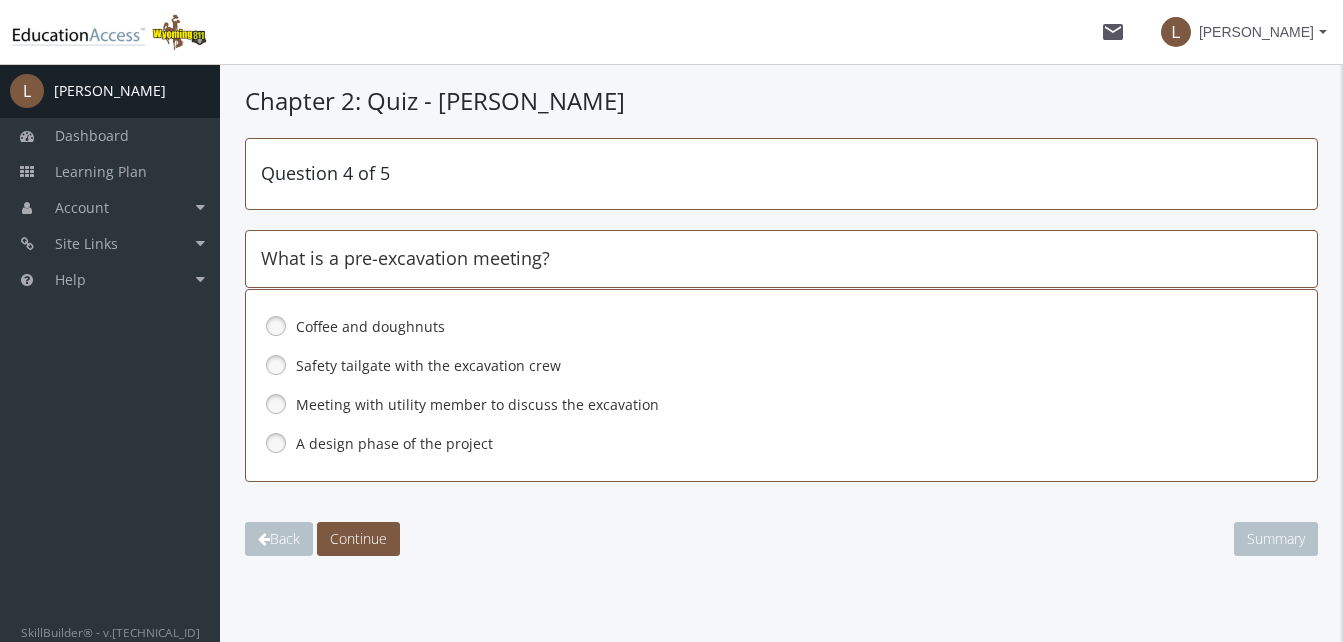click at bounding box center [276, 404] 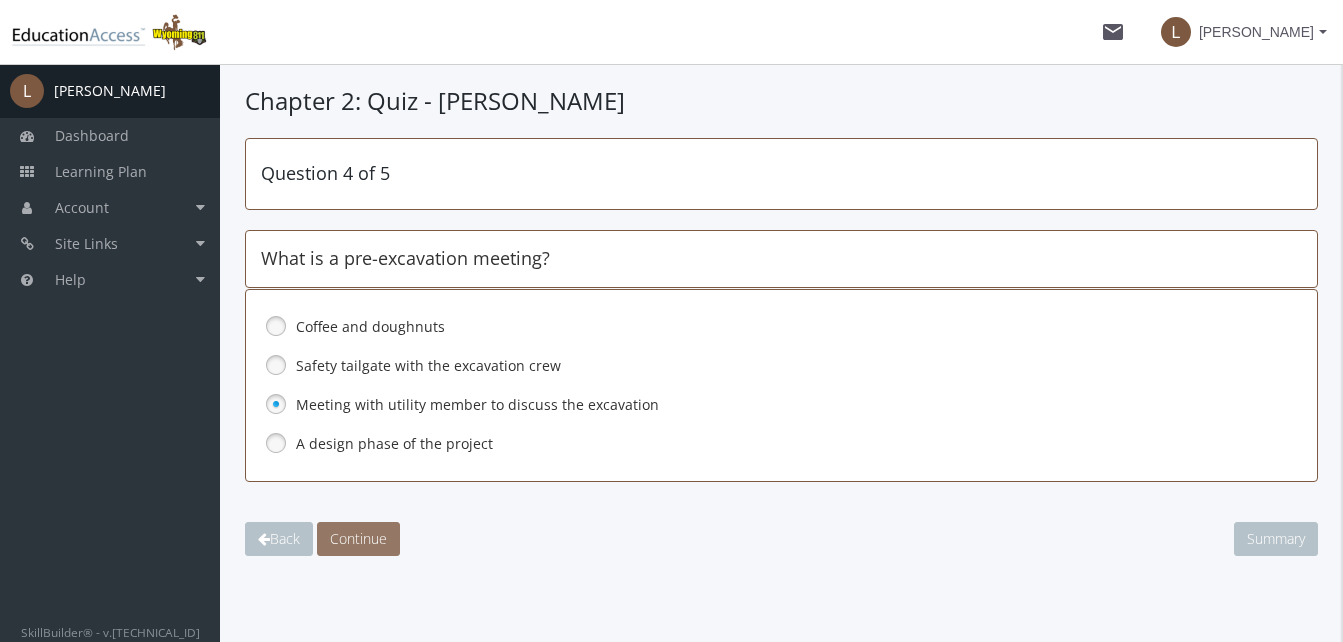 click on "Continue" at bounding box center (358, 538) 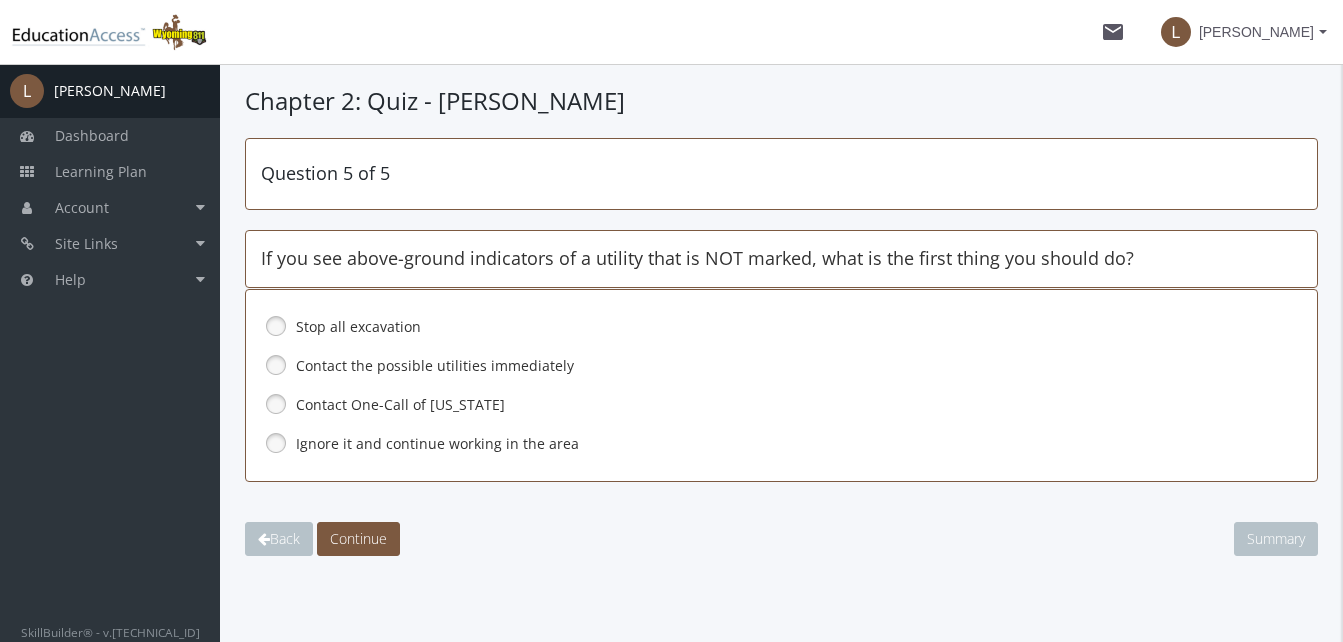 click at bounding box center [276, 326] 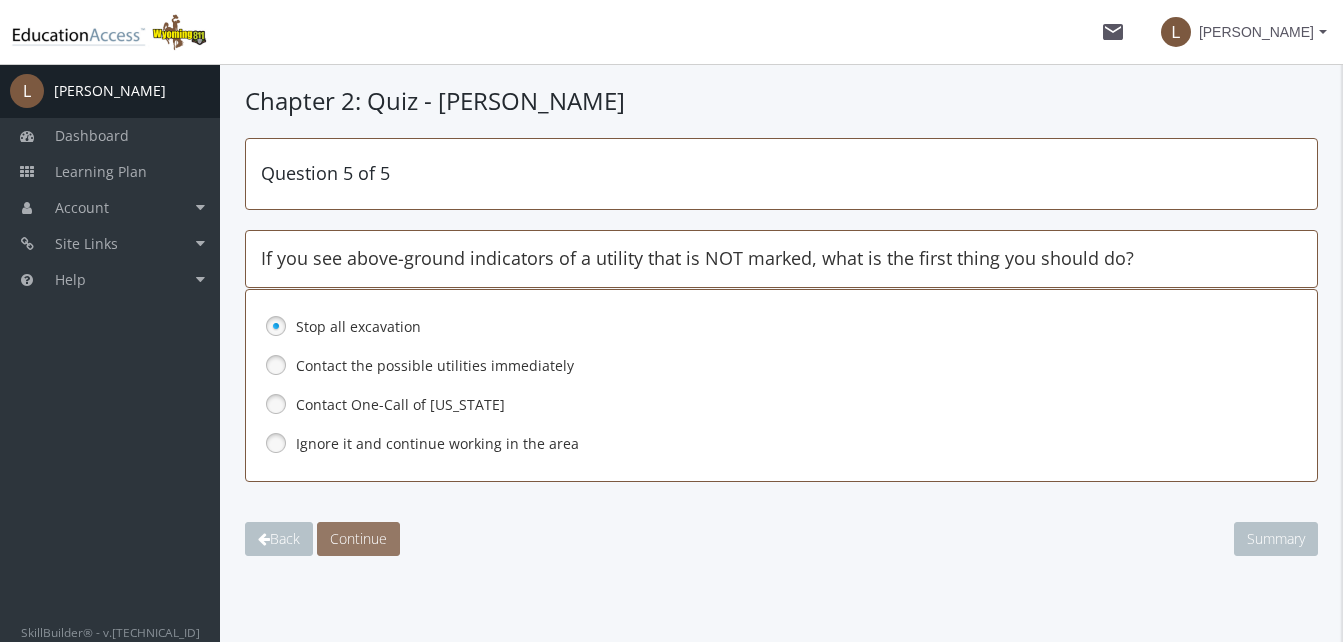 click on "Continue" at bounding box center [358, 539] 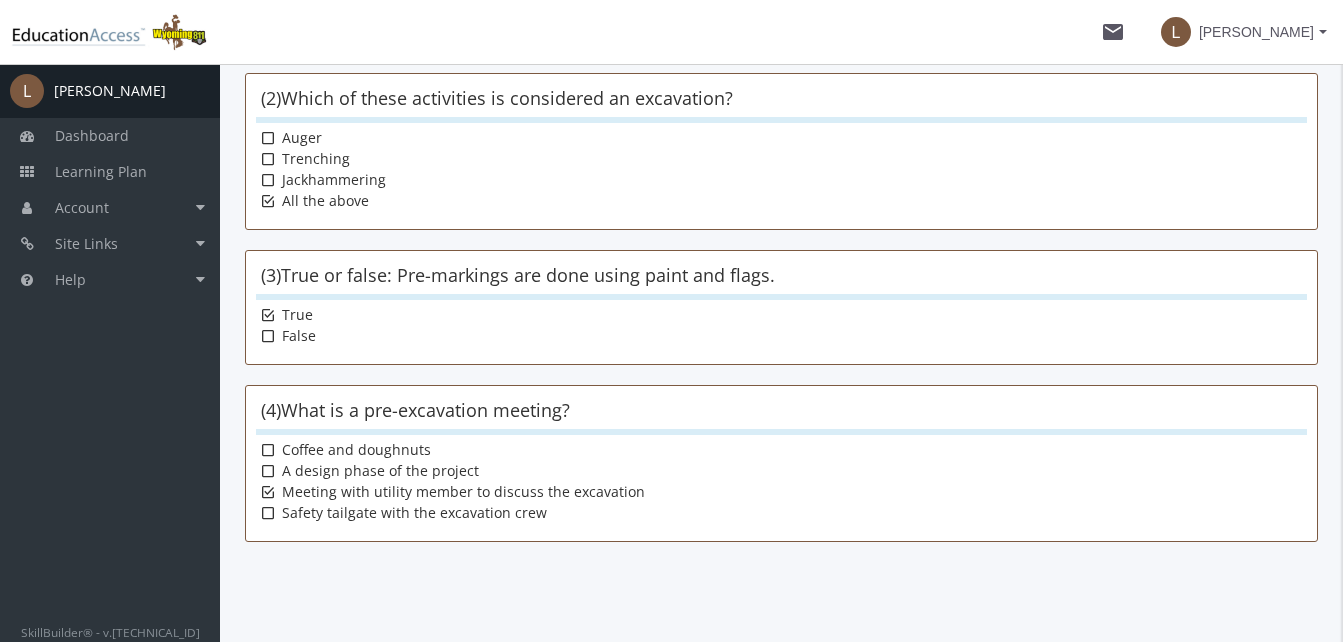 scroll, scrollTop: 607, scrollLeft: 0, axis: vertical 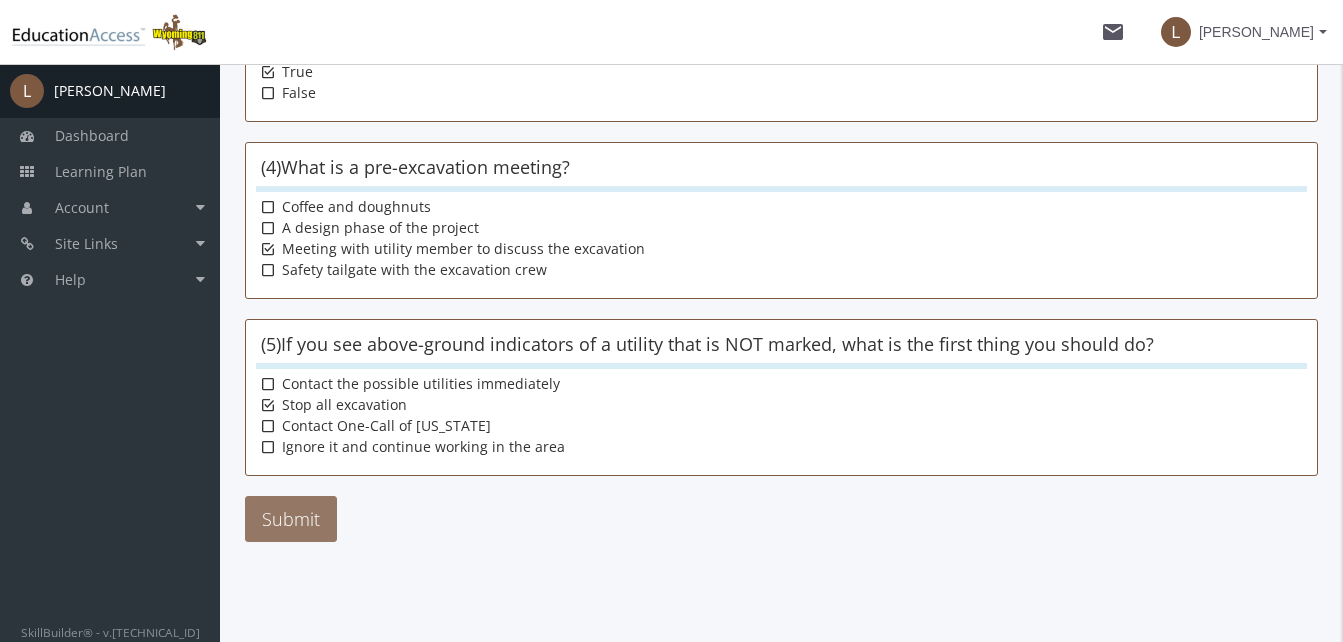 click on "Submit" at bounding box center [291, 519] 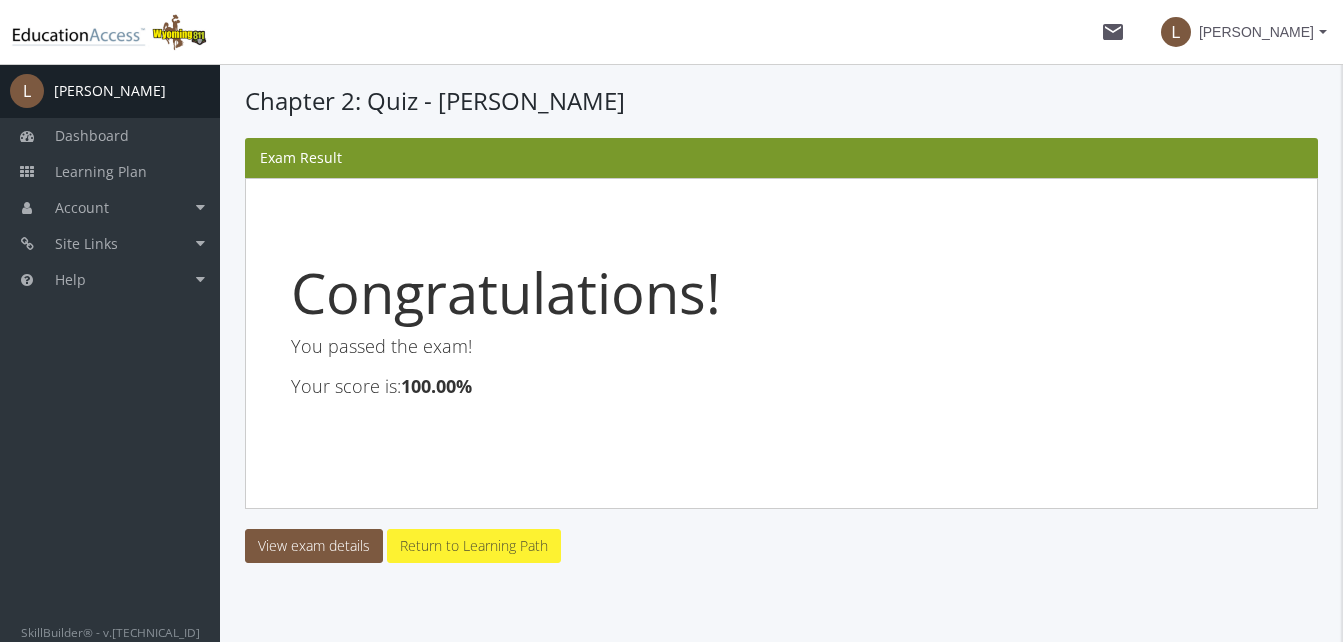 click on "Return to Learning Path" at bounding box center [474, 546] 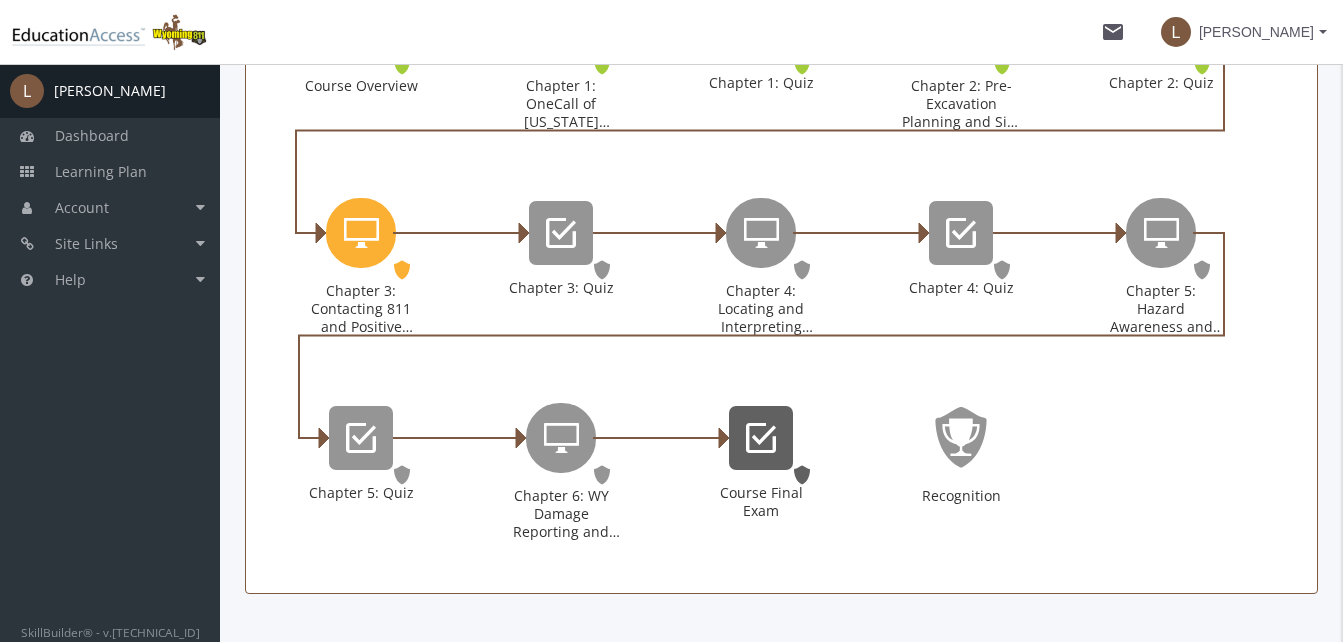 scroll, scrollTop: 564, scrollLeft: 0, axis: vertical 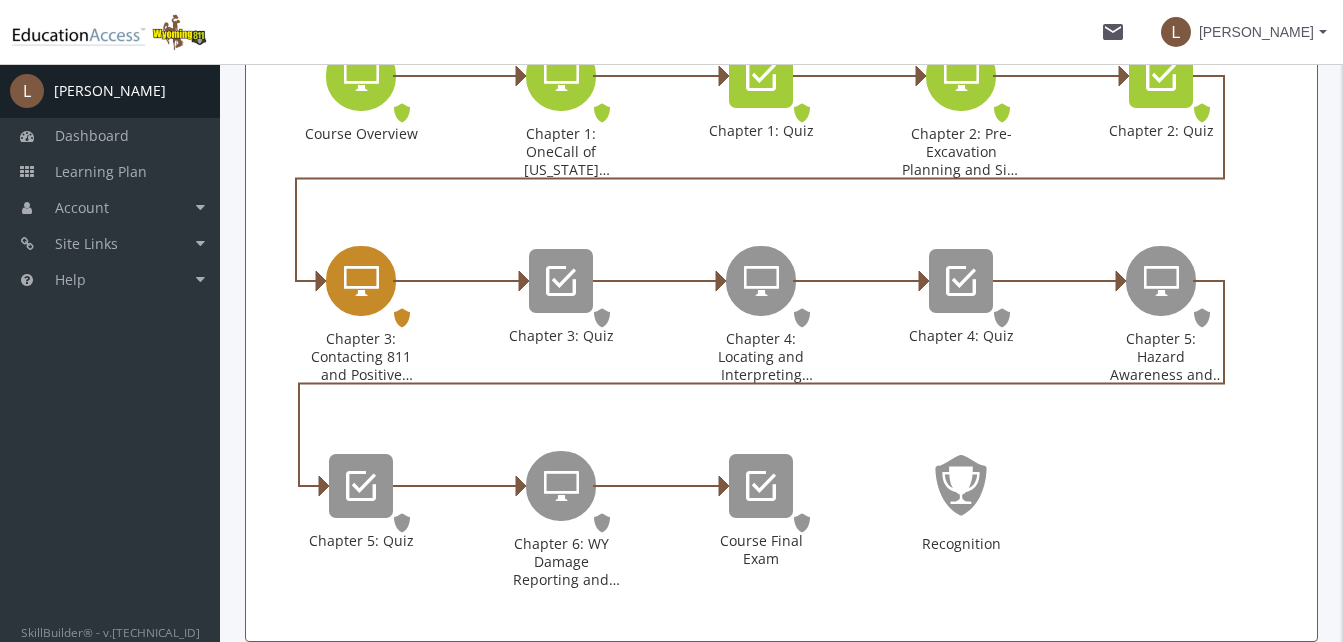 click at bounding box center [361, 281] 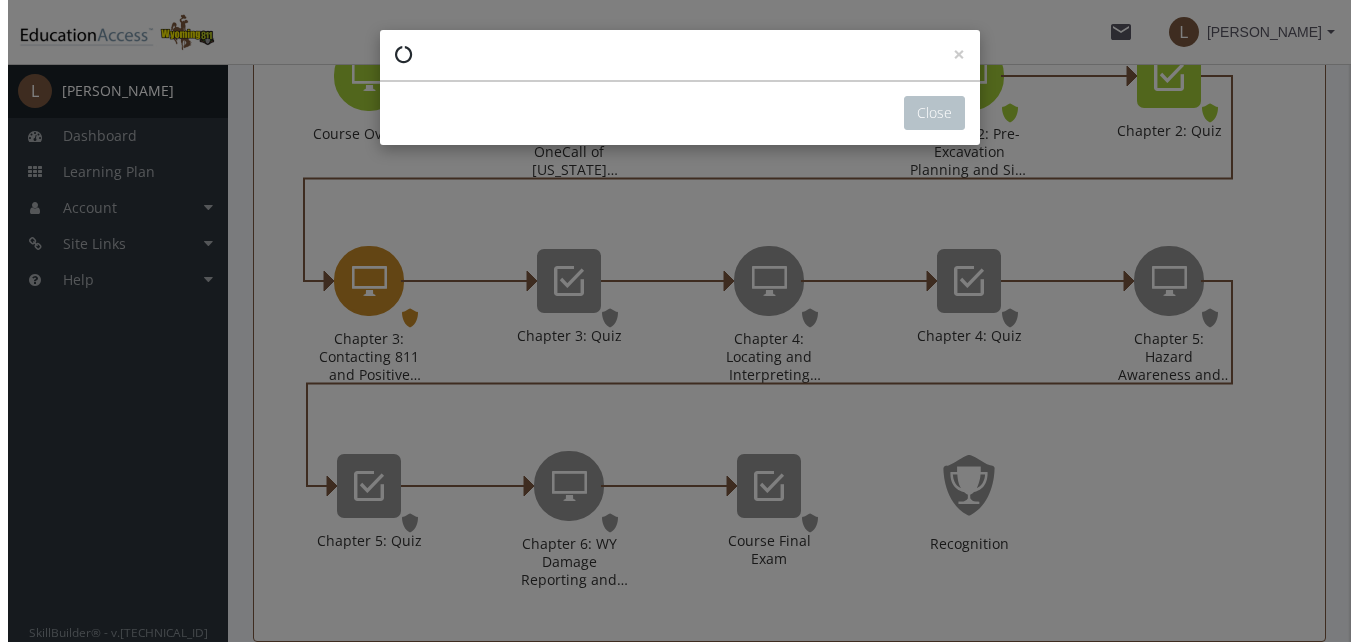 scroll, scrollTop: 0, scrollLeft: 0, axis: both 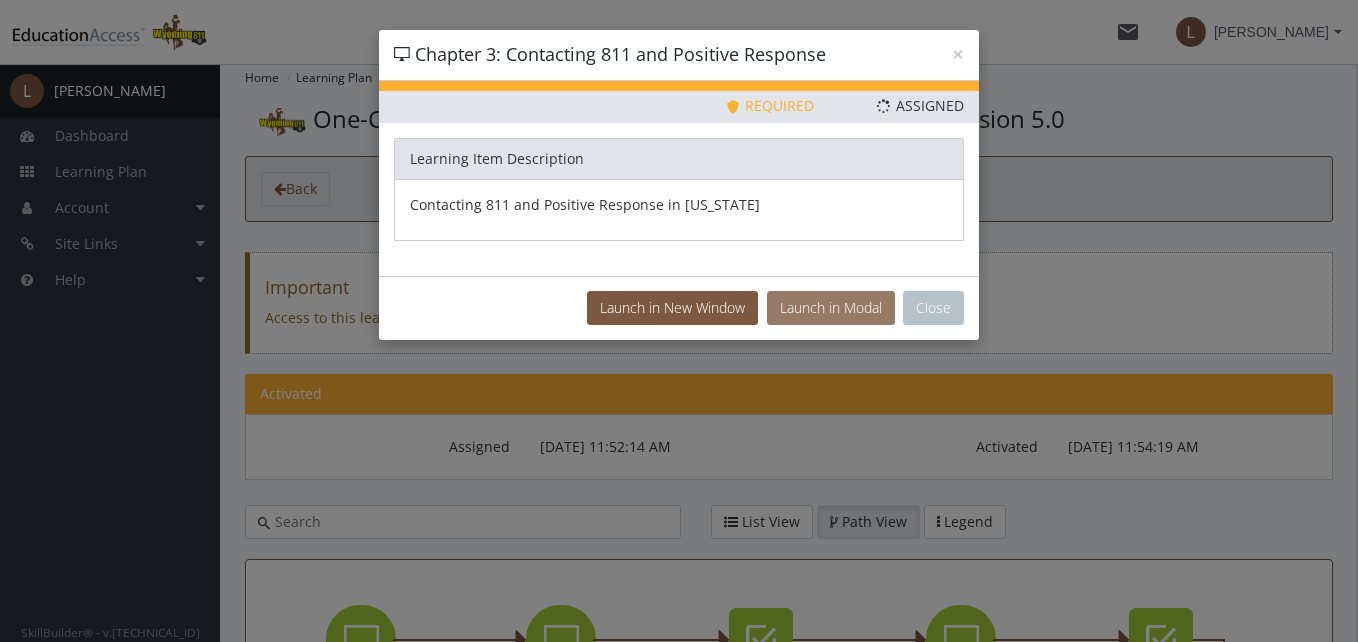 click on "Launch in Modal" at bounding box center [831, 308] 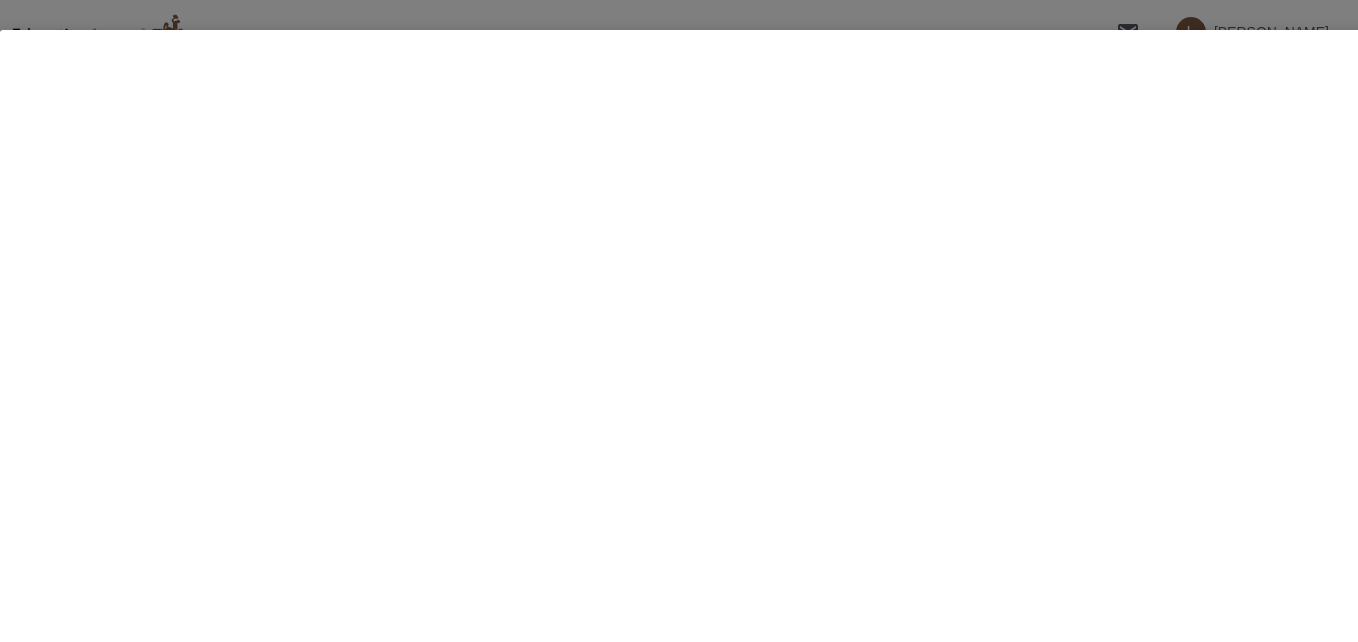 scroll, scrollTop: 0, scrollLeft: 0, axis: both 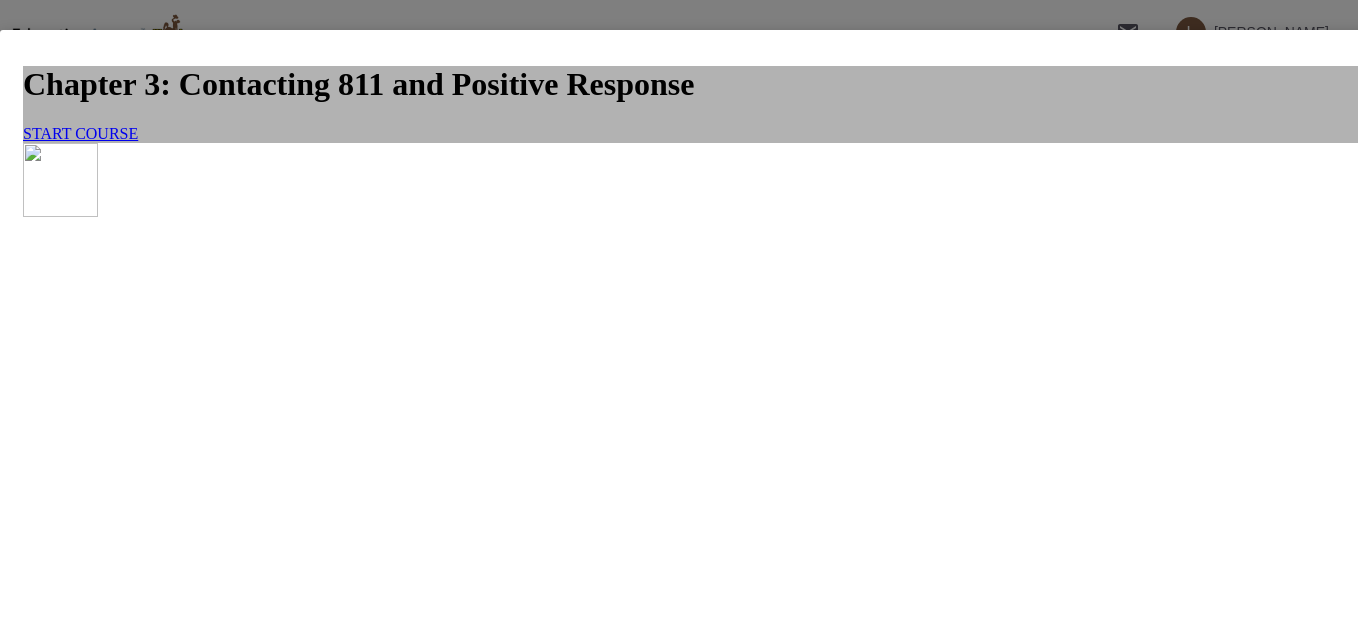 click on "START COURSE" at bounding box center (80, 133) 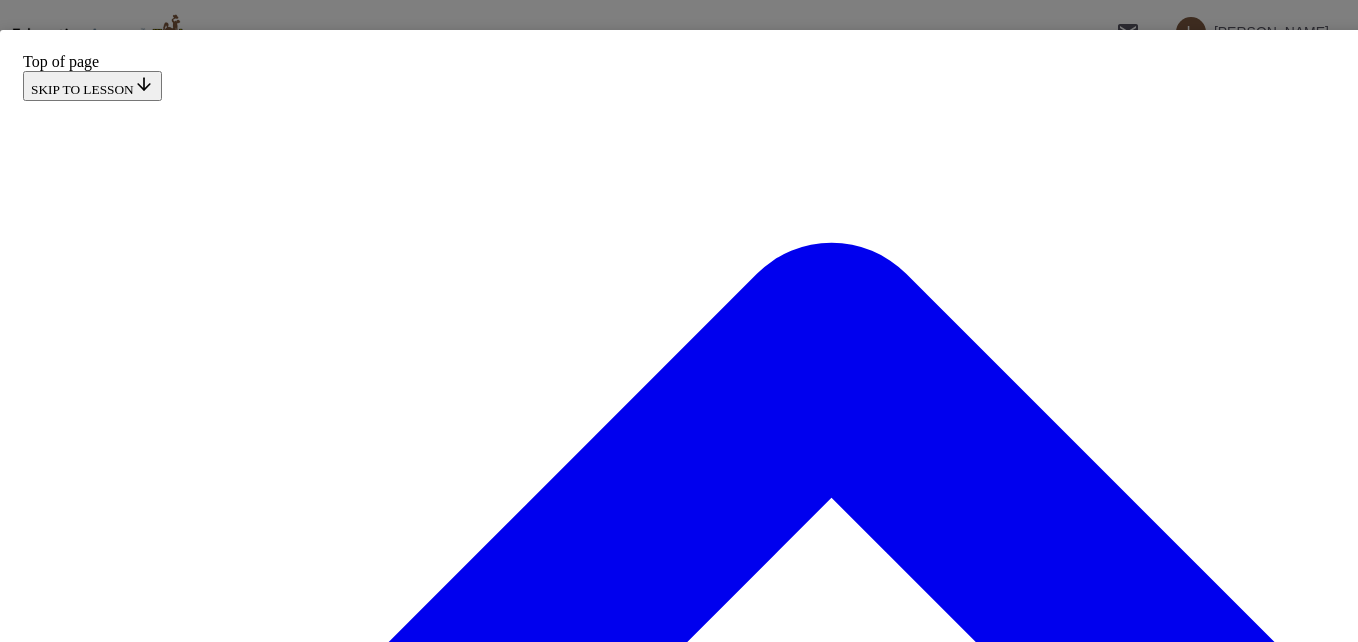 scroll, scrollTop: 340, scrollLeft: 0, axis: vertical 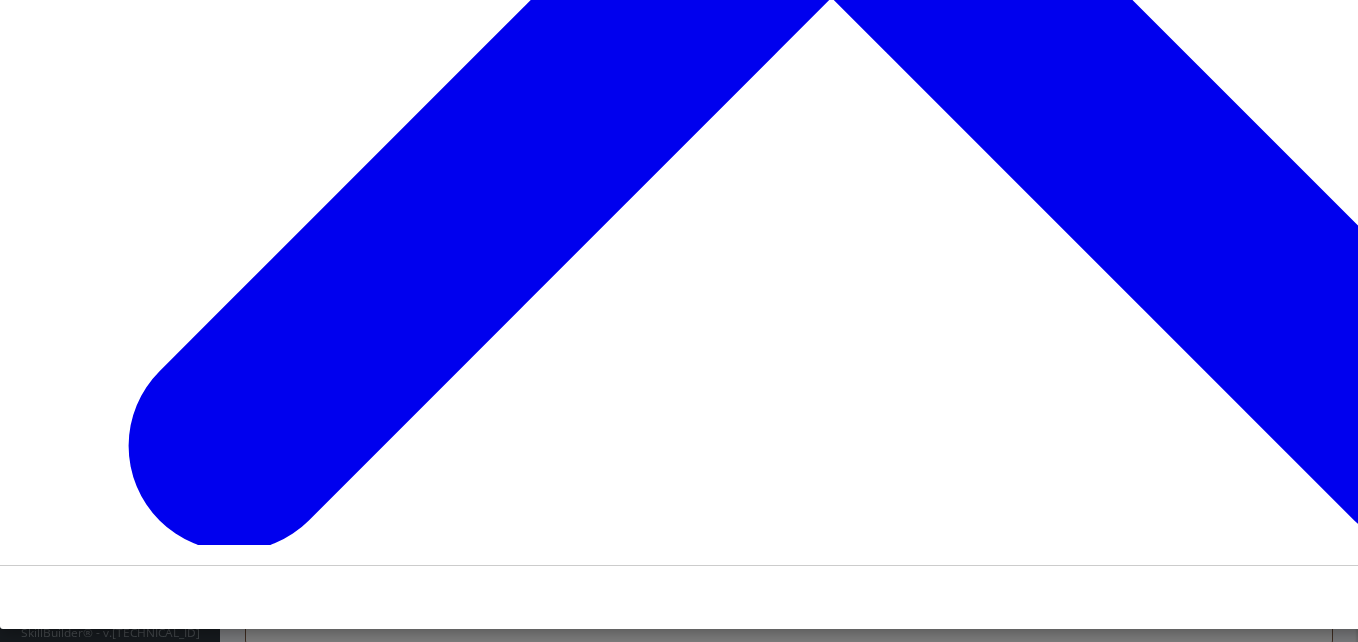 click at bounding box center (267, 1660) 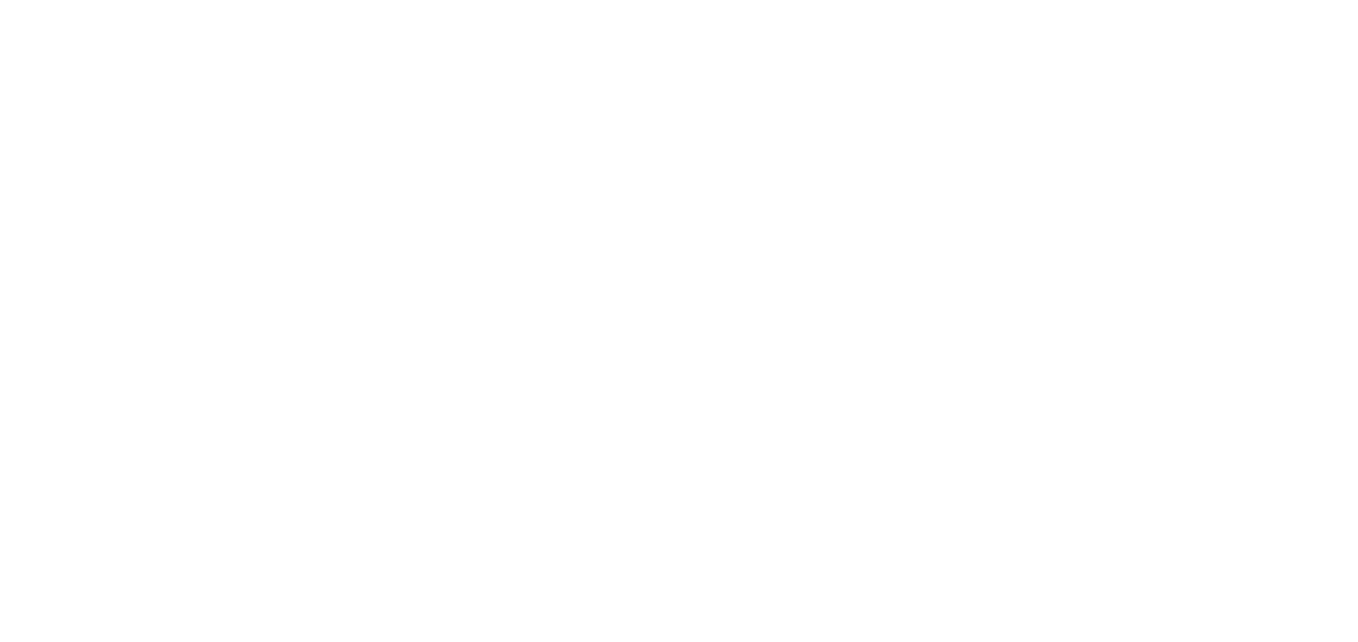 scroll, scrollTop: 300, scrollLeft: 0, axis: vertical 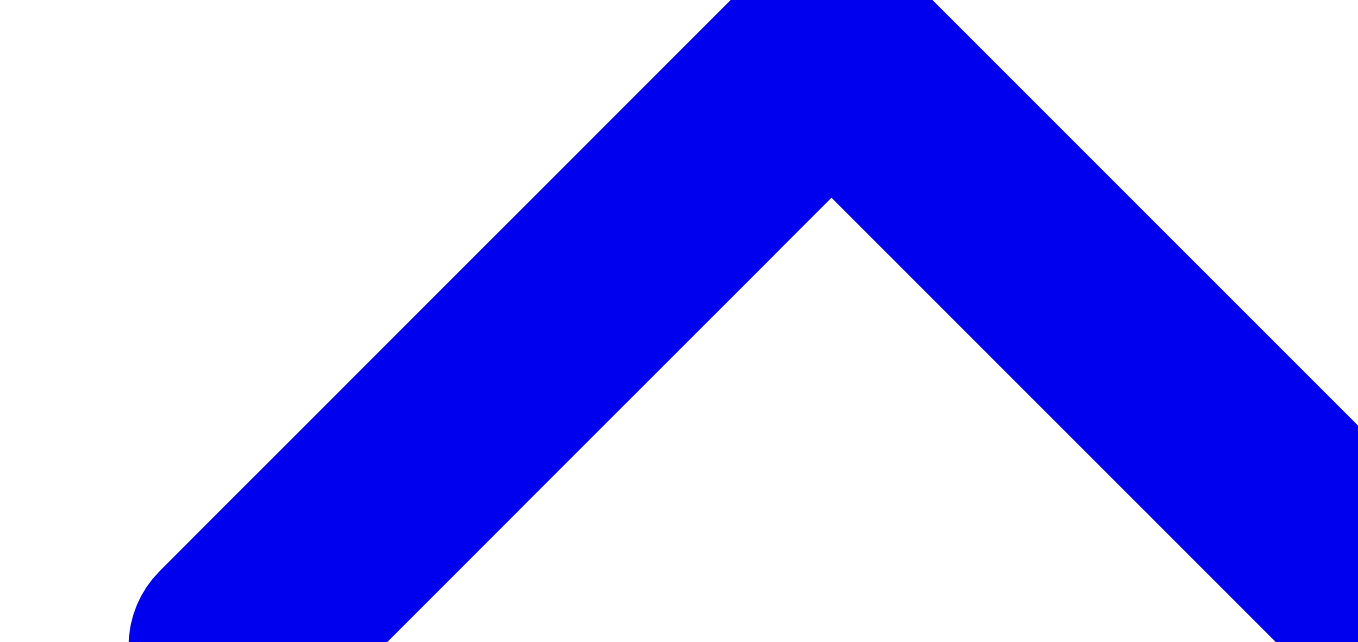 click on "811" at bounding box center [123, 1714] 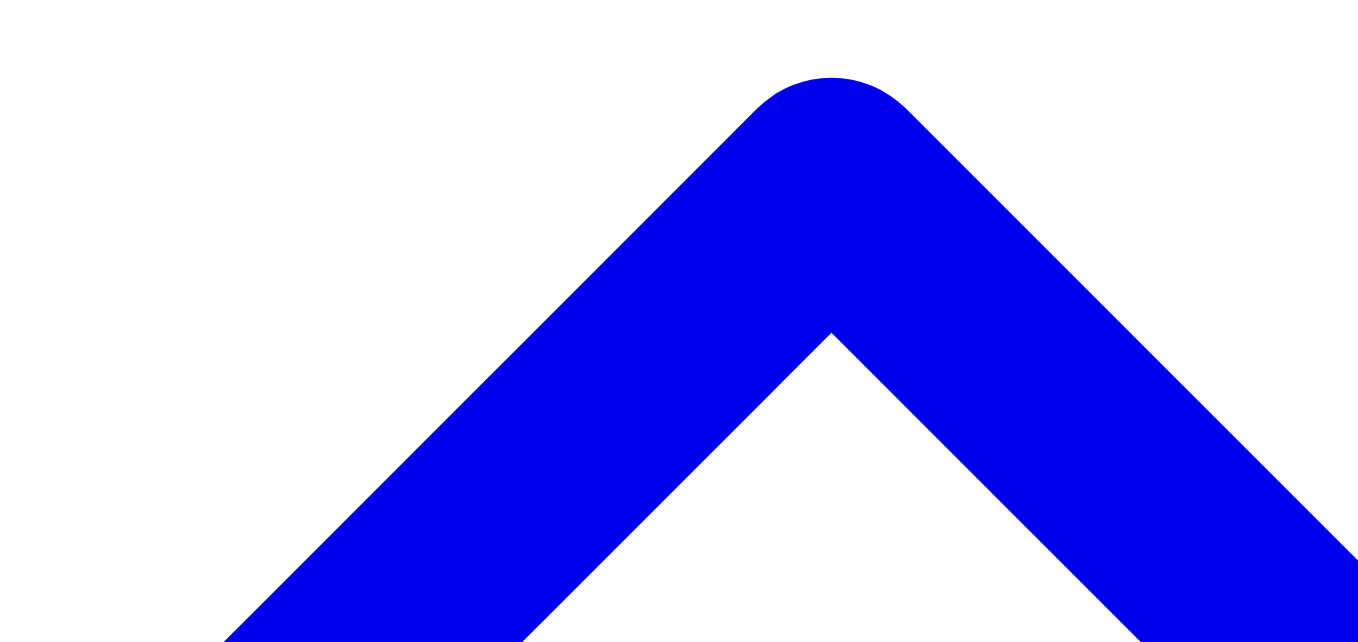 scroll, scrollTop: 200, scrollLeft: 0, axis: vertical 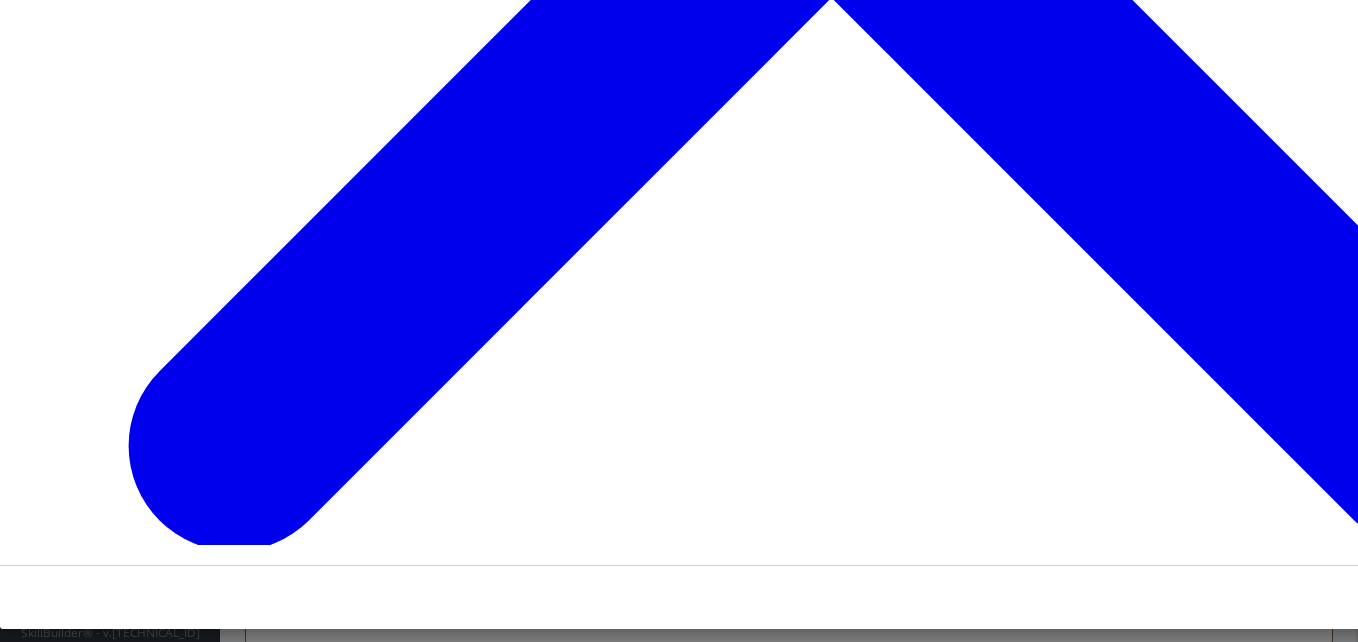 click on "CONTINUE" at bounding box center [65, 1902] 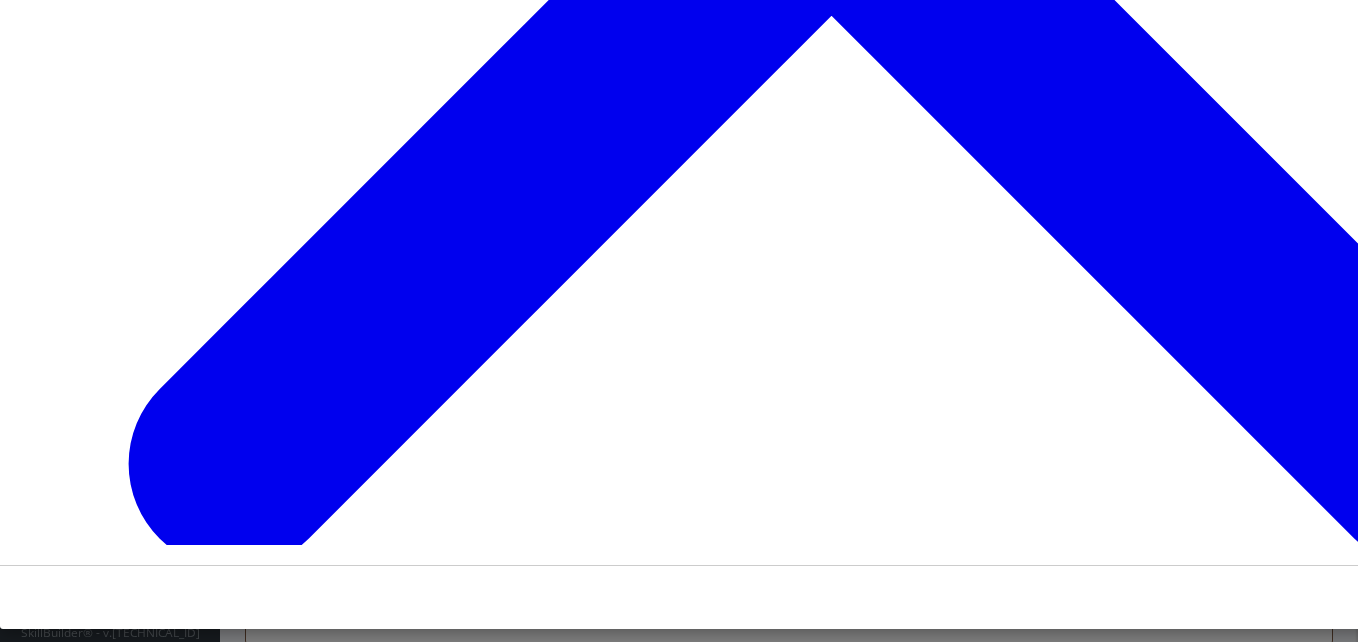 scroll, scrollTop: 1448, scrollLeft: 0, axis: vertical 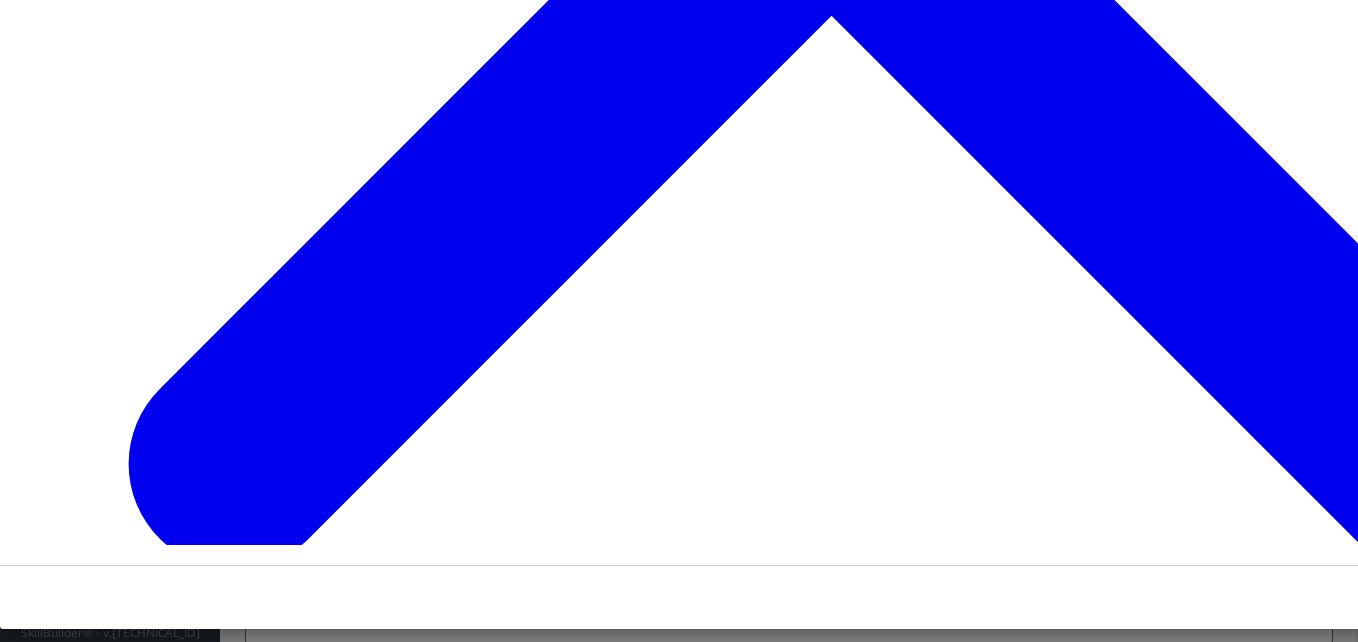 click on "2" at bounding box center (815, 9464) 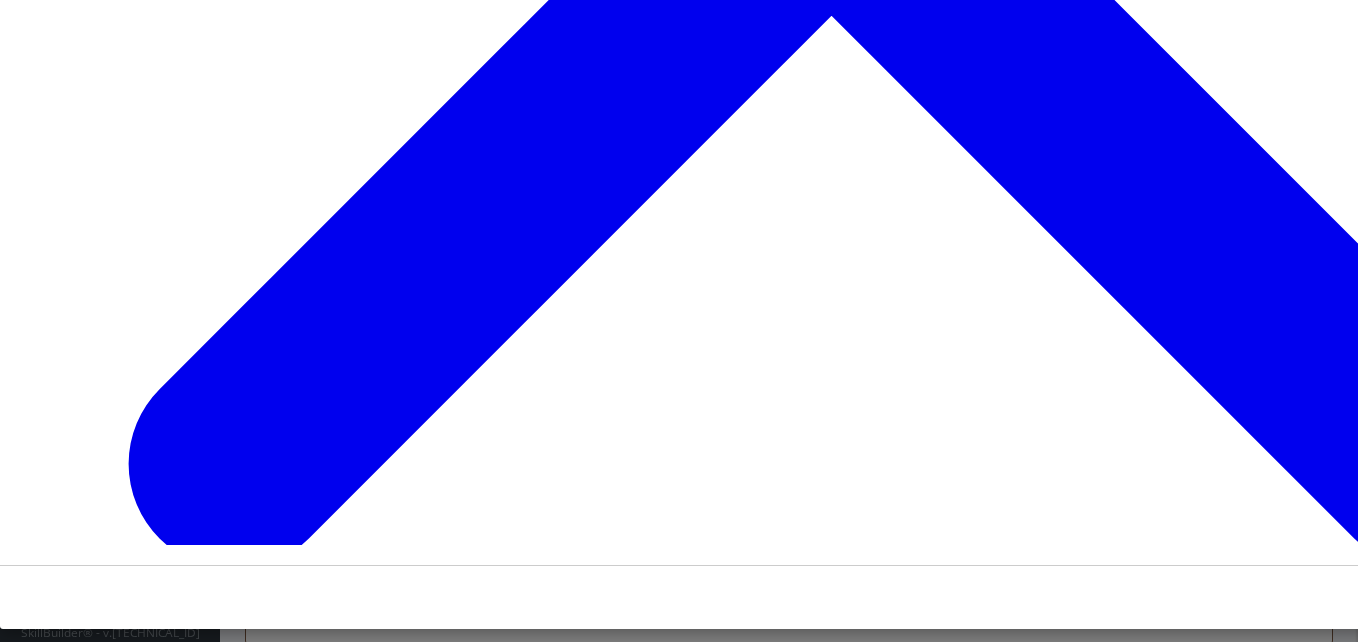 scroll, scrollTop: 2360, scrollLeft: 0, axis: vertical 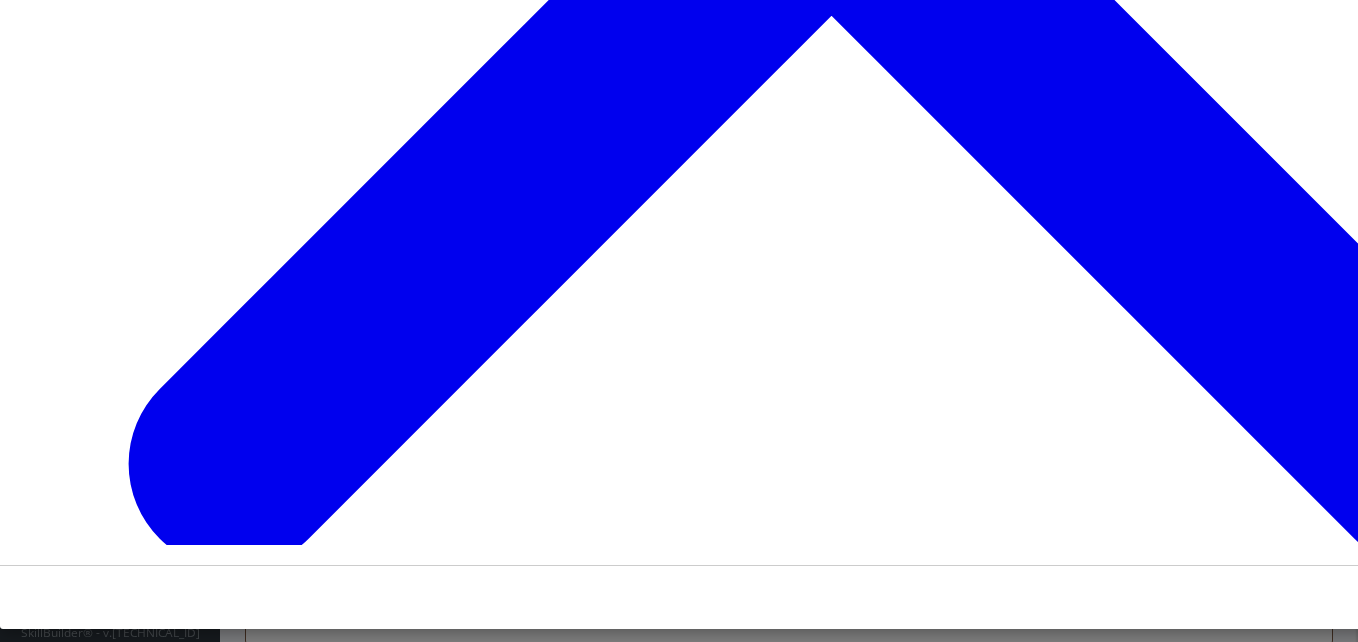click at bounding box center (71, 9876) 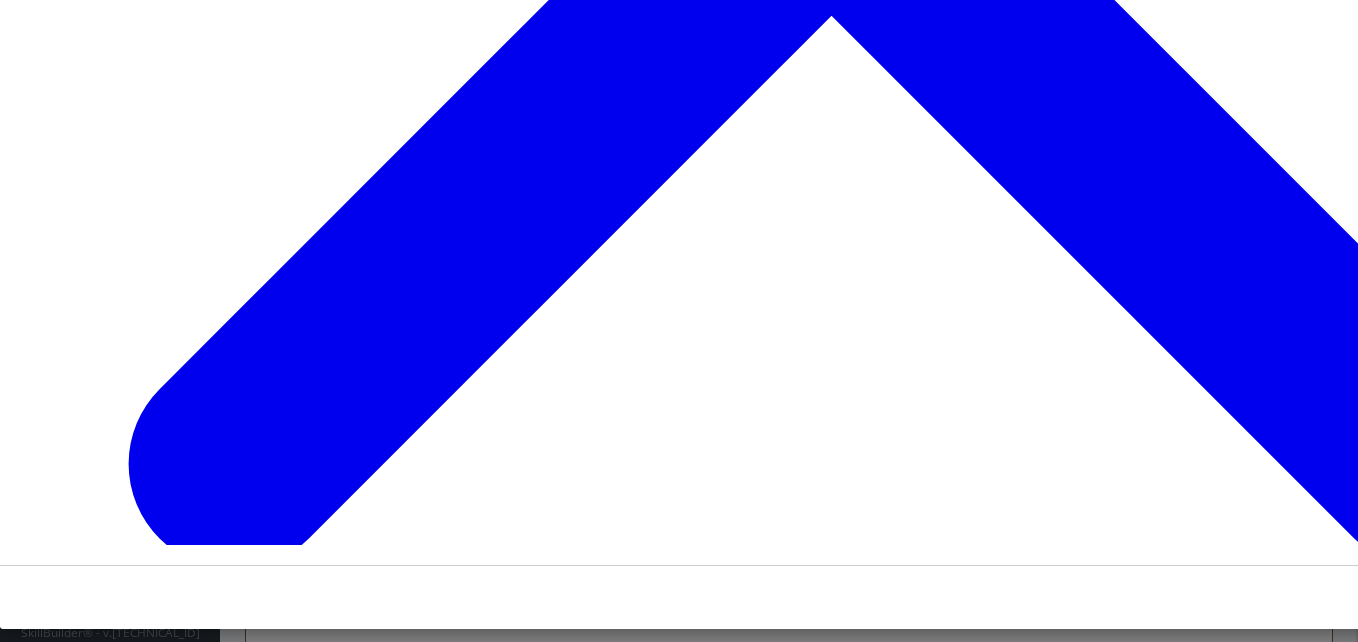 scroll, scrollTop: 2851, scrollLeft: 0, axis: vertical 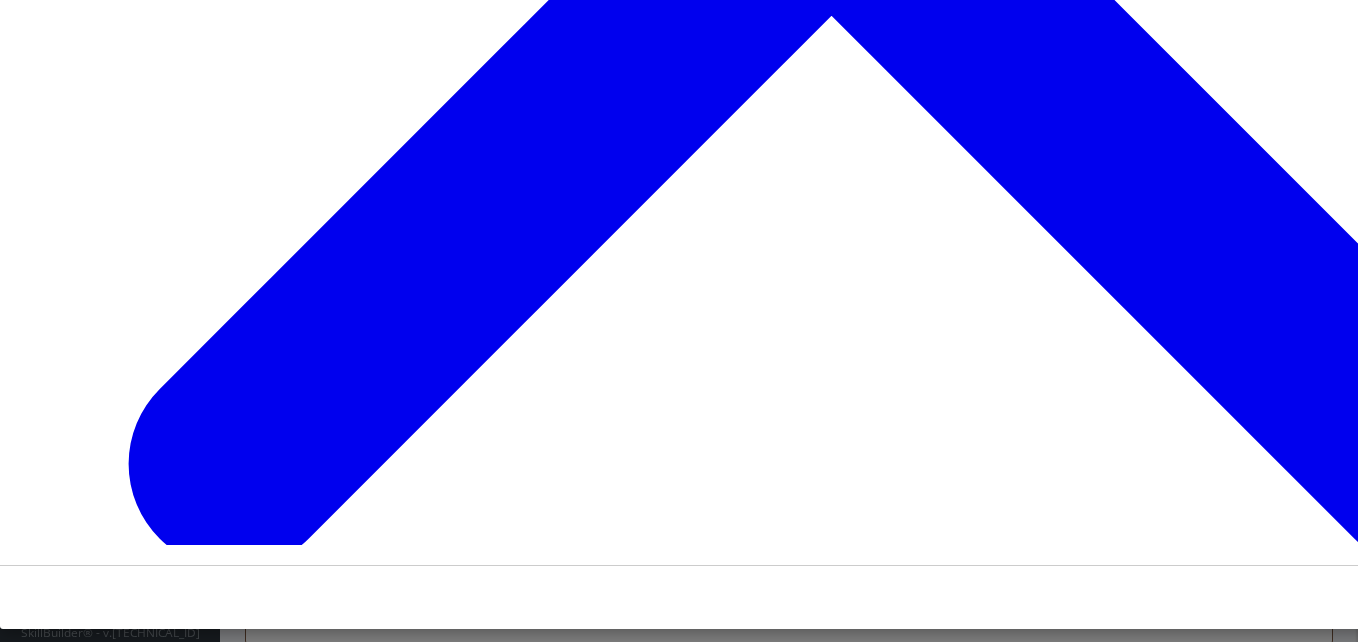 click on "Click to flip" at bounding box center [835, 10086] 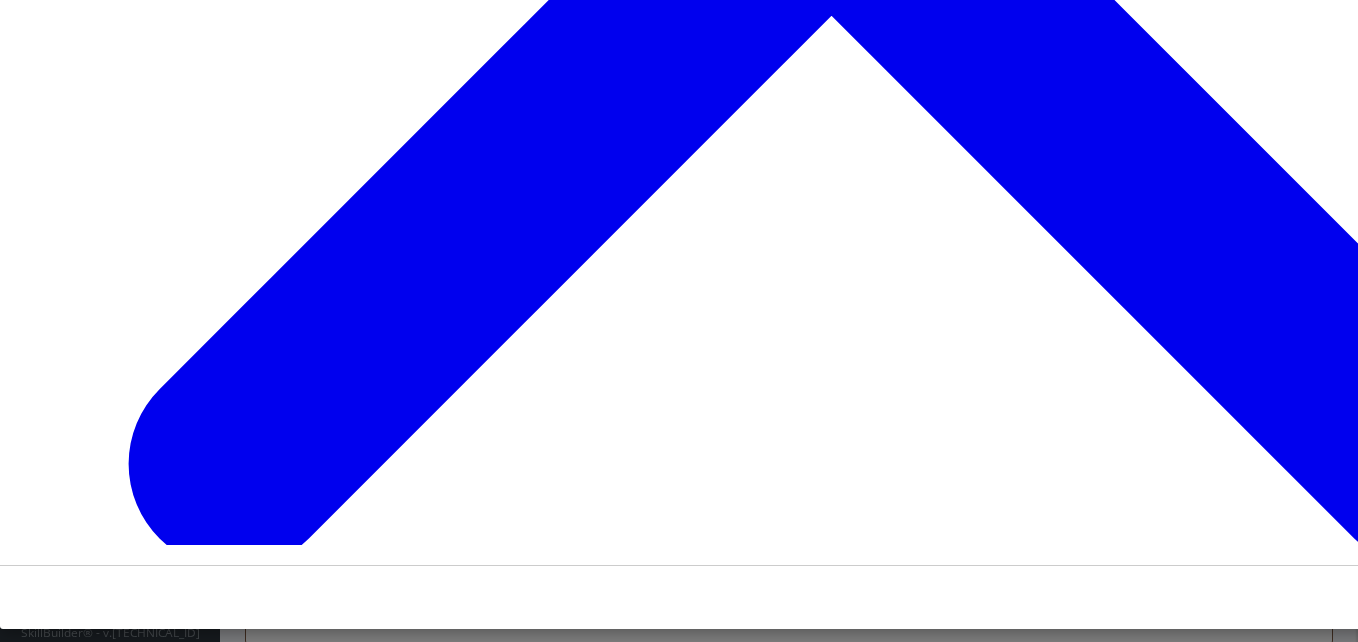 click on "CONTINUE" at bounding box center [65, 10482] 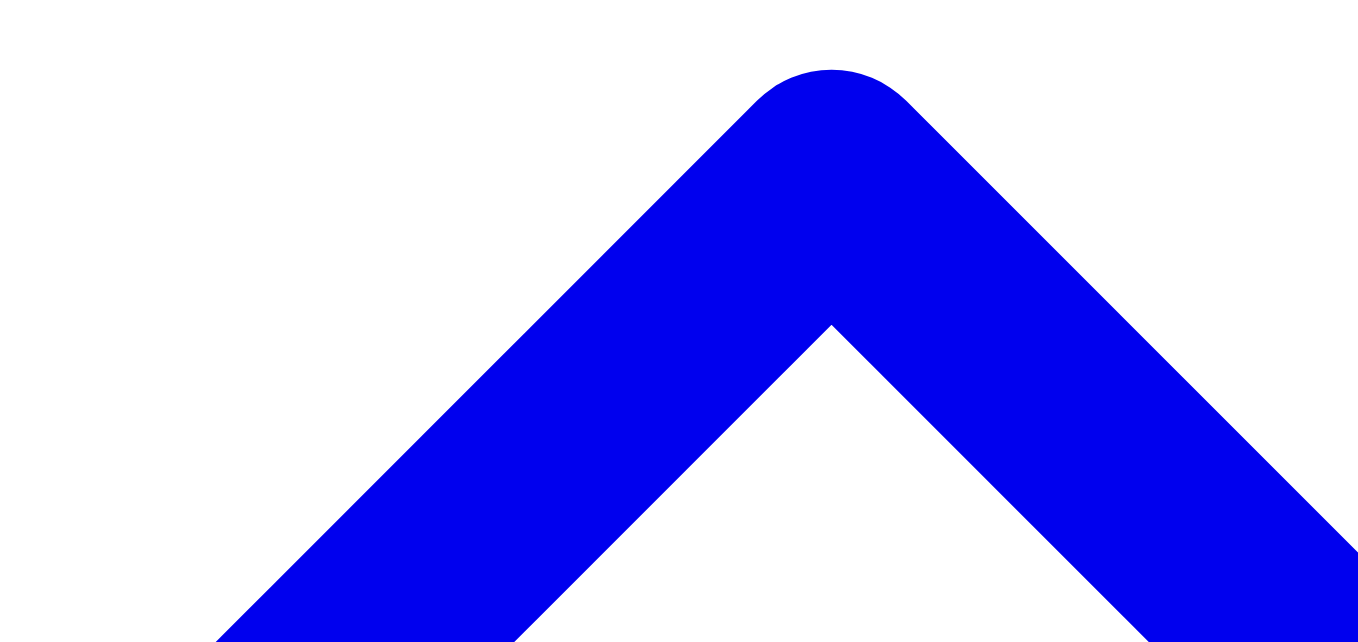 scroll, scrollTop: 132, scrollLeft: 0, axis: vertical 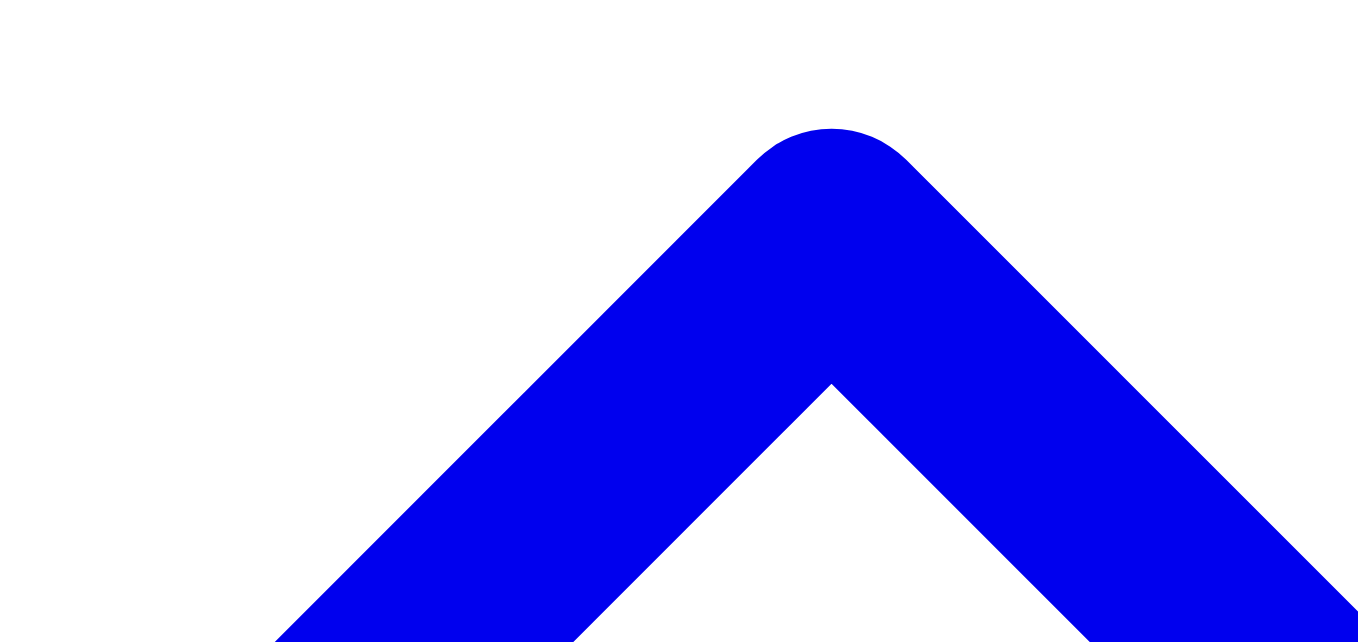 click at bounding box center [71, 11055] 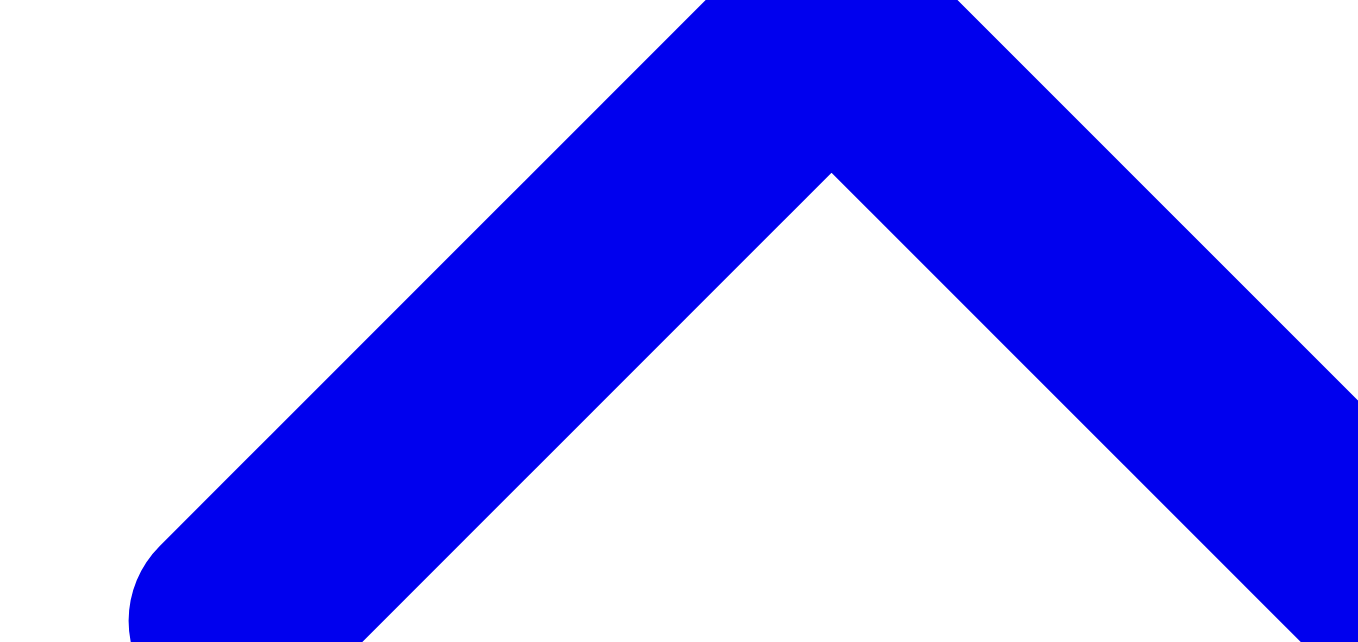 scroll, scrollTop: 432, scrollLeft: 0, axis: vertical 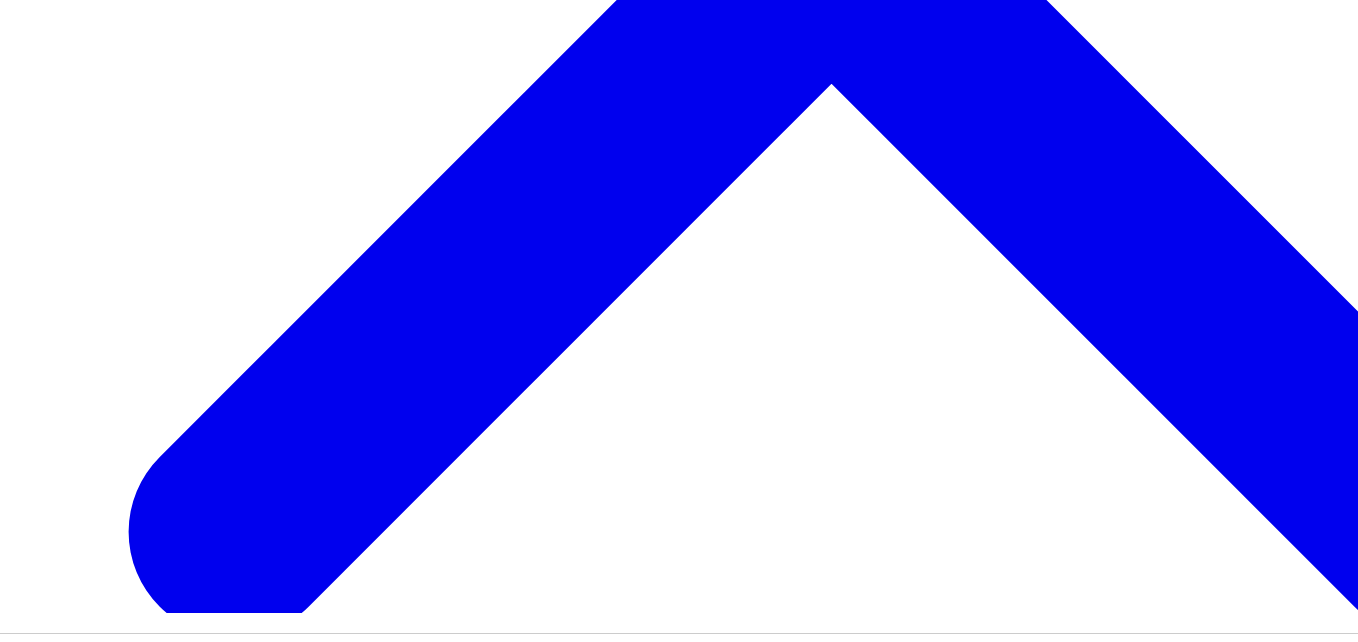 click on "CONTINUE" at bounding box center (65, 10660) 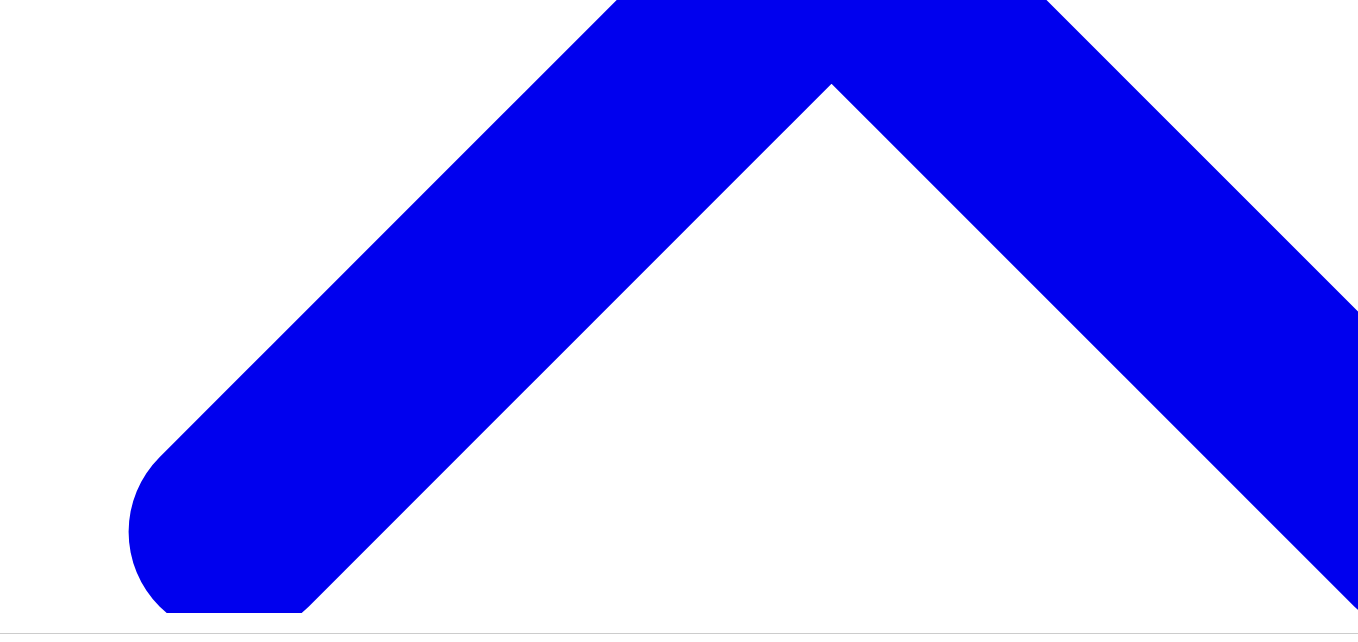 scroll, scrollTop: 4134, scrollLeft: 0, axis: vertical 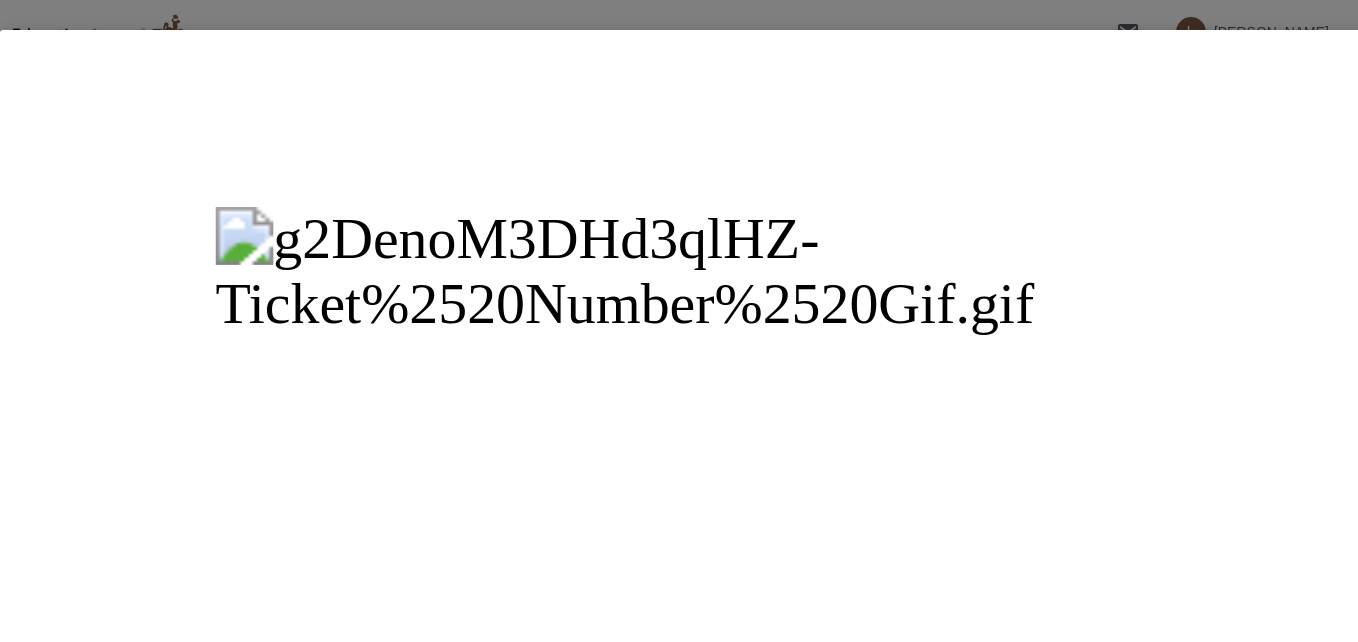 click on "Close" at bounding box center (679, 321) 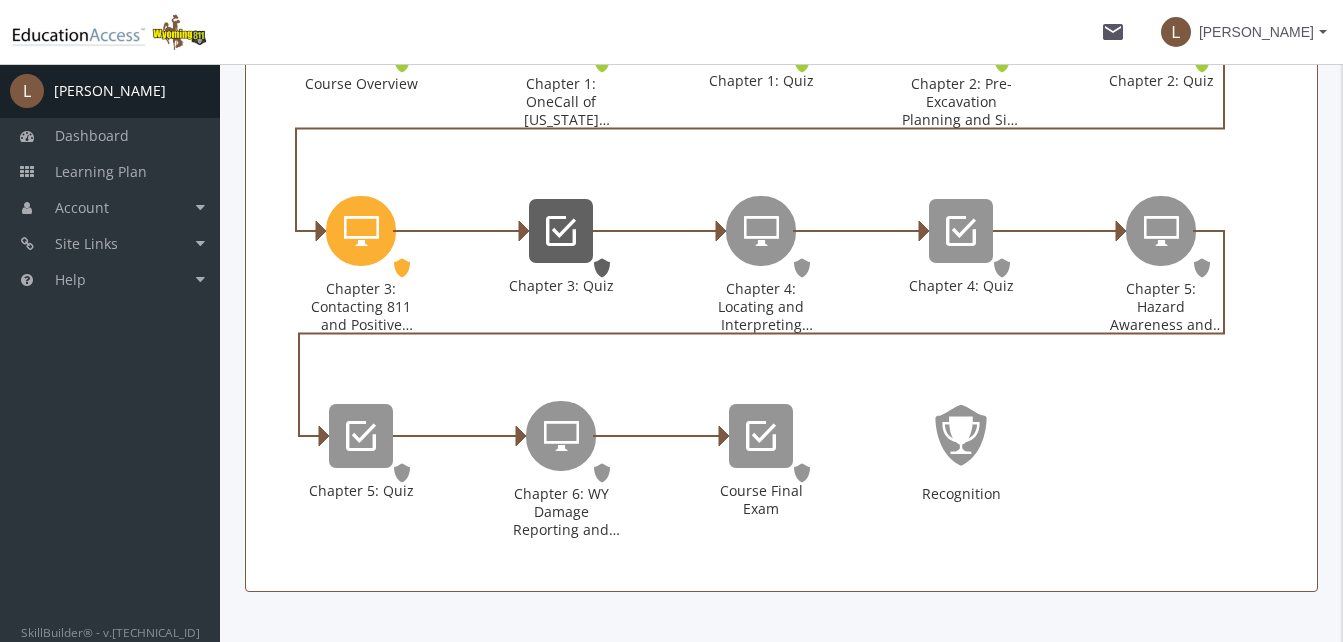 scroll, scrollTop: 661, scrollLeft: 0, axis: vertical 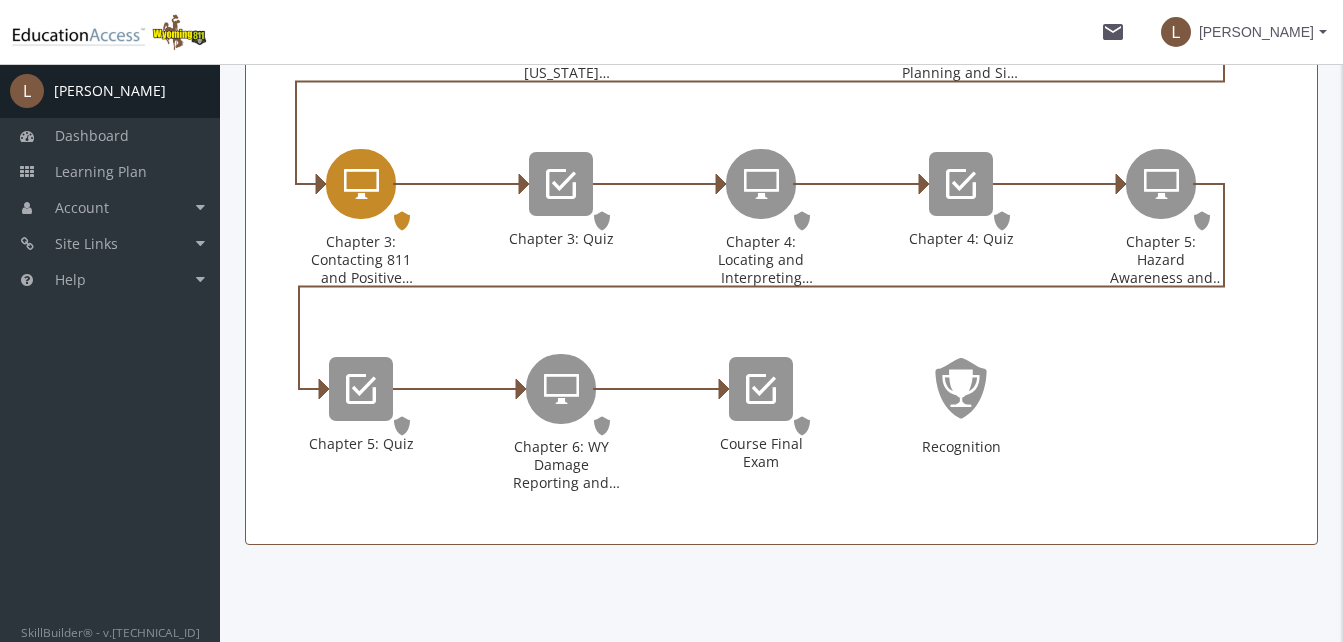 click at bounding box center [361, 184] 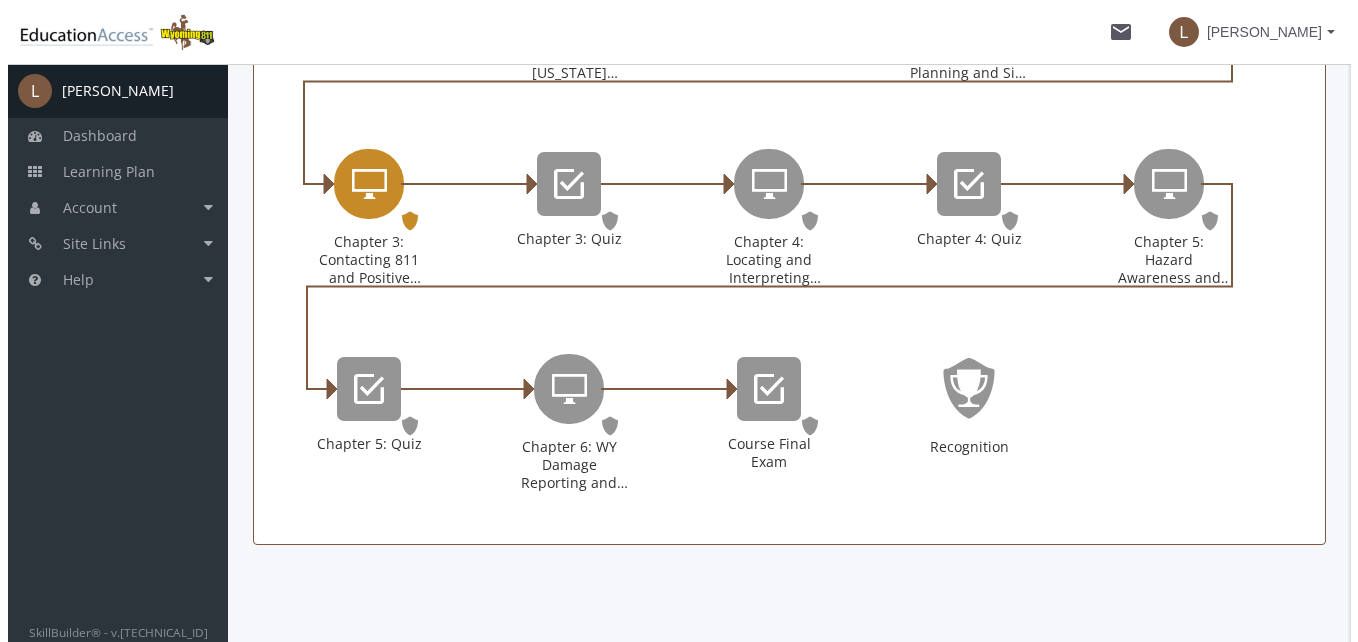 scroll, scrollTop: 0, scrollLeft: 0, axis: both 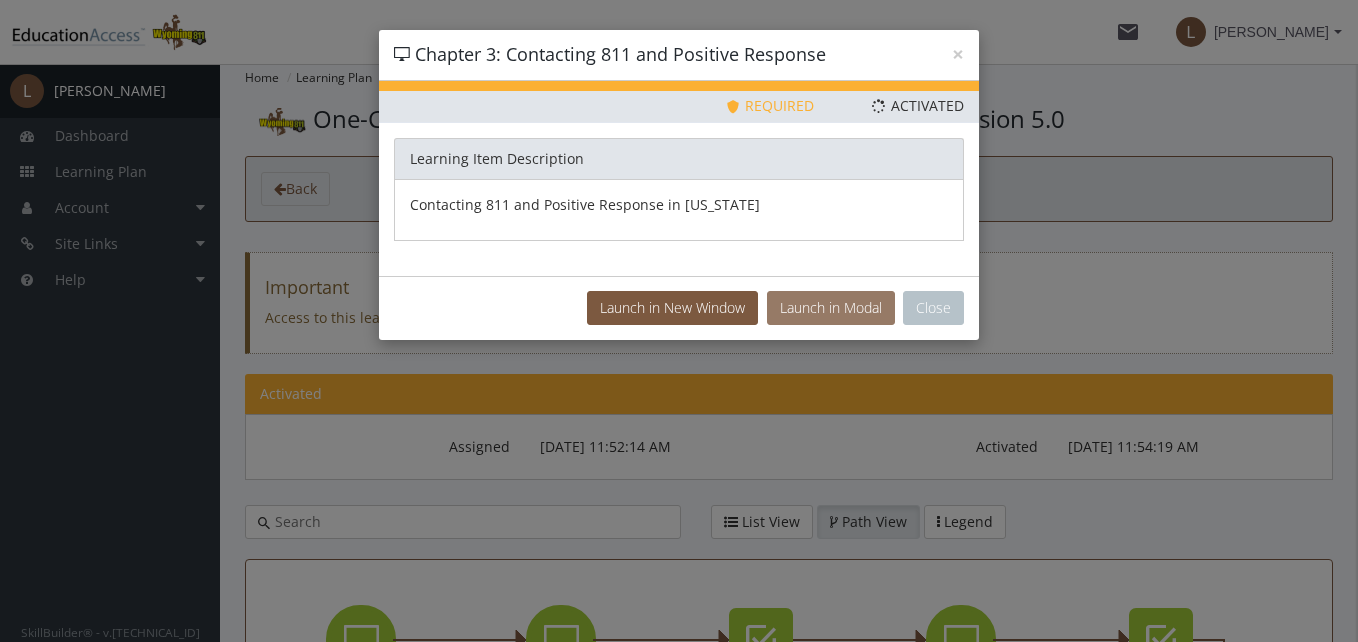 click on "Launch in Modal" at bounding box center [831, 308] 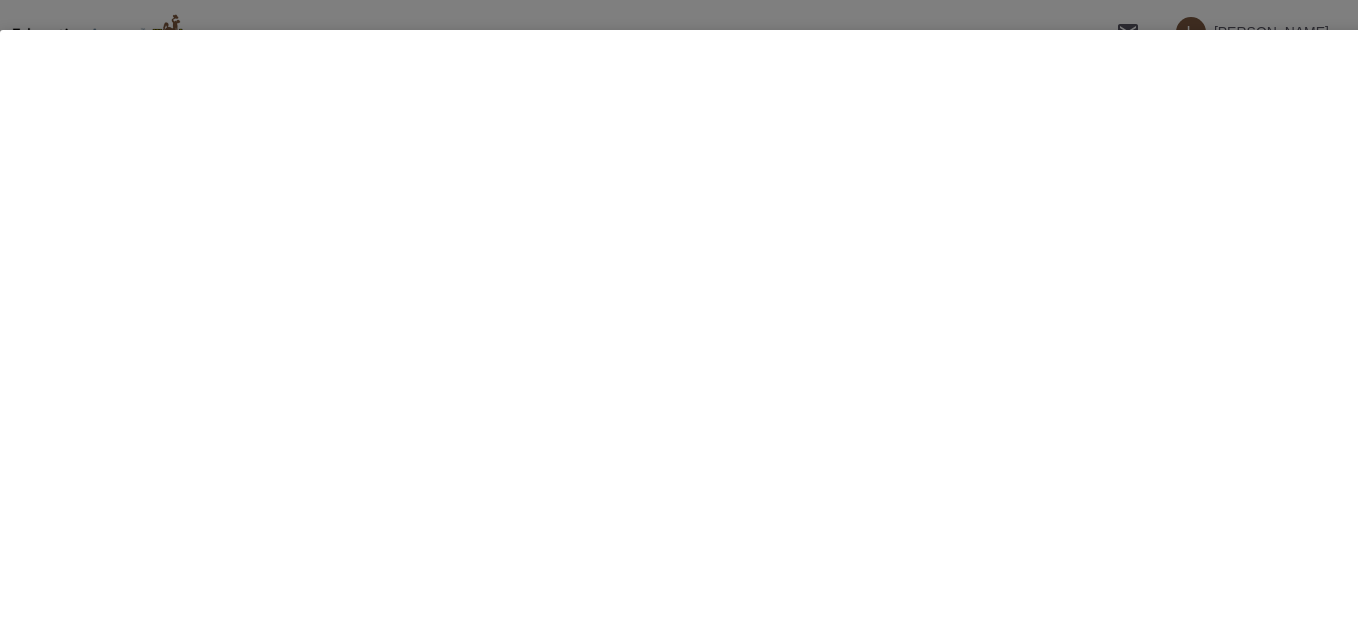 scroll, scrollTop: 0, scrollLeft: 0, axis: both 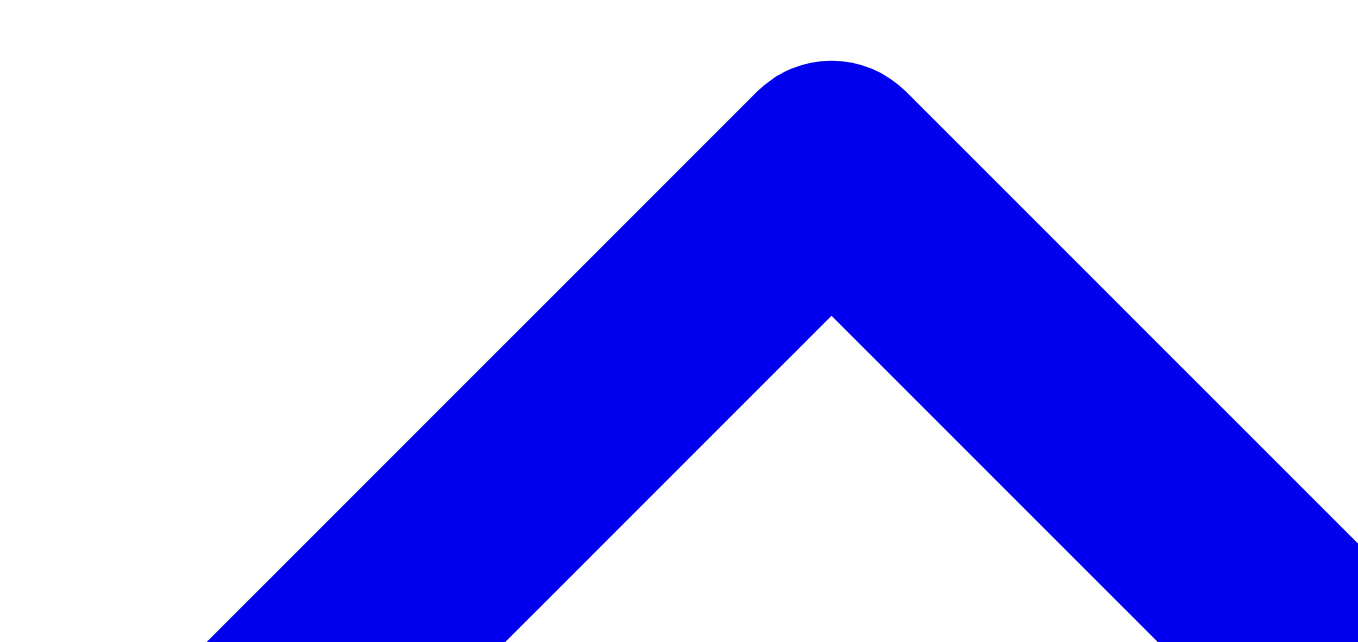 click at bounding box center (111, 10775) 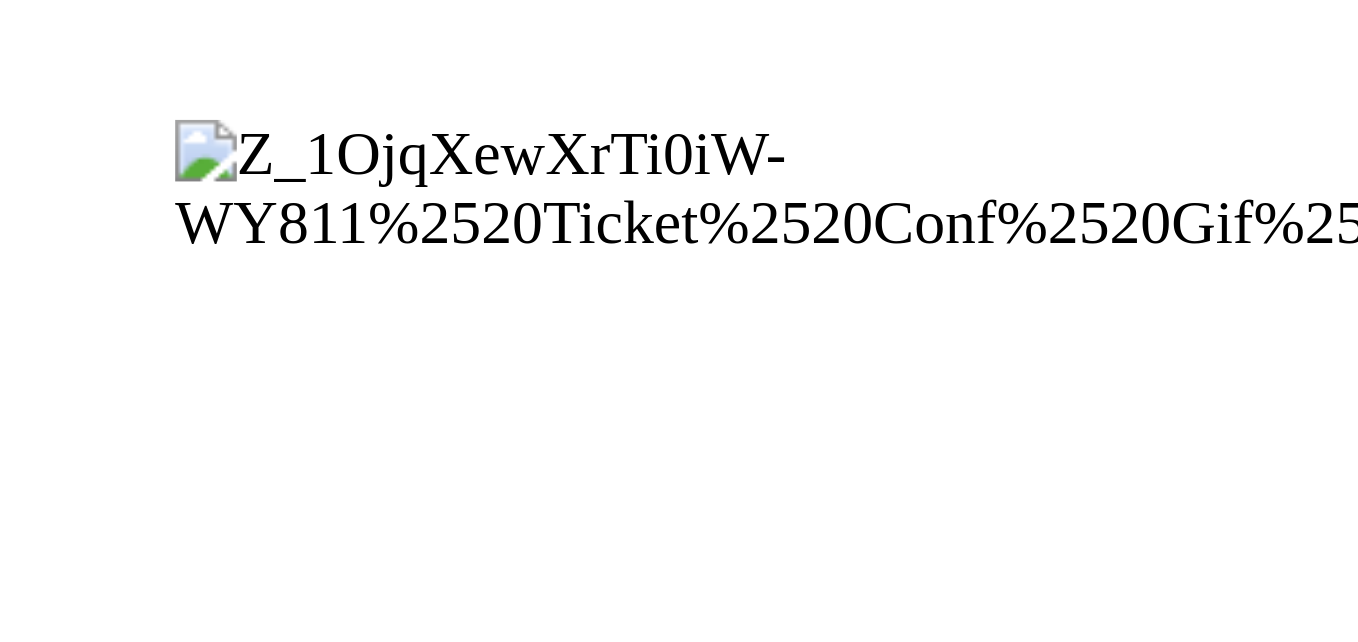 scroll, scrollTop: 100, scrollLeft: 0, axis: vertical 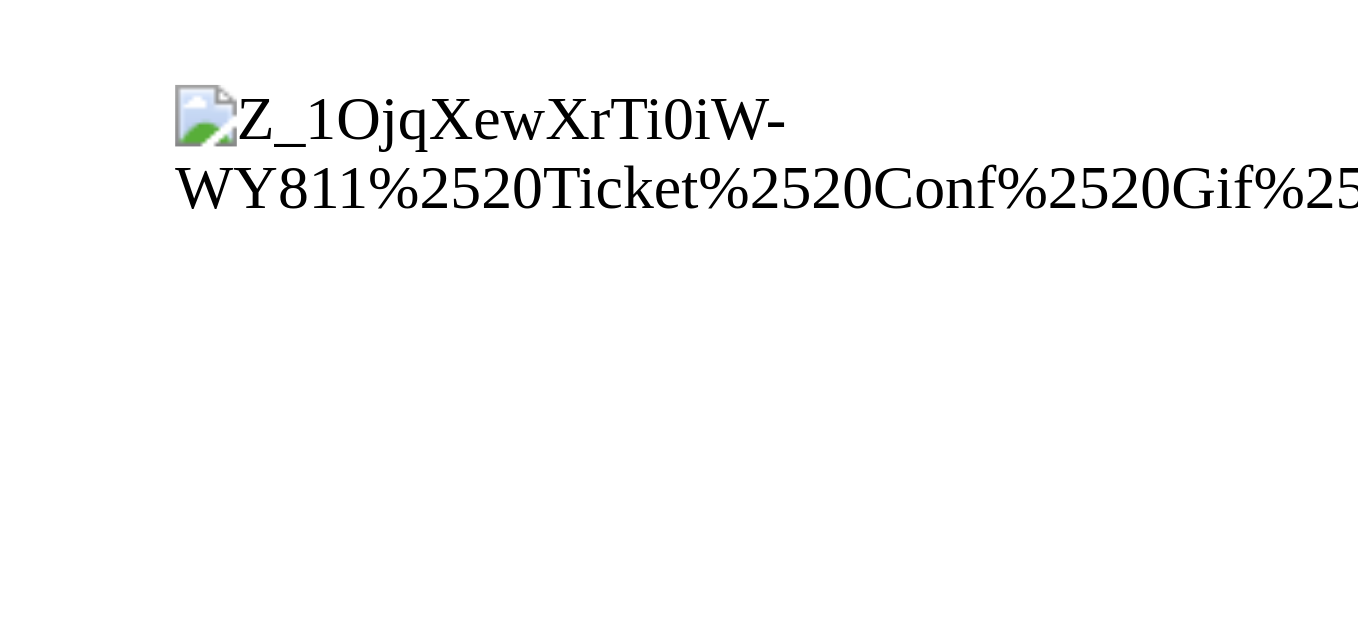 drag, startPoint x: 1266, startPoint y: 460, endPoint x: 1106, endPoint y: 423, distance: 164.22241 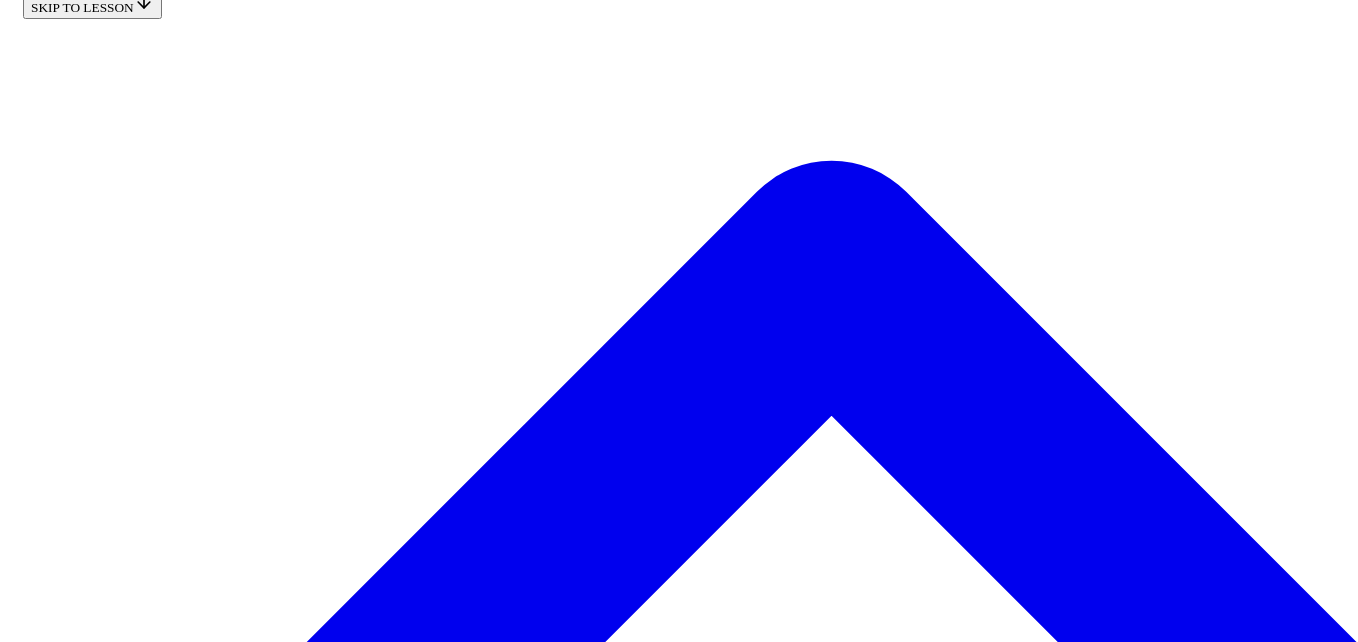 click at bounding box center [127, 11000] 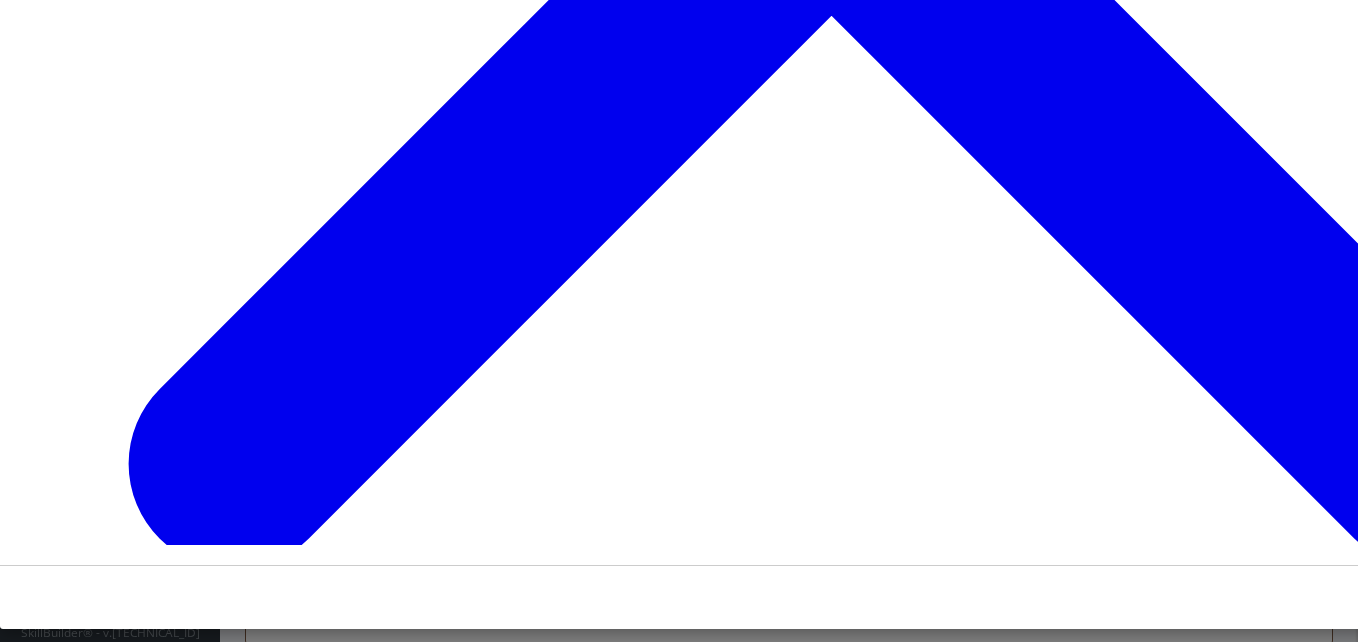 scroll, scrollTop: 532, scrollLeft: 0, axis: vertical 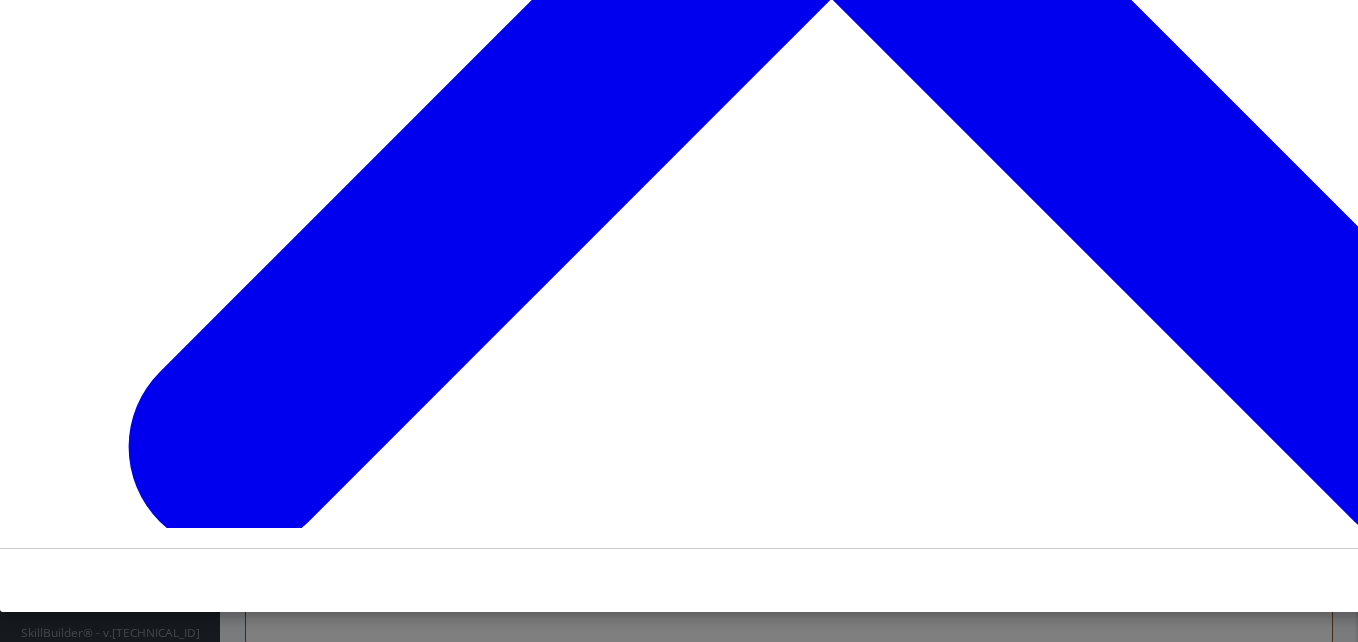 click on "CONTINUE" at bounding box center [65, 10857] 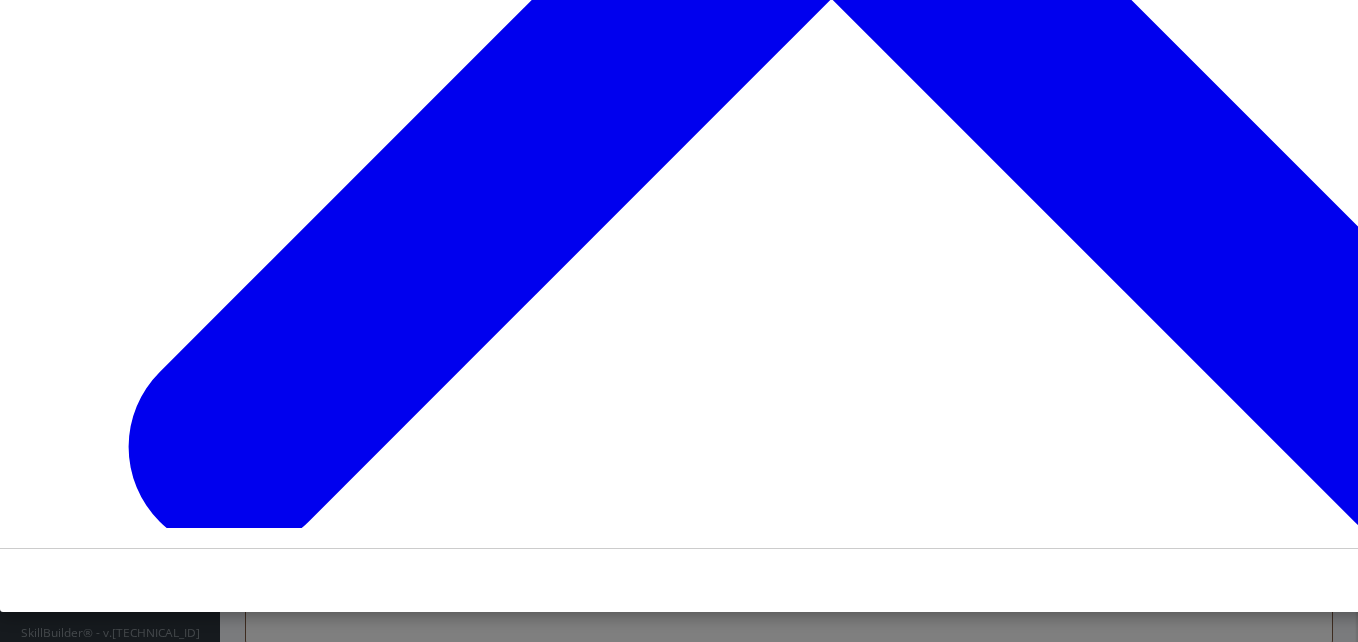click at bounding box center (111, 12013) 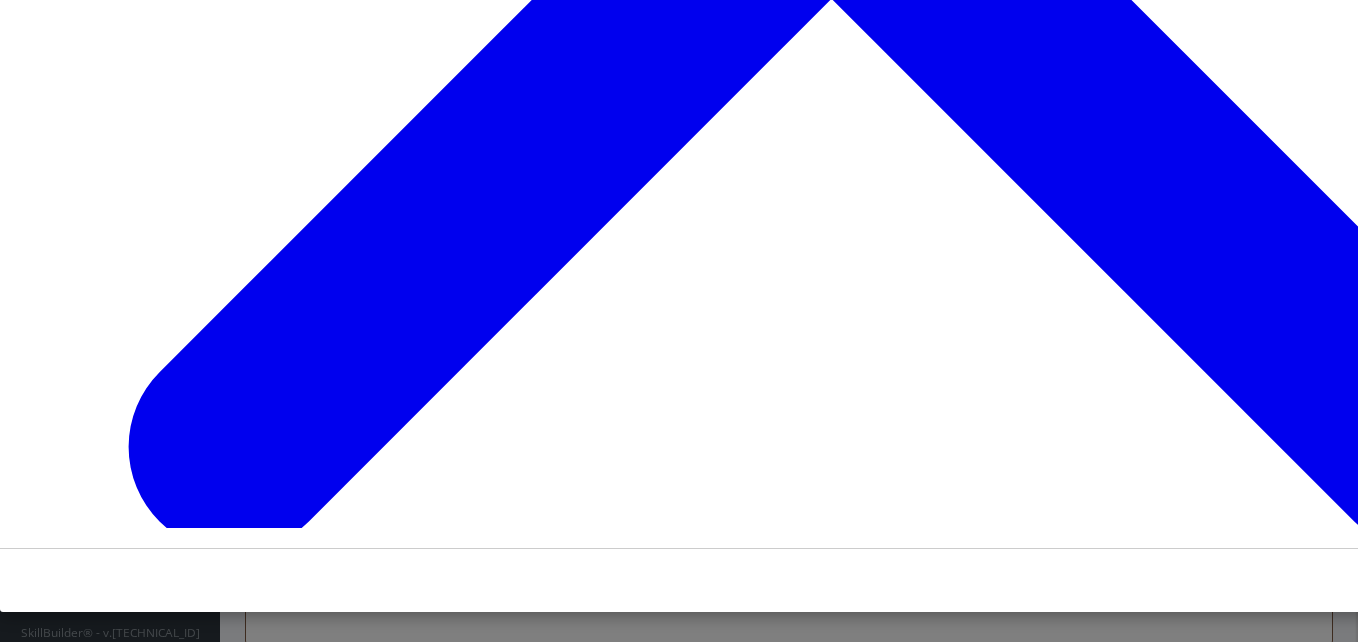 scroll, scrollTop: 5687, scrollLeft: 0, axis: vertical 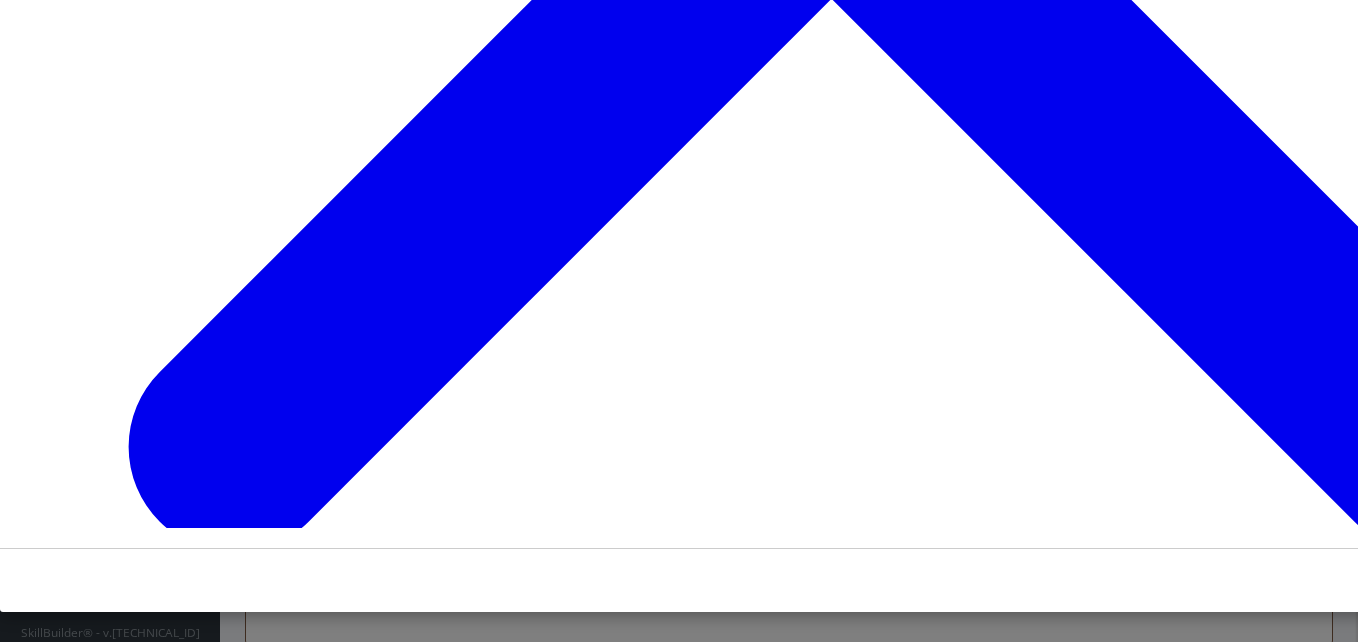 click at bounding box center [111, 11150] 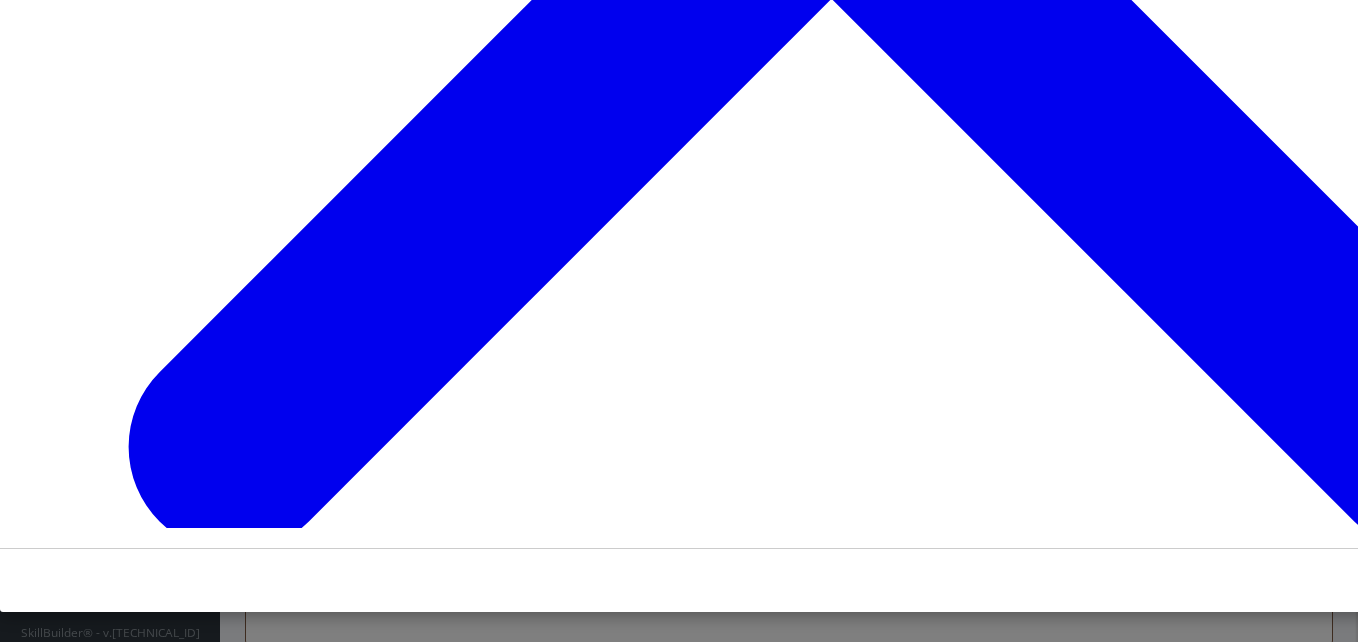 scroll, scrollTop: 5913, scrollLeft: 0, axis: vertical 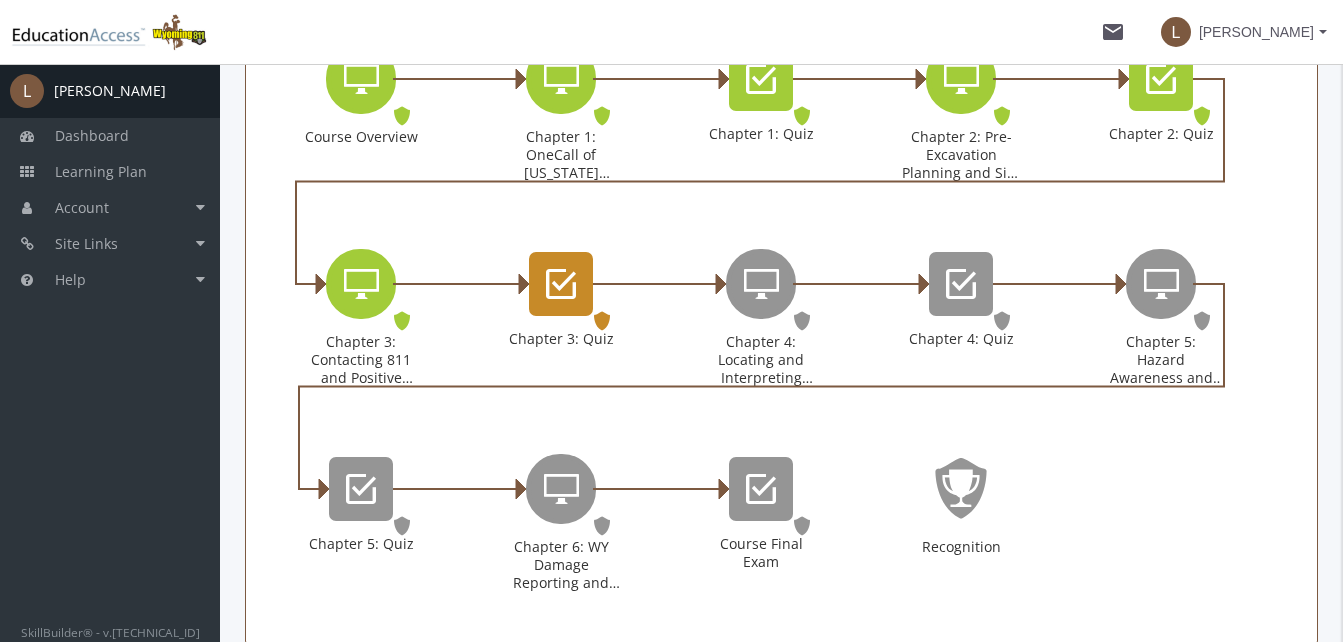 click at bounding box center (561, 284) 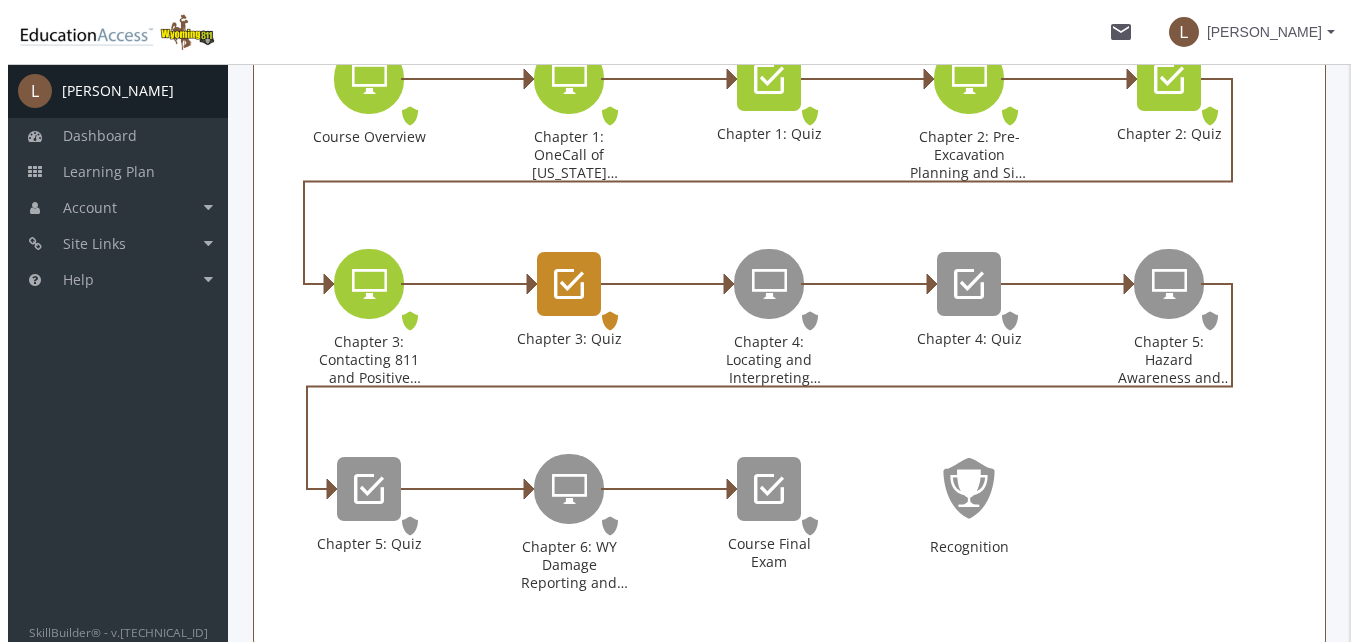 scroll, scrollTop: 0, scrollLeft: 0, axis: both 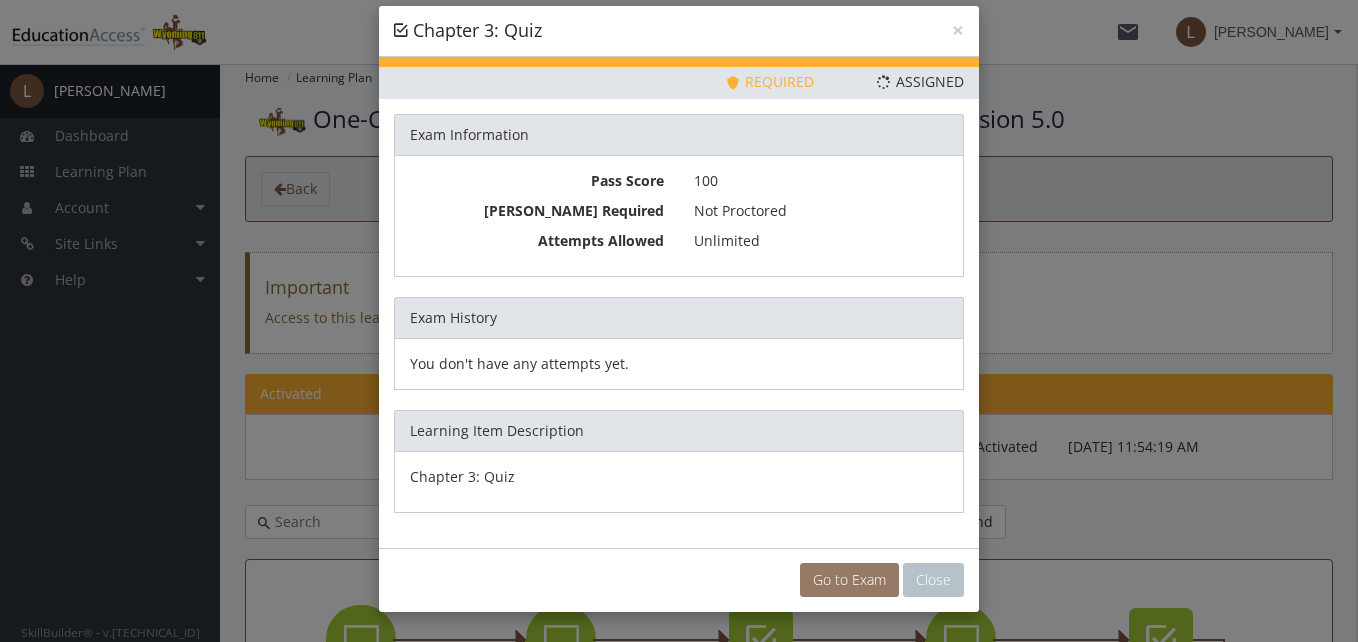 click on "Go to Exam" at bounding box center (849, 580) 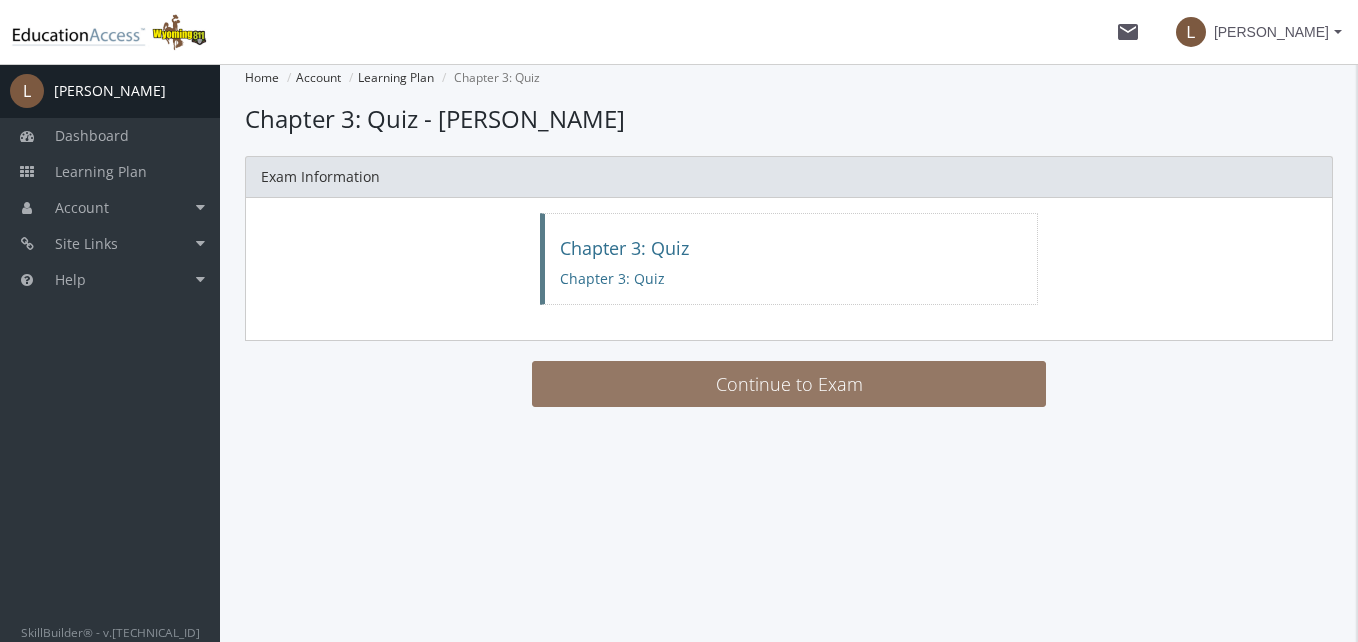 click on "Continue to Exam" at bounding box center [789, 384] 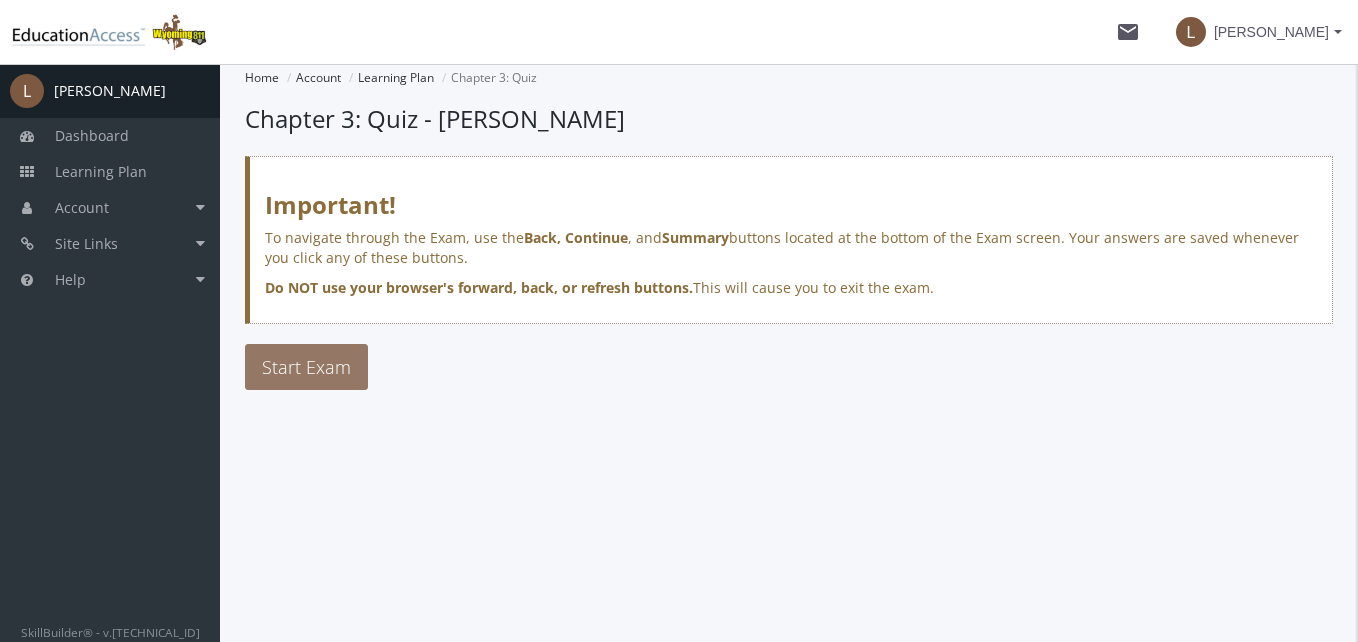 click on "Start Exam" at bounding box center (306, 367) 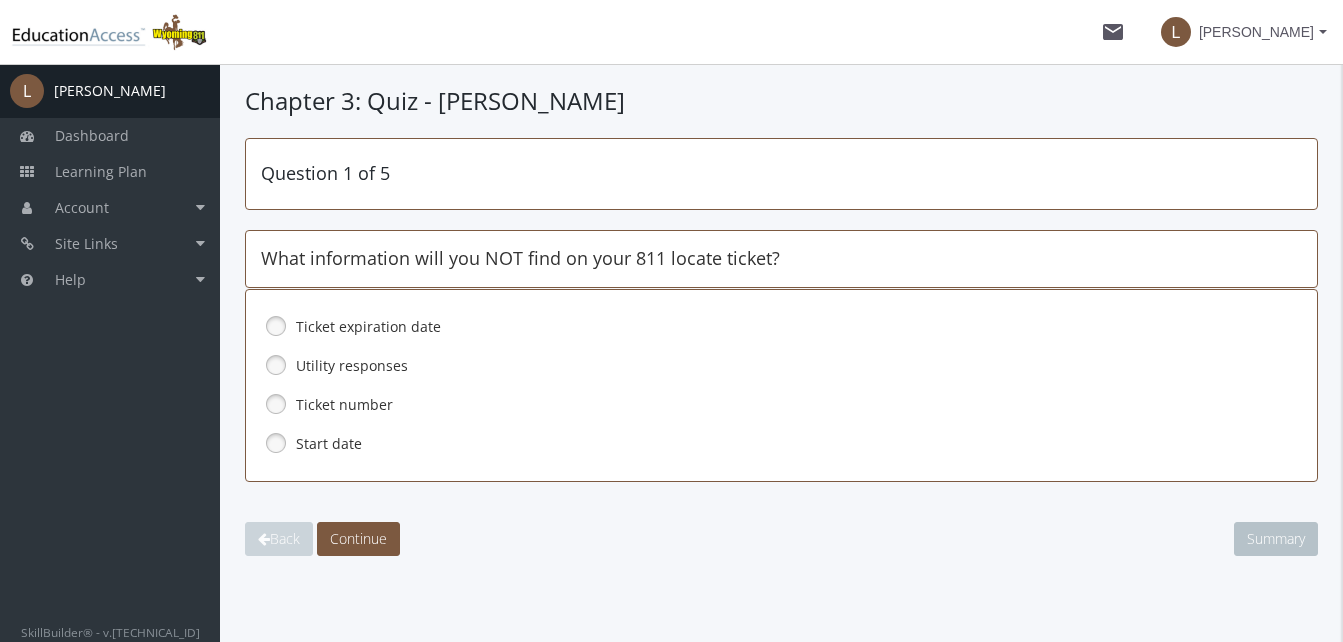 click at bounding box center [276, 326] 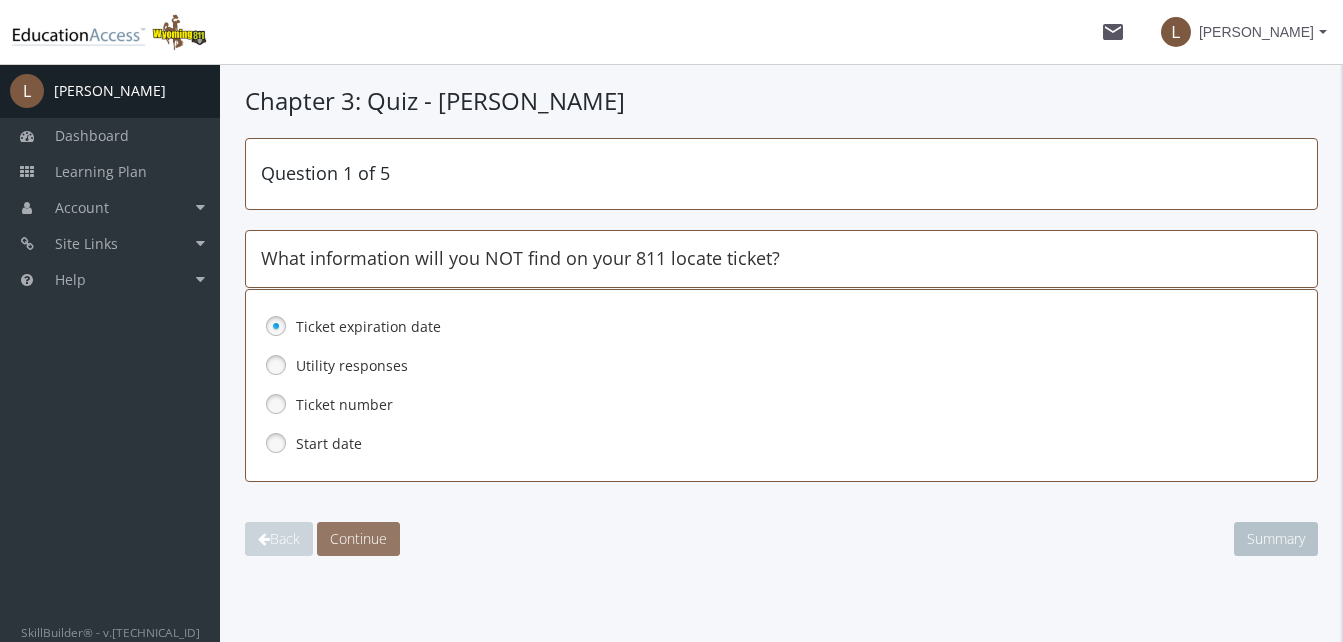click on "Continue" at bounding box center [358, 538] 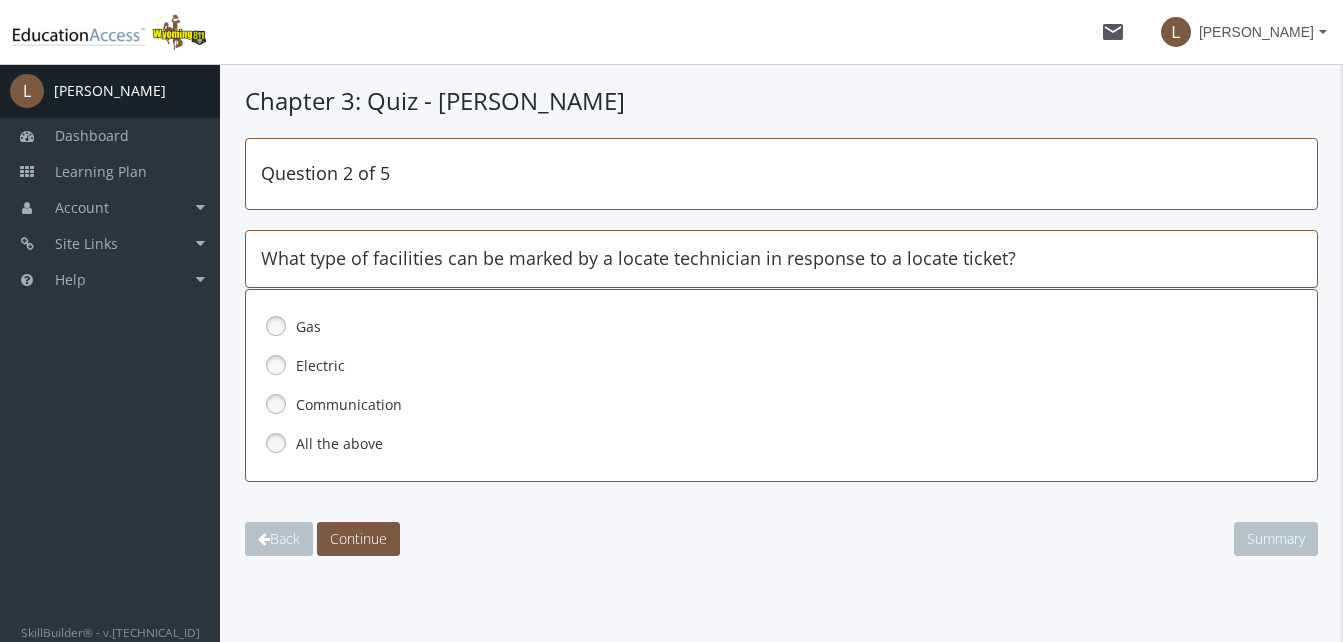 click at bounding box center [276, 443] 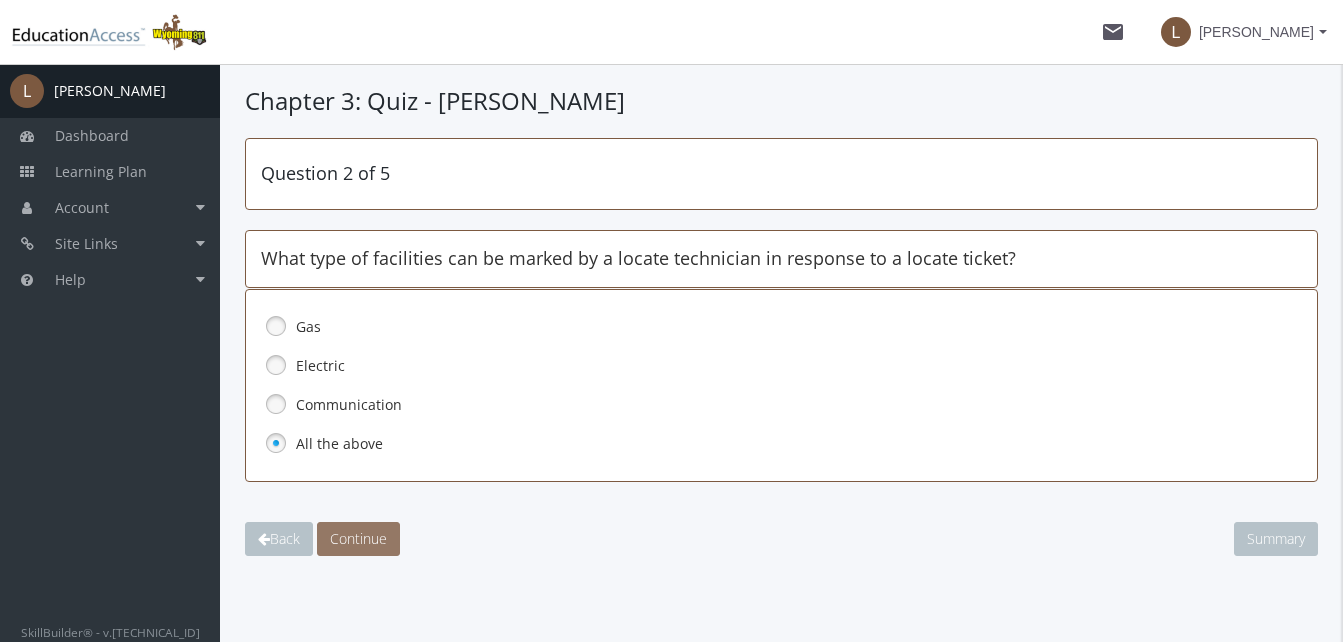 click on "Continue" at bounding box center (358, 538) 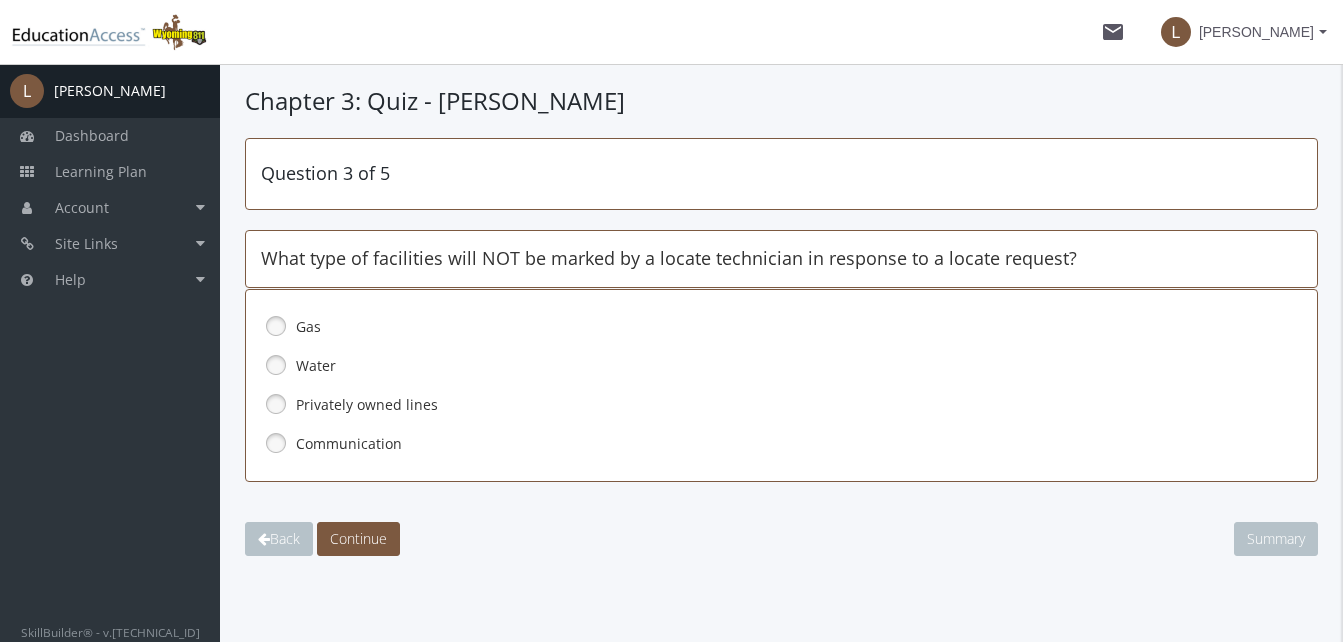 click at bounding box center (276, 404) 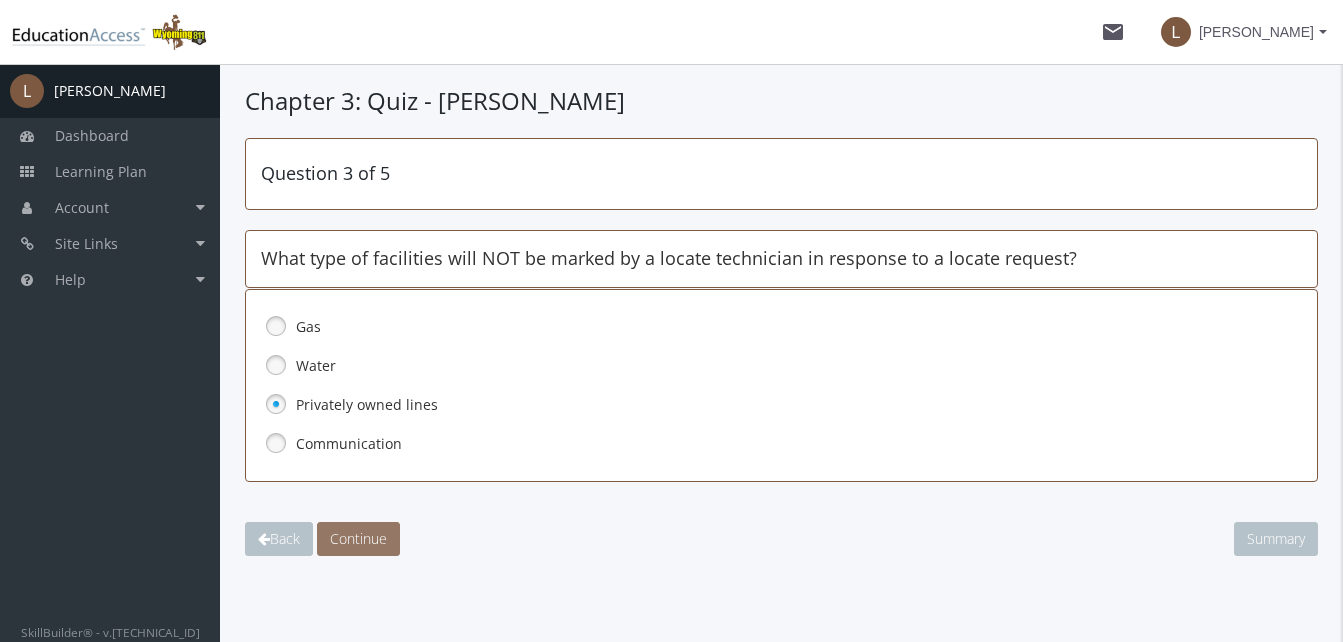 click on "Continue" at bounding box center (358, 538) 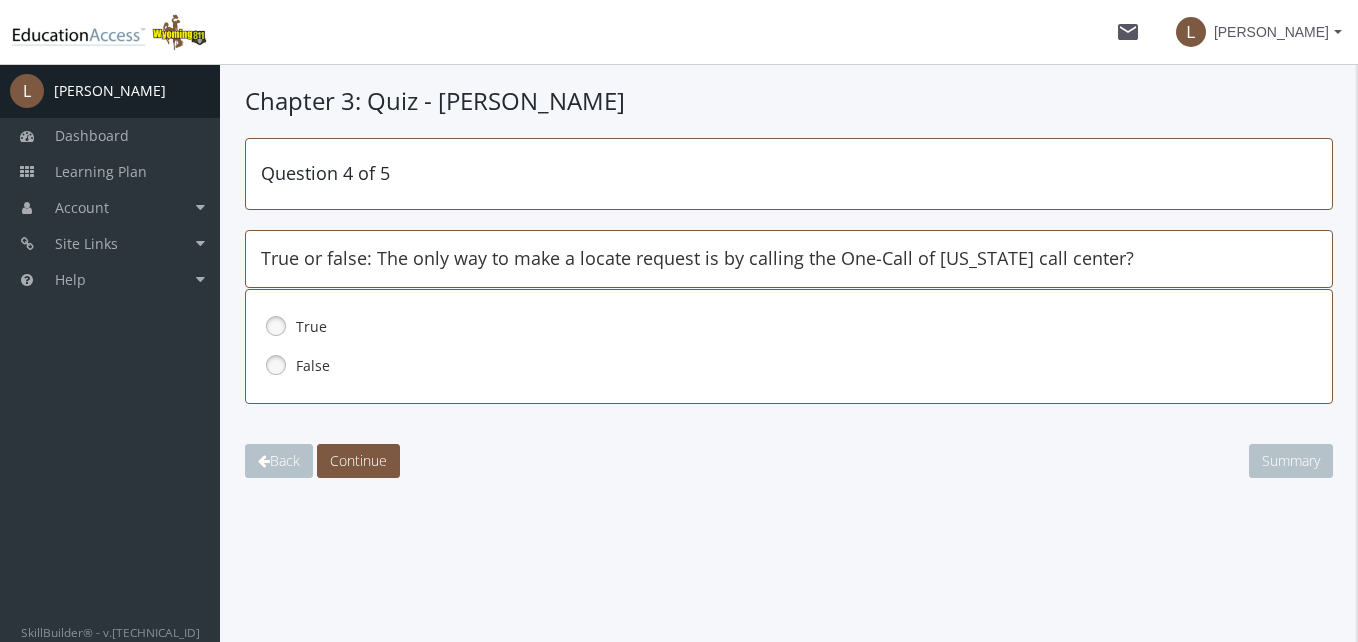 click at bounding box center [276, 365] 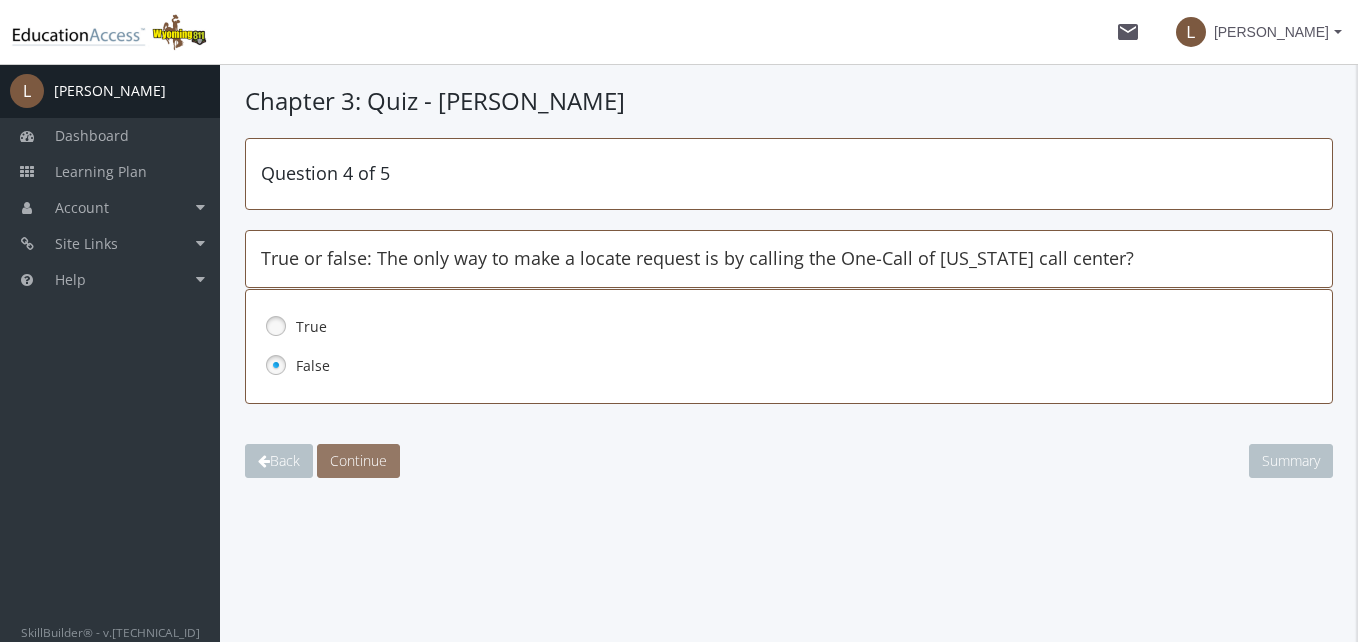 click on "Continue" at bounding box center (358, 460) 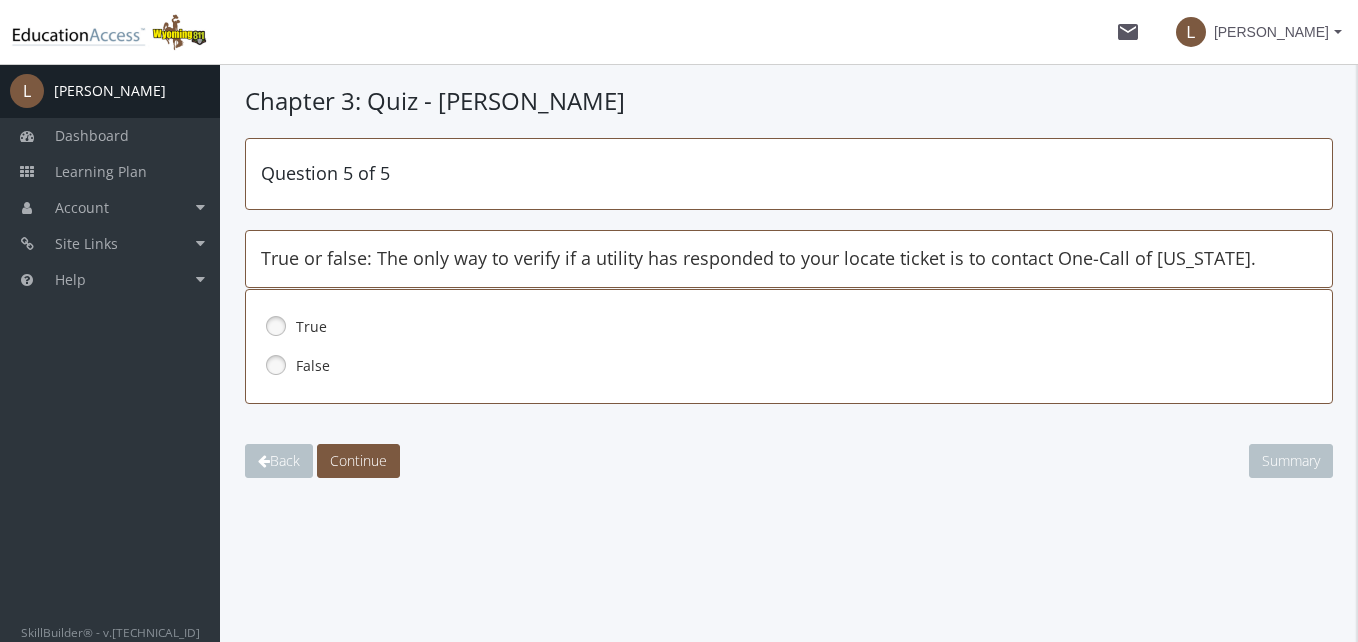 click at bounding box center [276, 365] 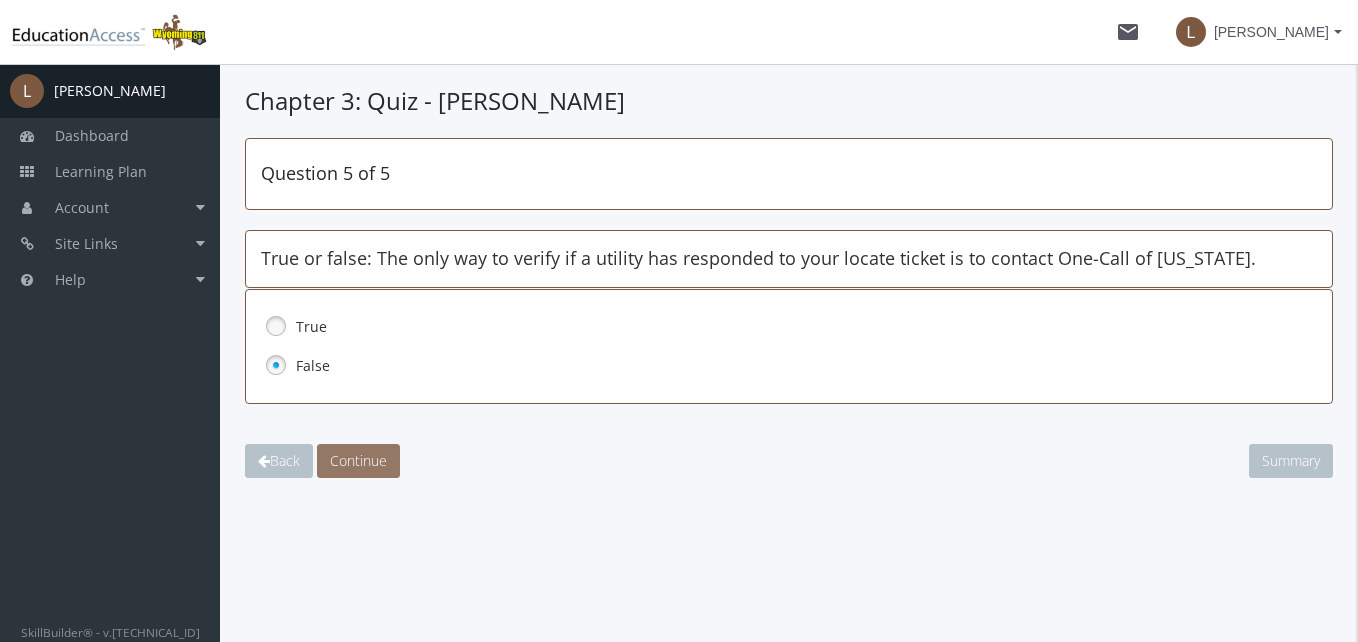 click on "Continue" at bounding box center [358, 460] 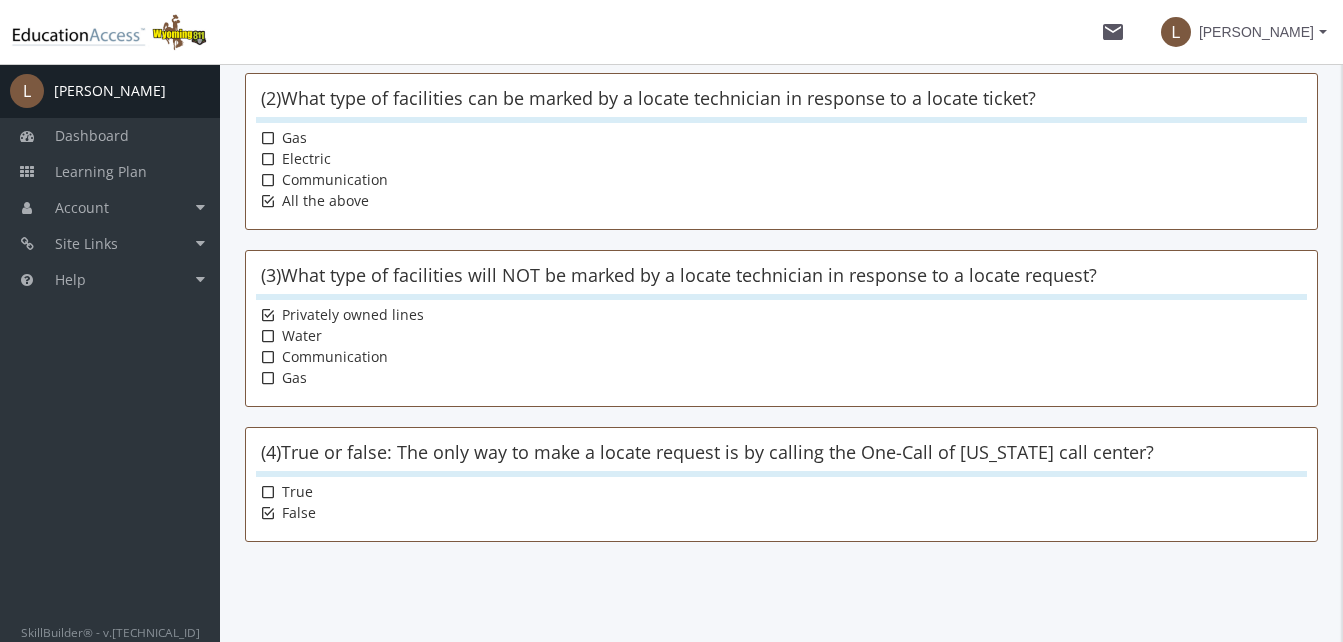 scroll, scrollTop: 565, scrollLeft: 0, axis: vertical 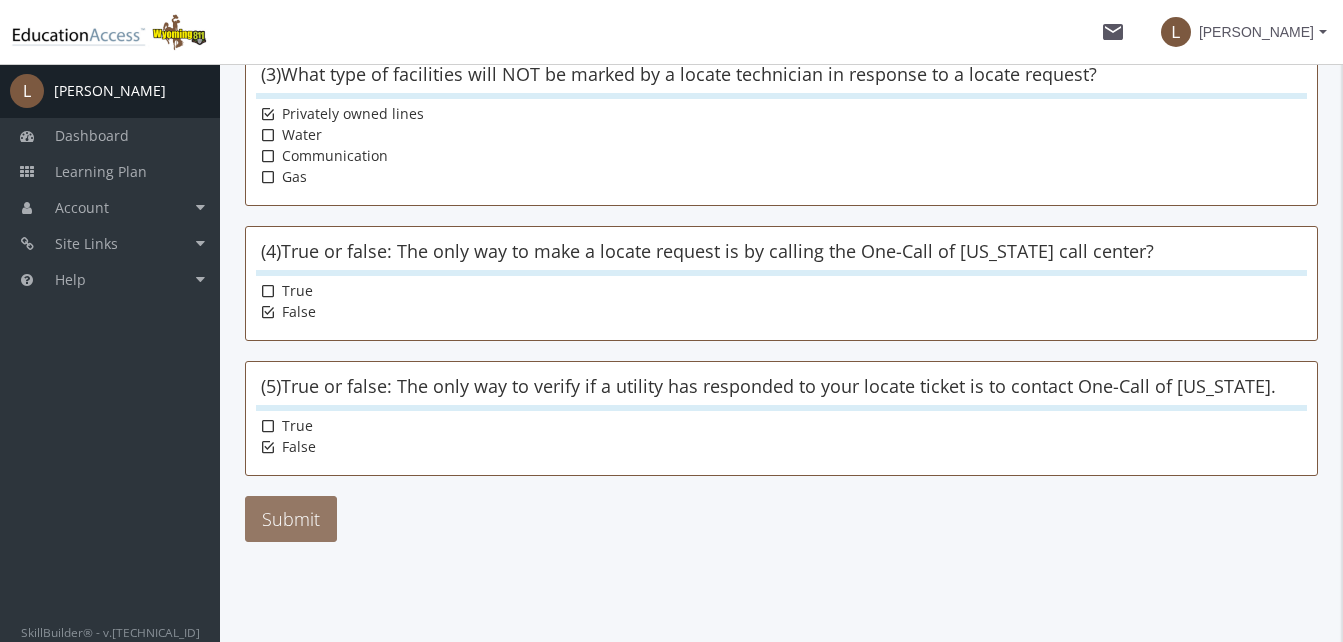 click on "Submit" at bounding box center [291, 519] 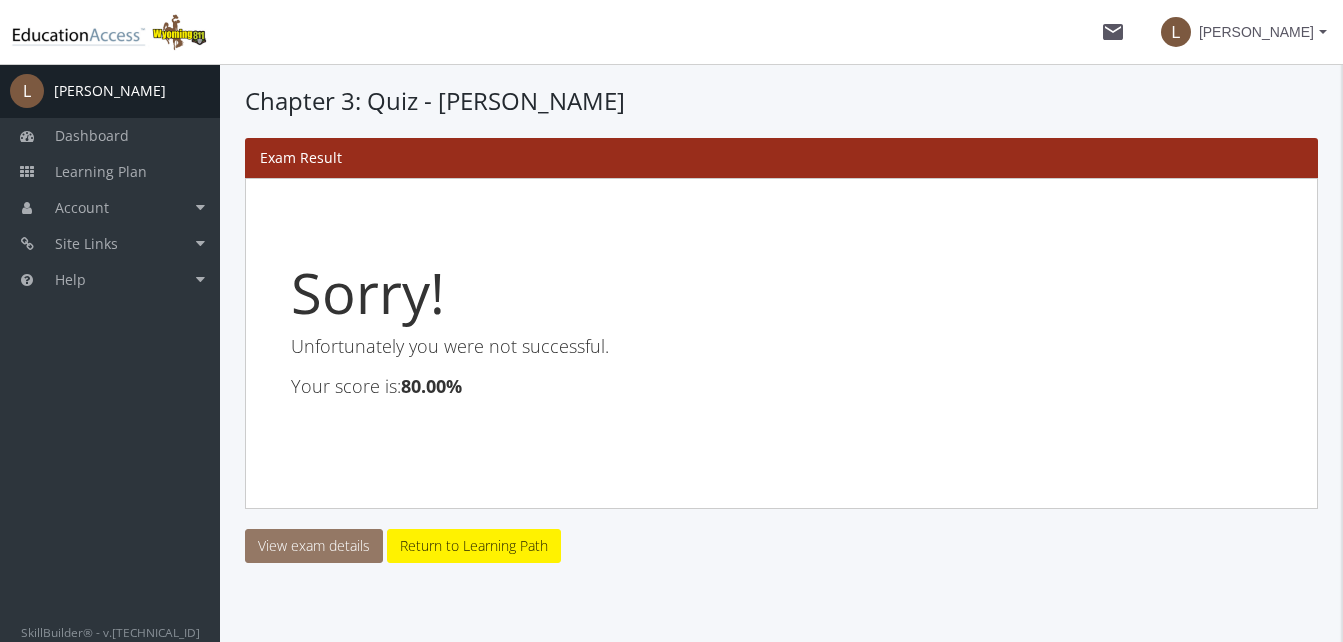 click on "View exam details" at bounding box center (314, 546) 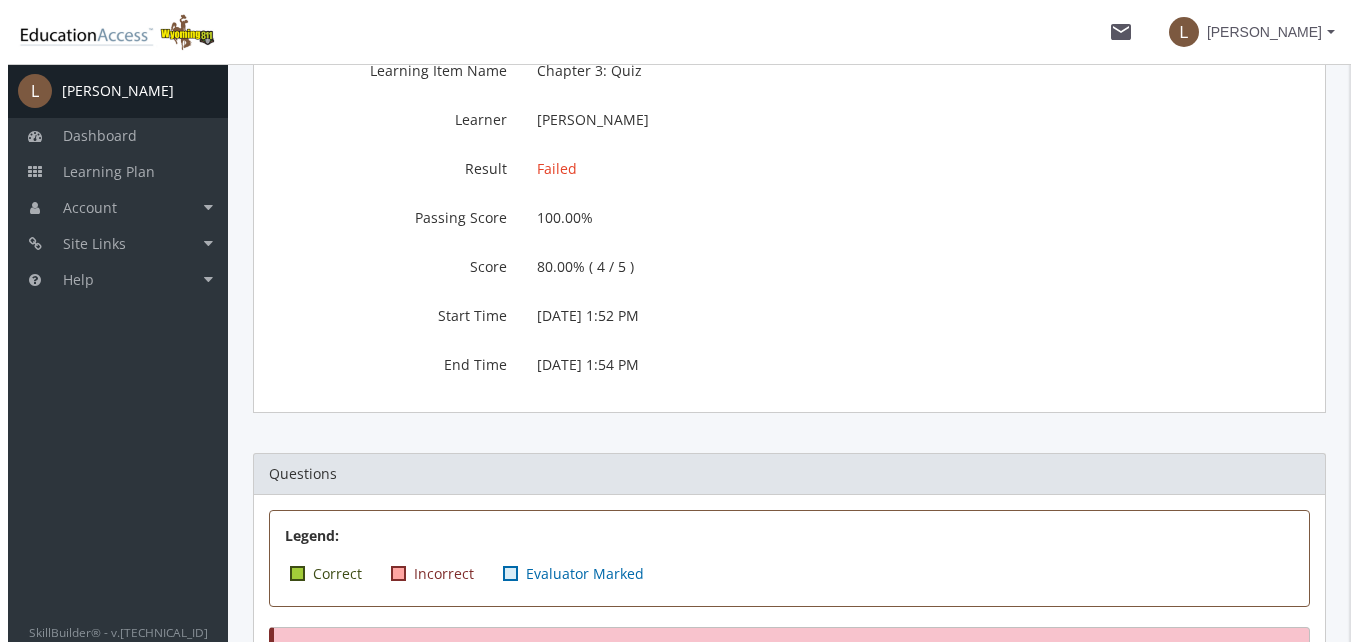 scroll, scrollTop: 0, scrollLeft: 0, axis: both 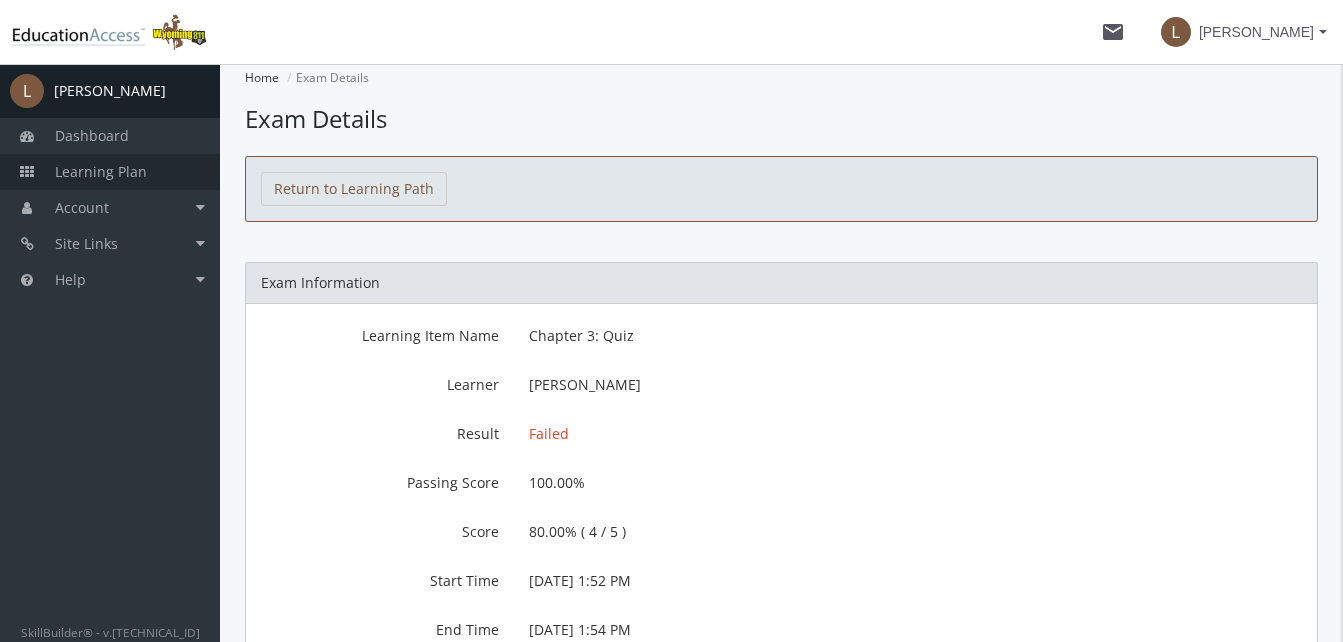 click on "Learning Plan" at bounding box center (110, 172) 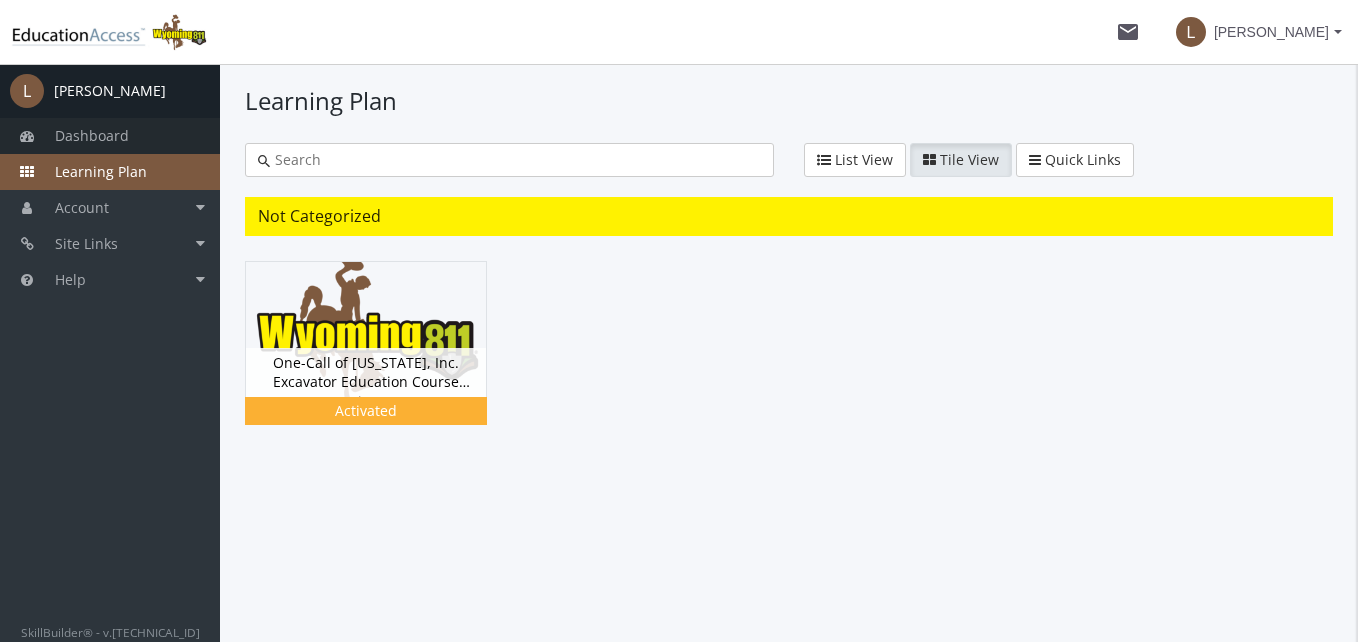 click on "Dashboard" at bounding box center [92, 135] 